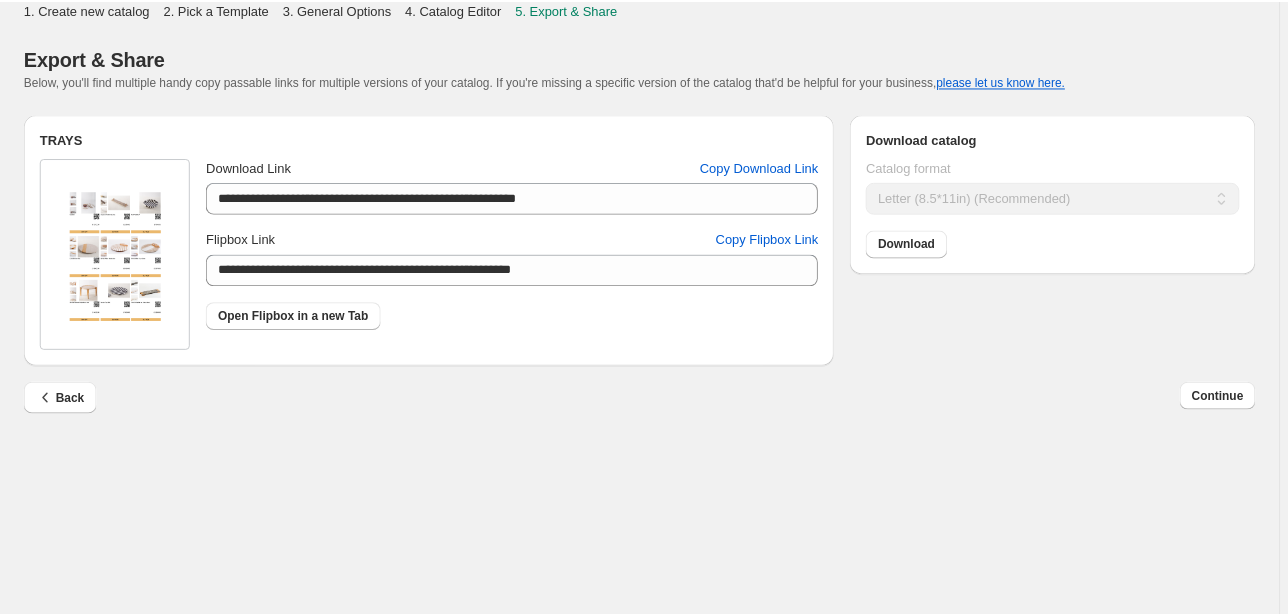 scroll, scrollTop: 0, scrollLeft: 0, axis: both 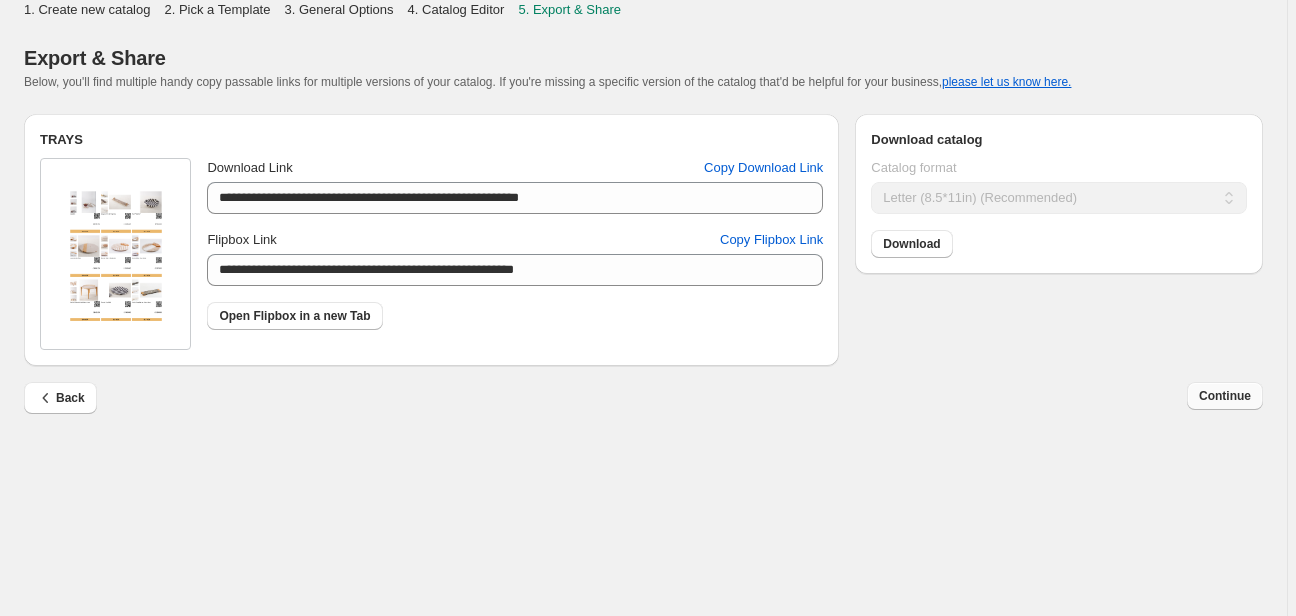 click on "Continue" at bounding box center (1225, 396) 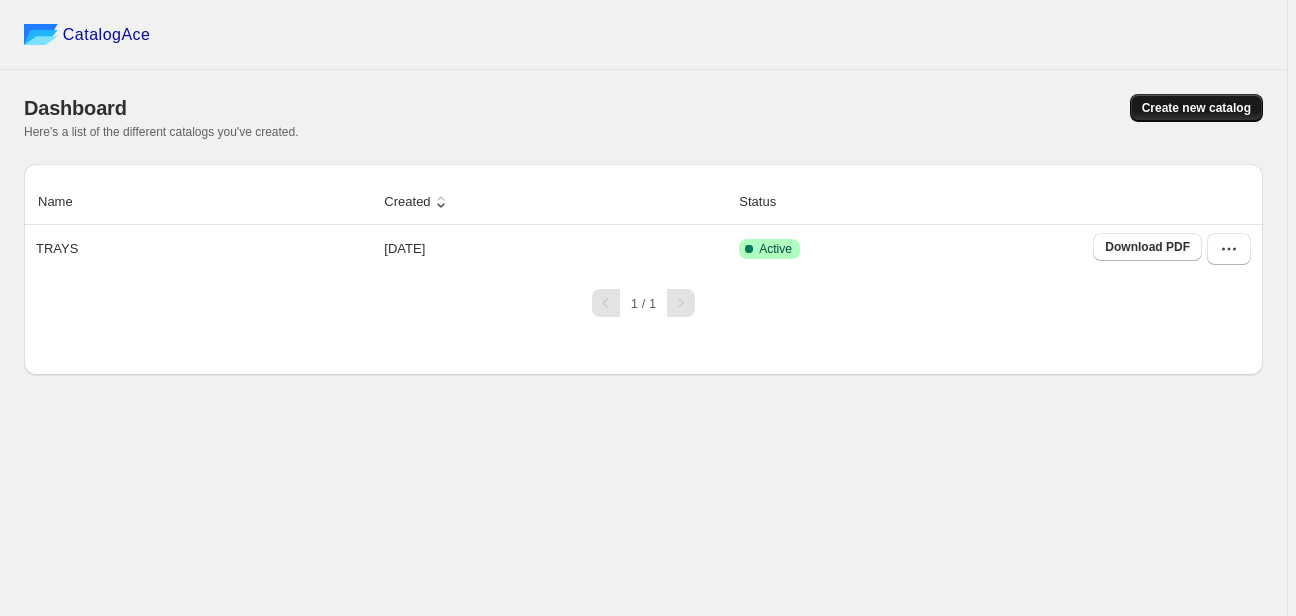 click on "Create new catalog" at bounding box center [1196, 108] 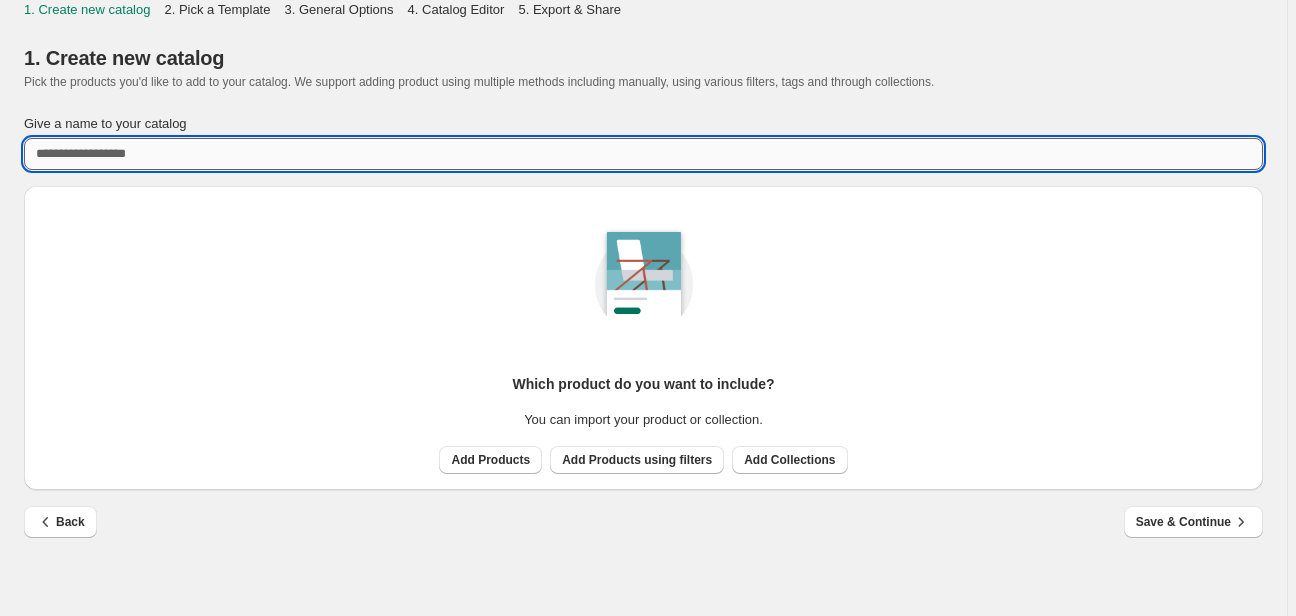 click on "Give a name to your catalog" at bounding box center (643, 154) 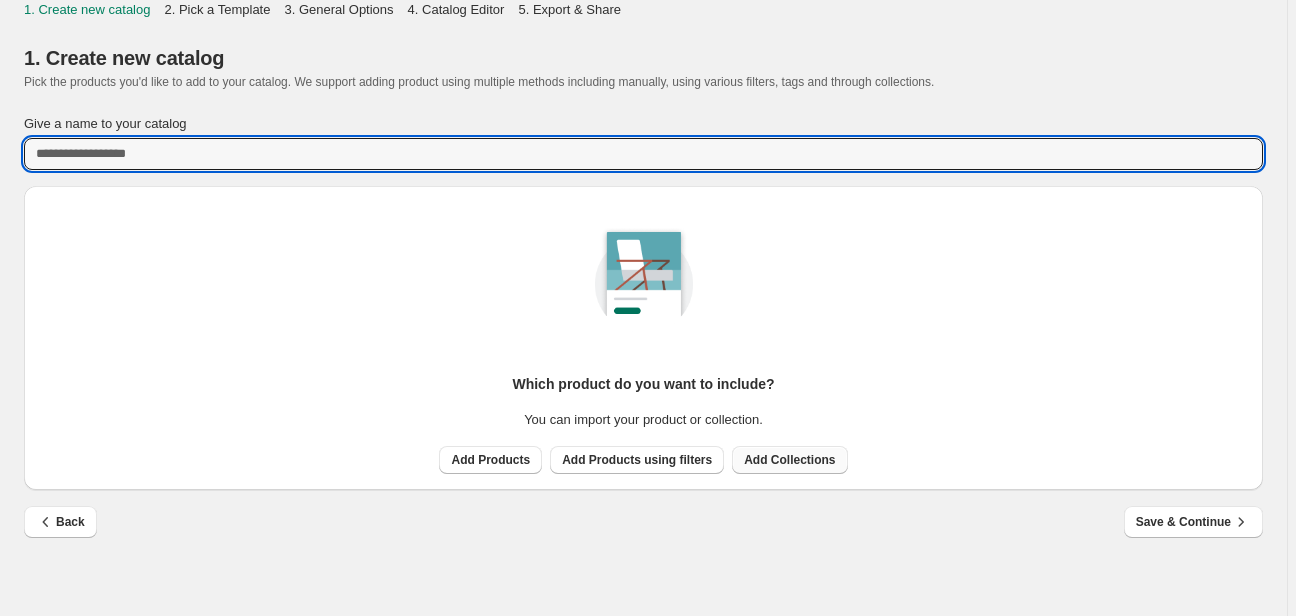 click on "Which product do you want to include? You can import your product or collection. Add Products Add Products using filters Add Collections" at bounding box center [643, 330] 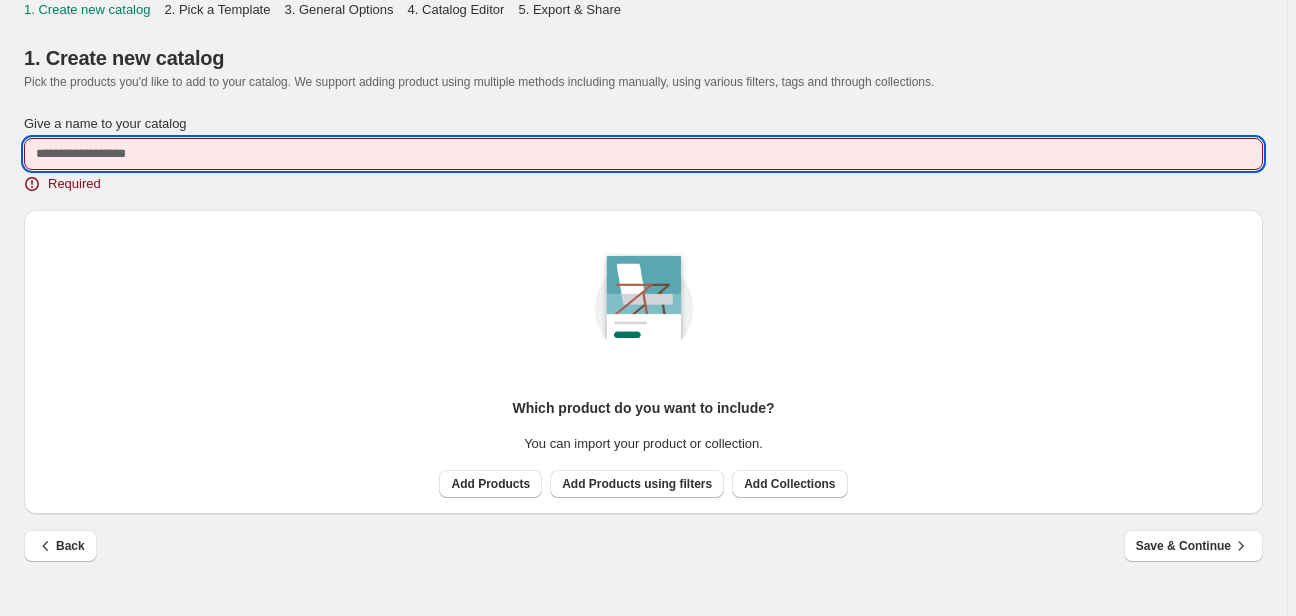 click on "Give a name to your catalog" at bounding box center [643, 154] 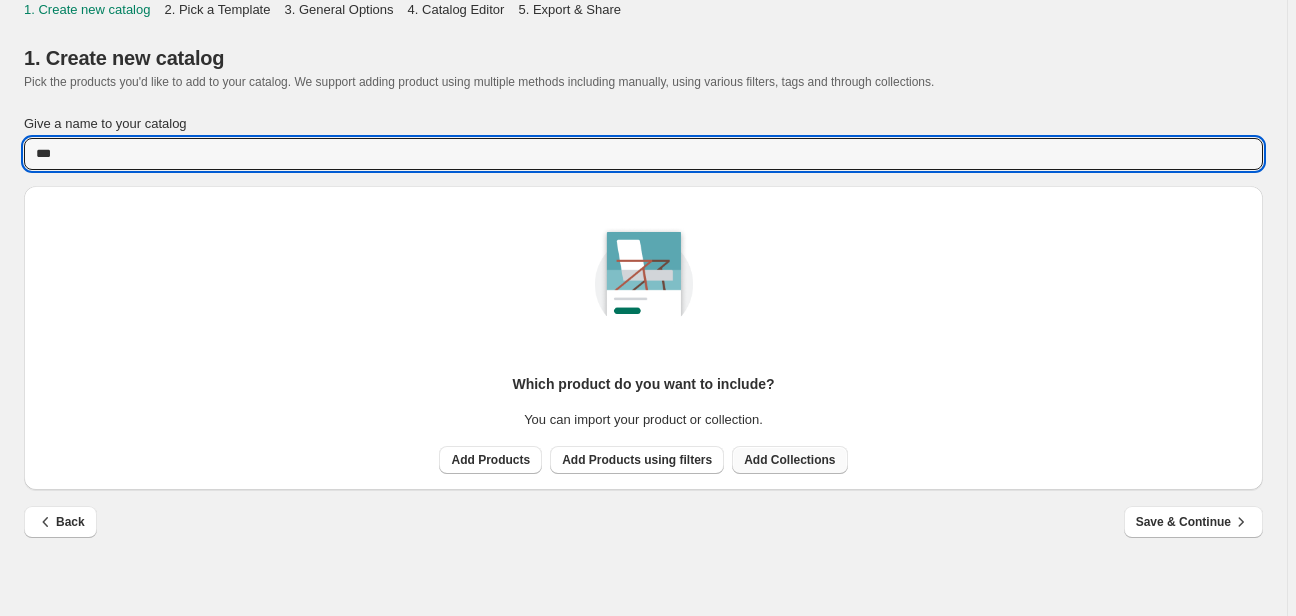 type on "***" 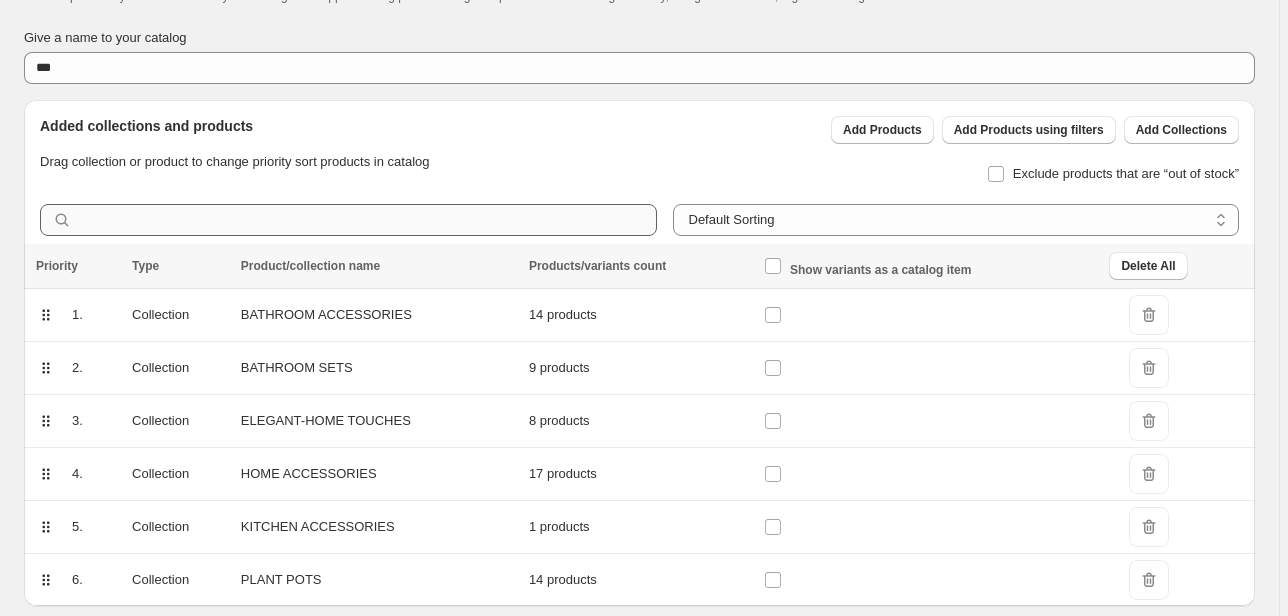 scroll, scrollTop: 150, scrollLeft: 0, axis: vertical 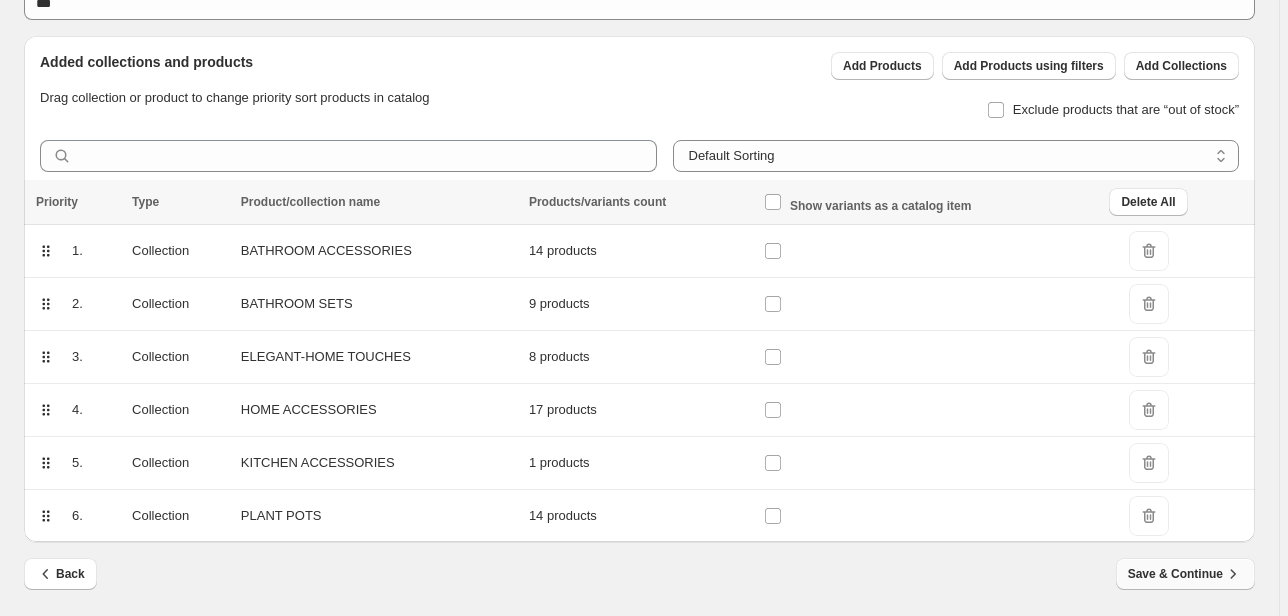 click on "Save & Continue" at bounding box center (1185, 574) 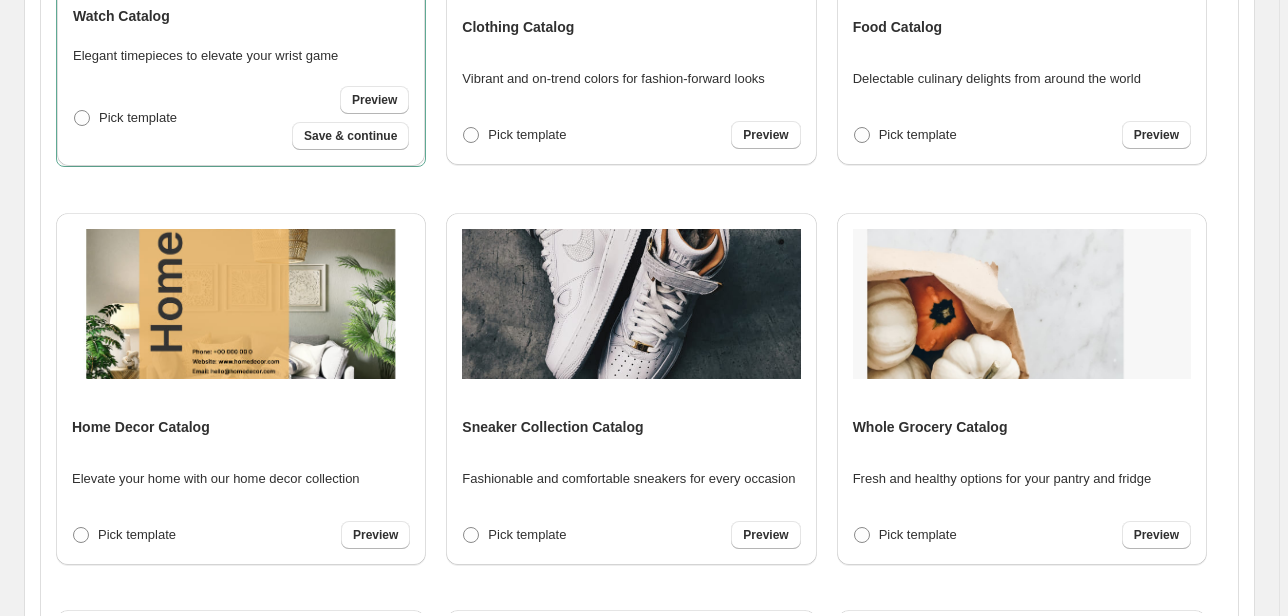 scroll, scrollTop: 640, scrollLeft: 0, axis: vertical 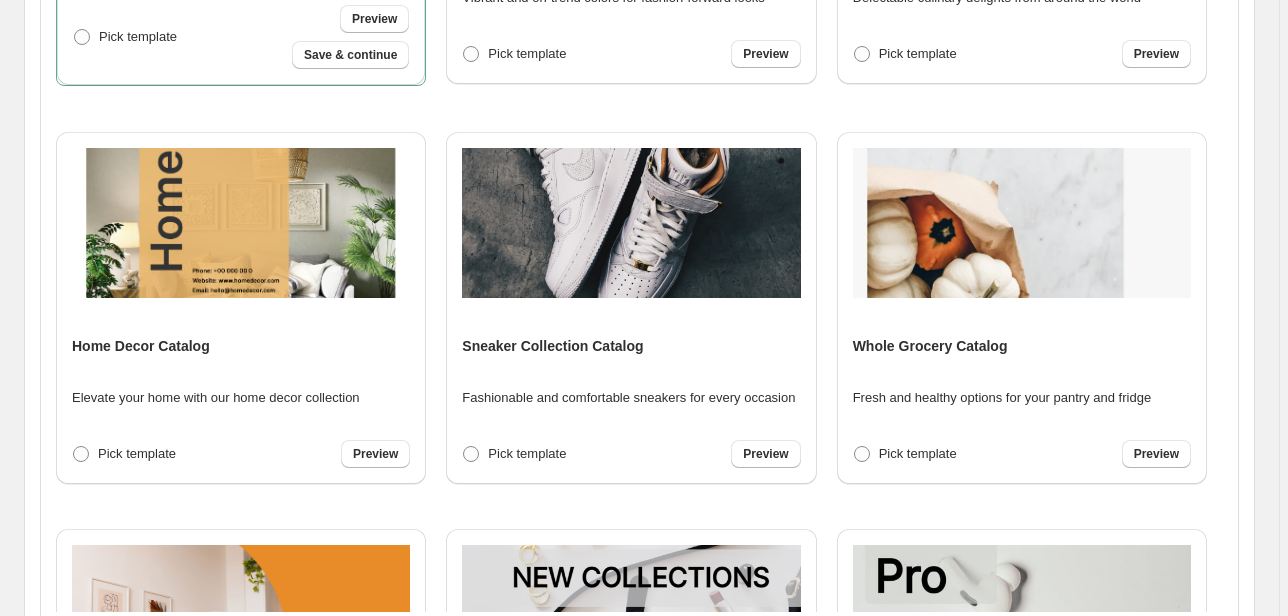 drag, startPoint x: 116, startPoint y: 456, endPoint x: 151, endPoint y: 451, distance: 35.35534 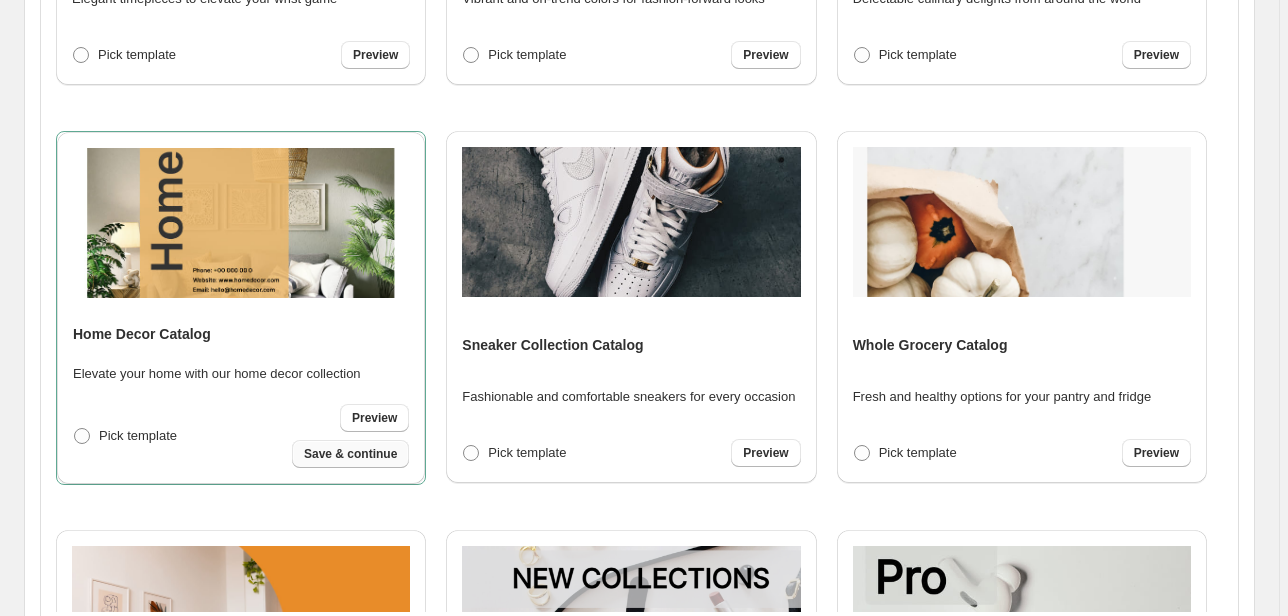 click on "Save & continue" at bounding box center [350, 454] 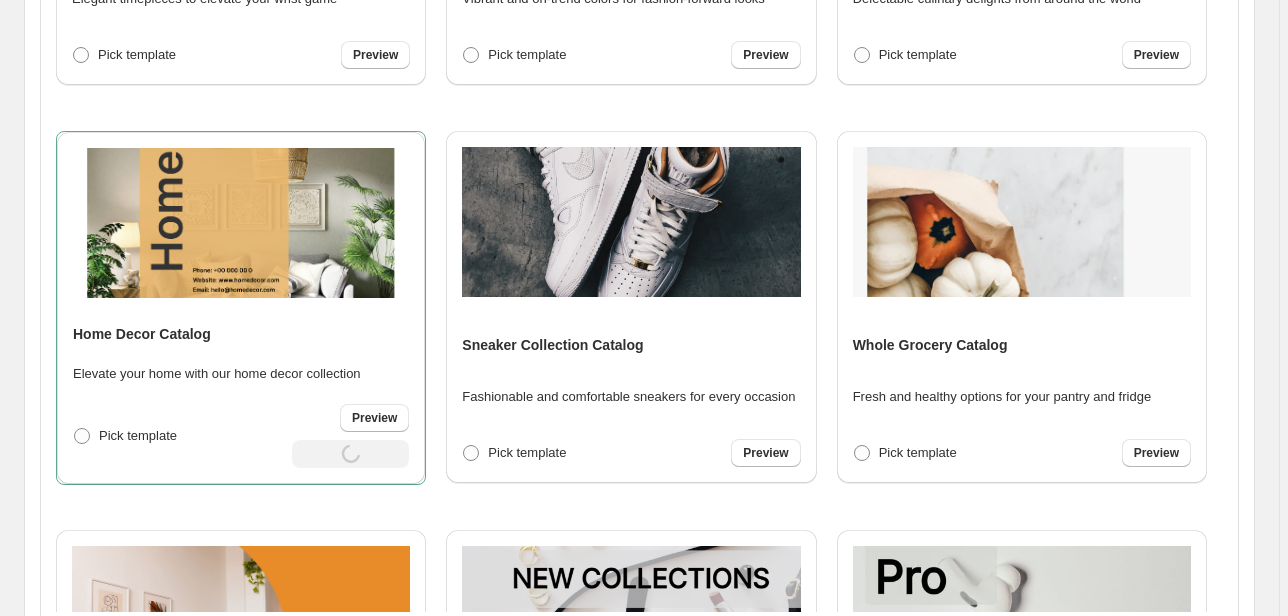 select on "**********" 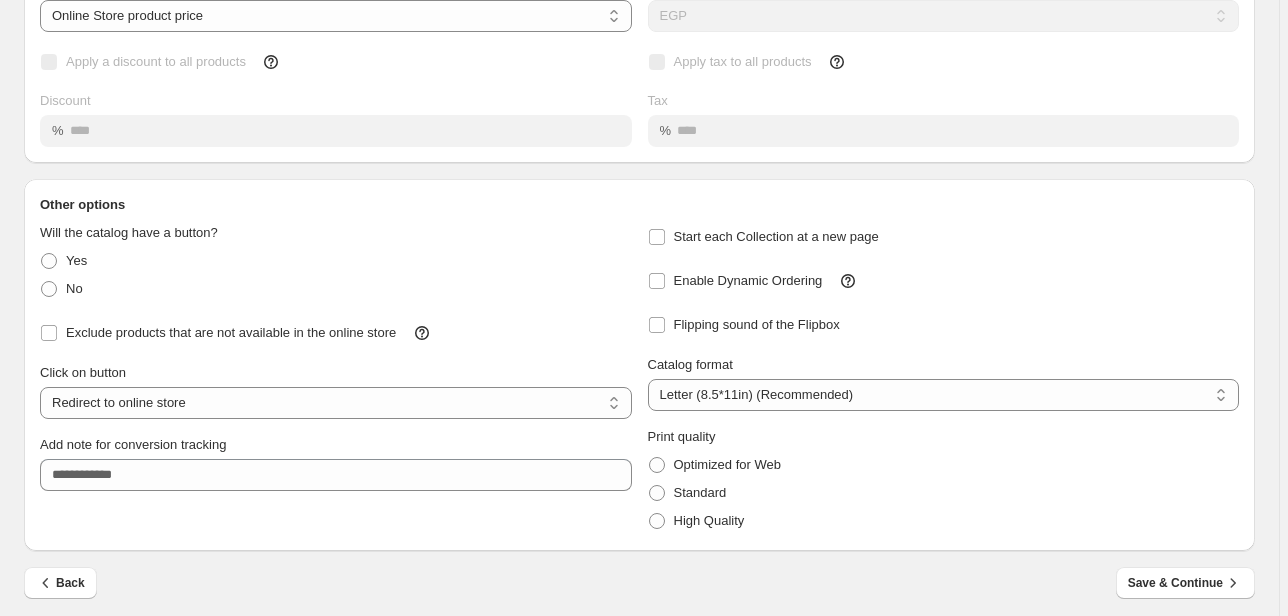 scroll, scrollTop: 185, scrollLeft: 0, axis: vertical 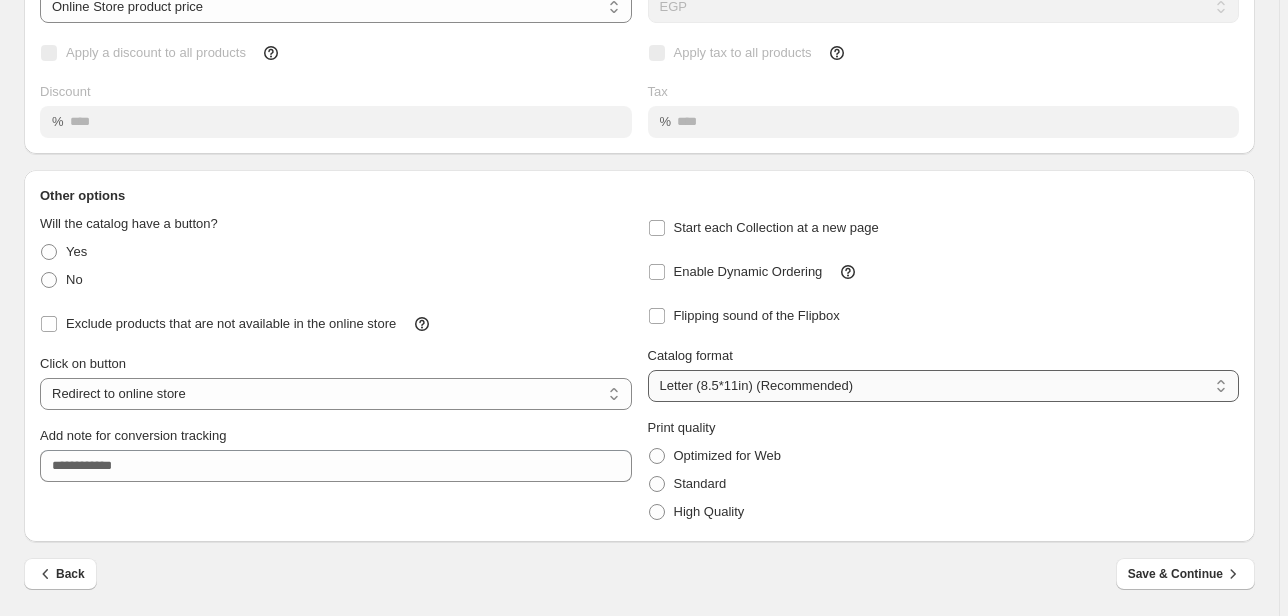 click on "**********" at bounding box center [944, 386] 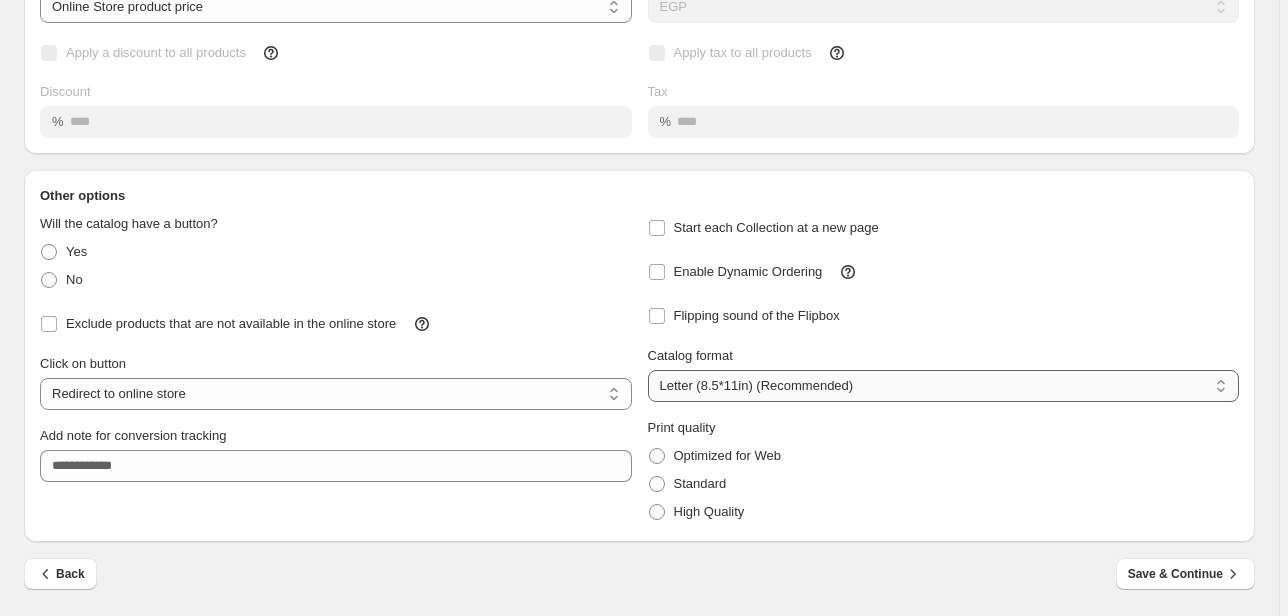 select on "**" 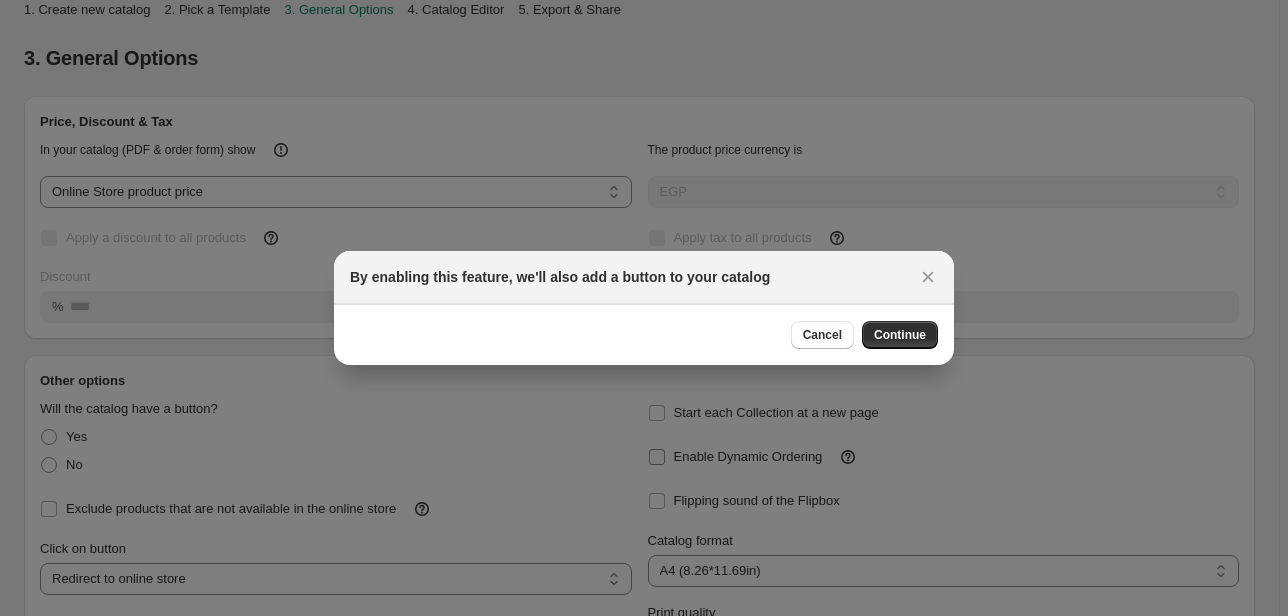 scroll, scrollTop: 185, scrollLeft: 0, axis: vertical 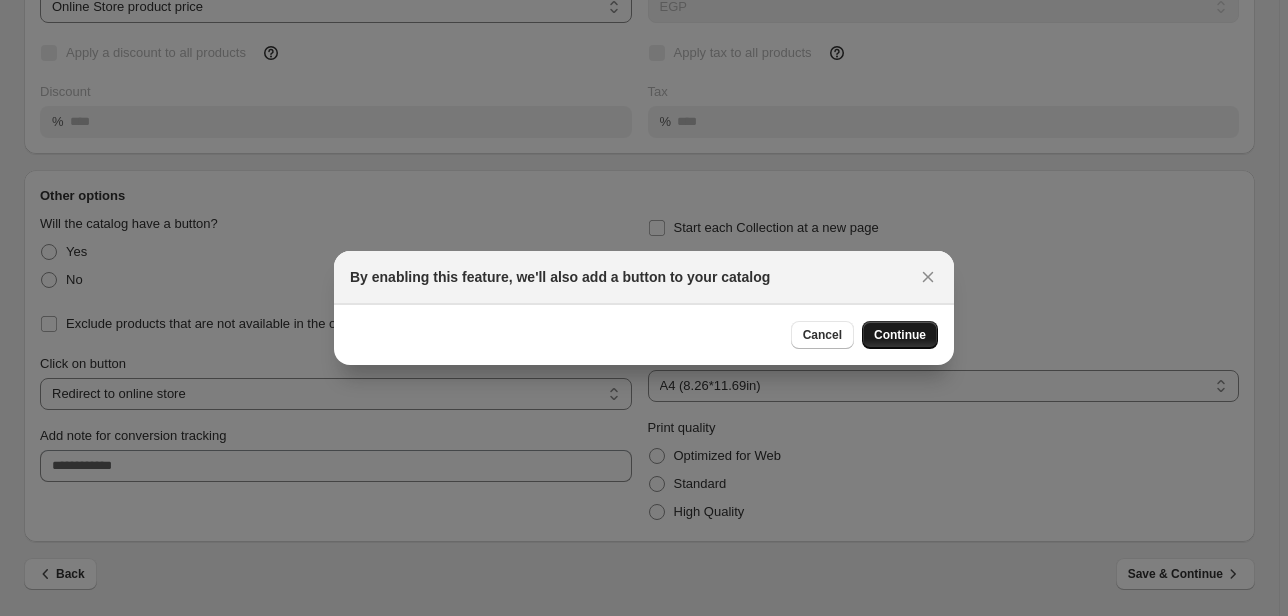 click on "Continue" at bounding box center [900, 335] 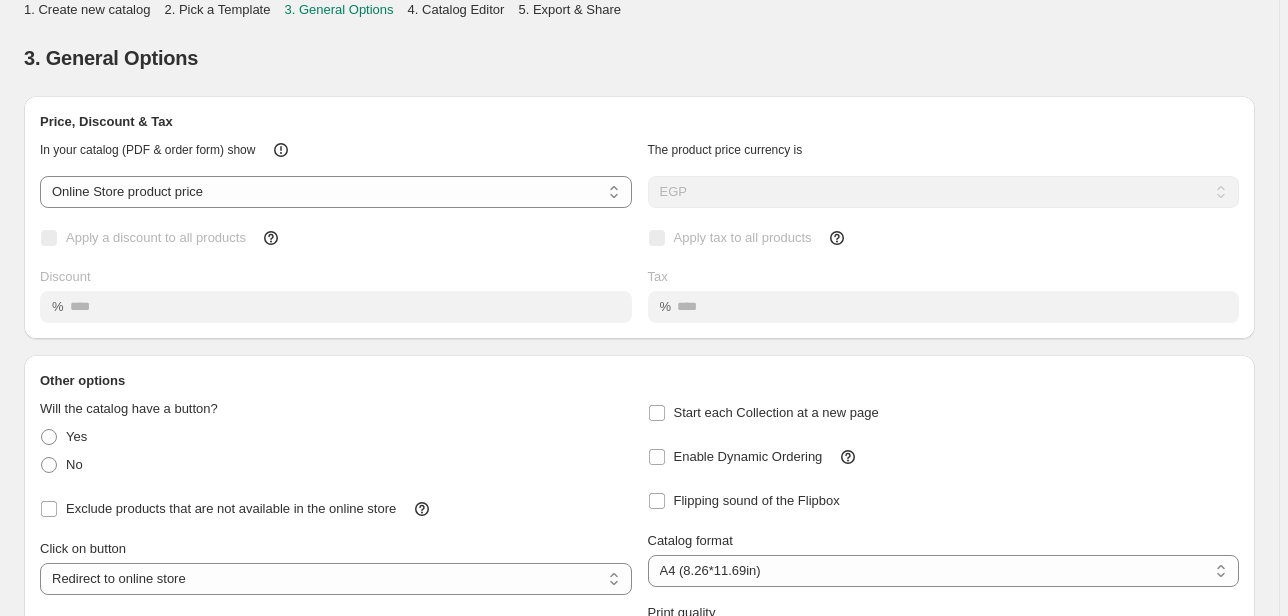 scroll, scrollTop: 185, scrollLeft: 0, axis: vertical 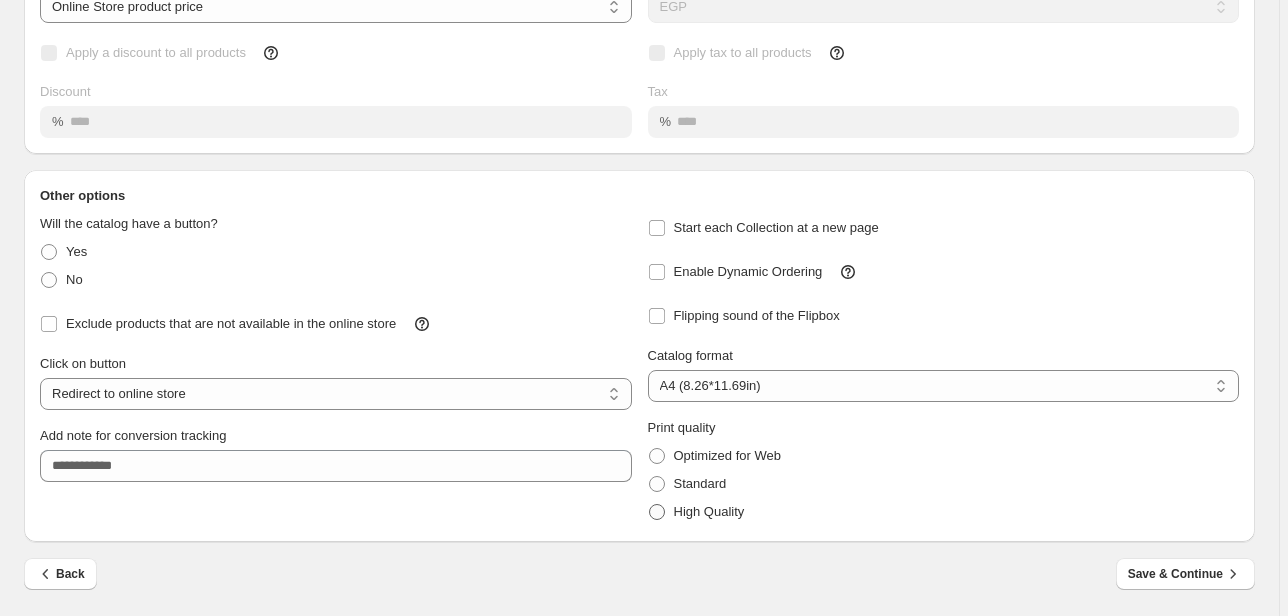click at bounding box center [657, 512] 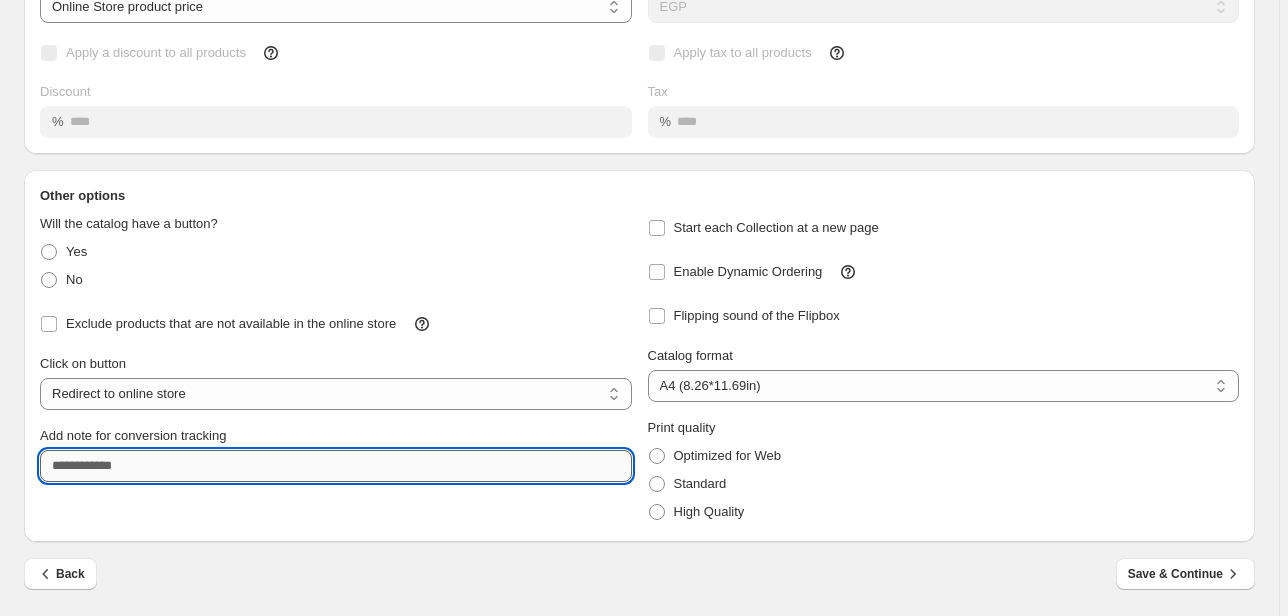 click on "Add note for conversion tracking" at bounding box center (336, 466) 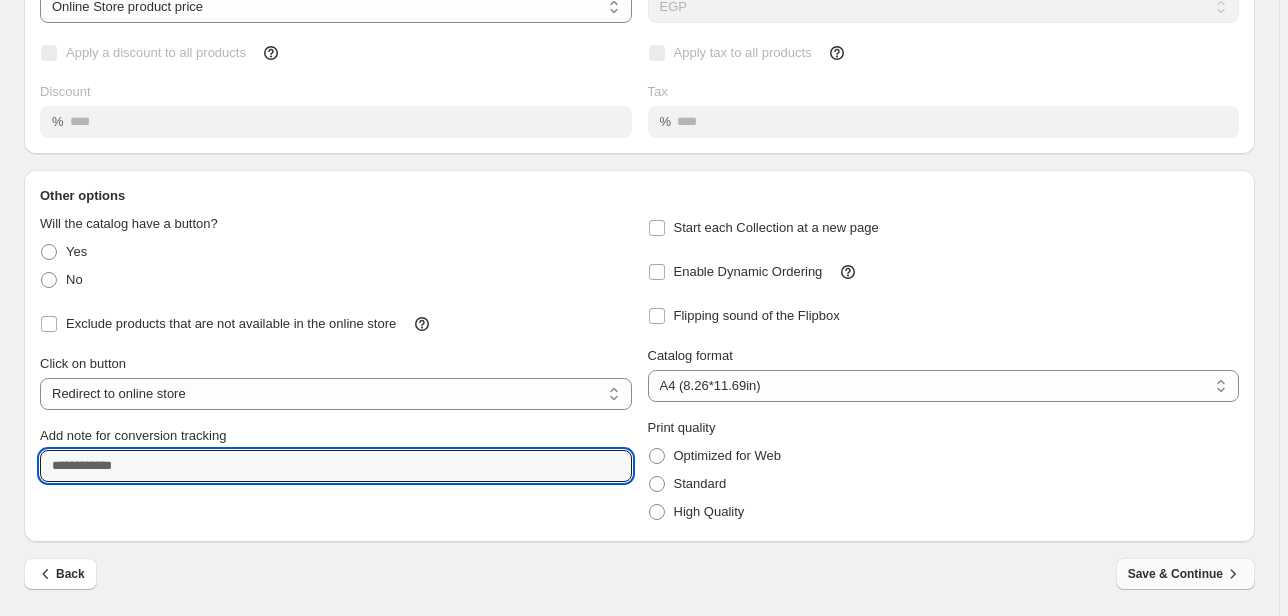 click on "Save & Continue" at bounding box center [1185, 574] 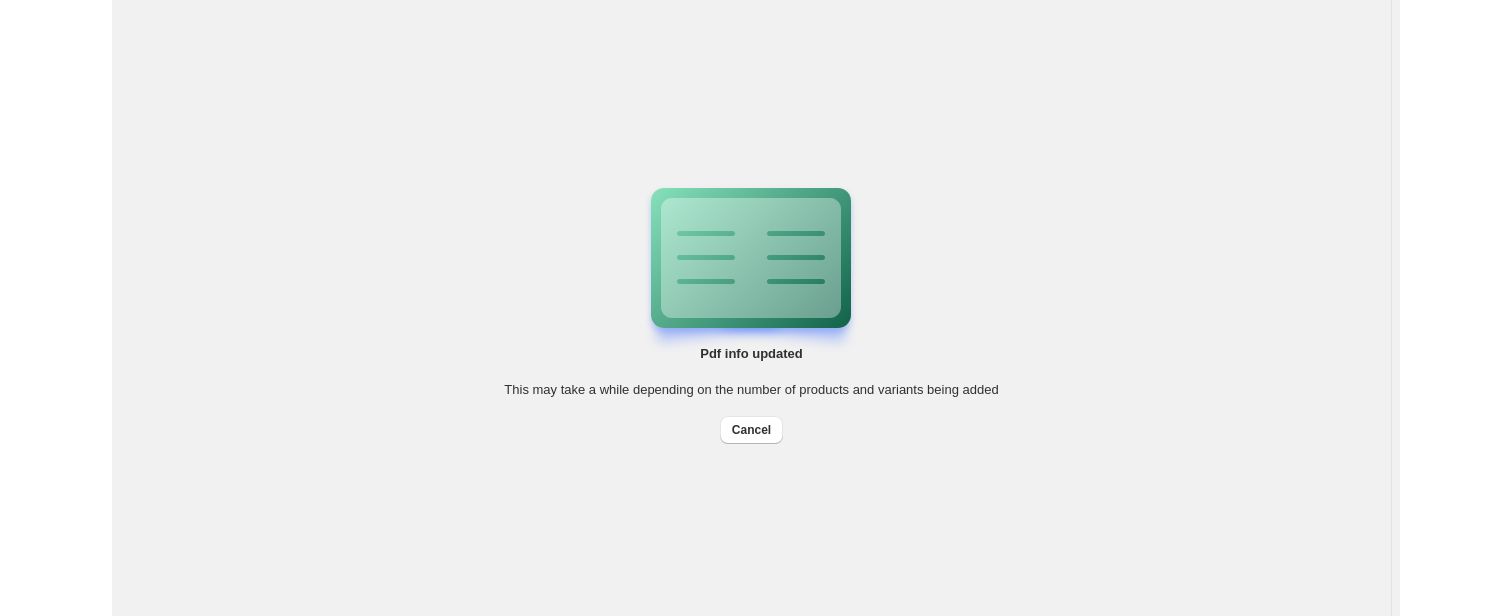 scroll, scrollTop: 0, scrollLeft: 0, axis: both 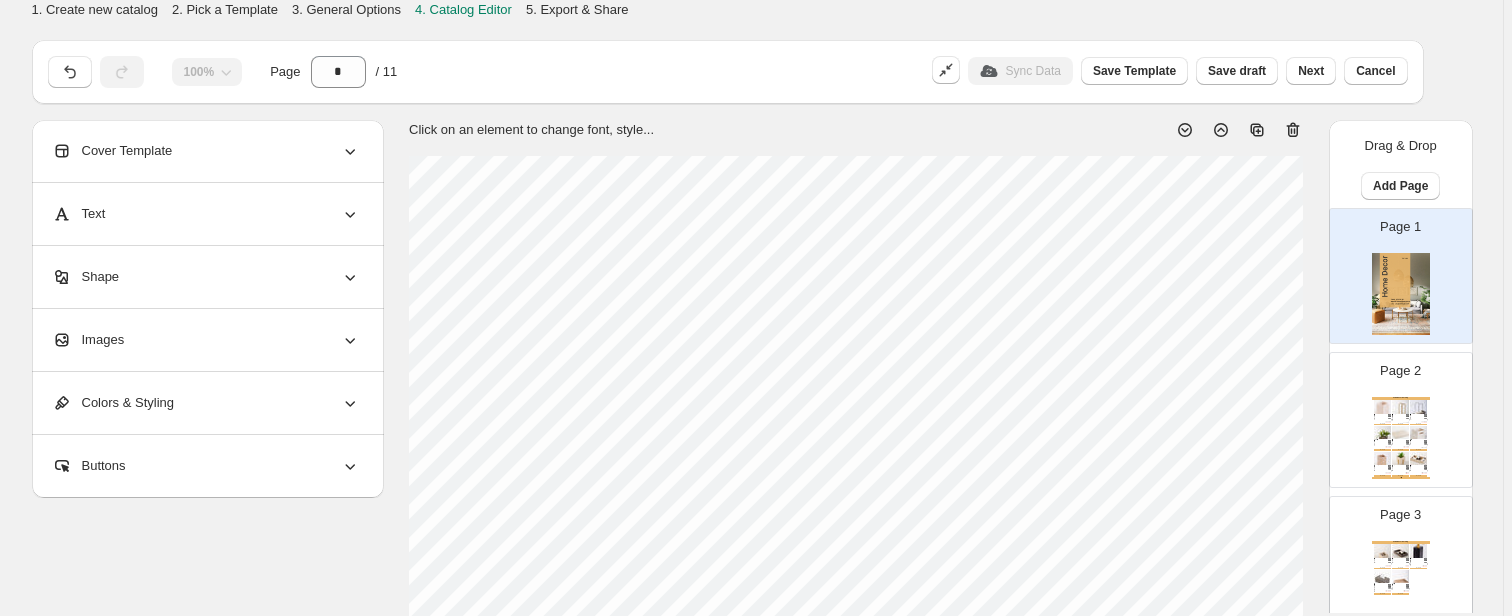 click 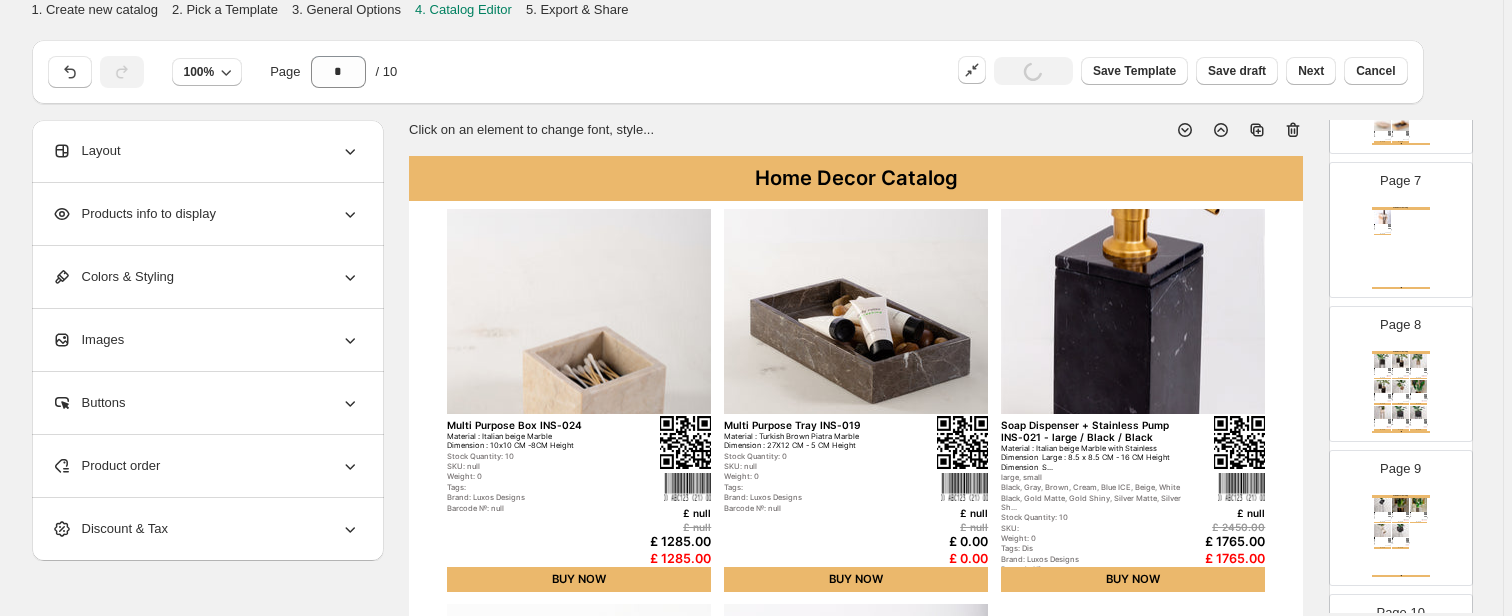 scroll, scrollTop: 1075, scrollLeft: 0, axis: vertical 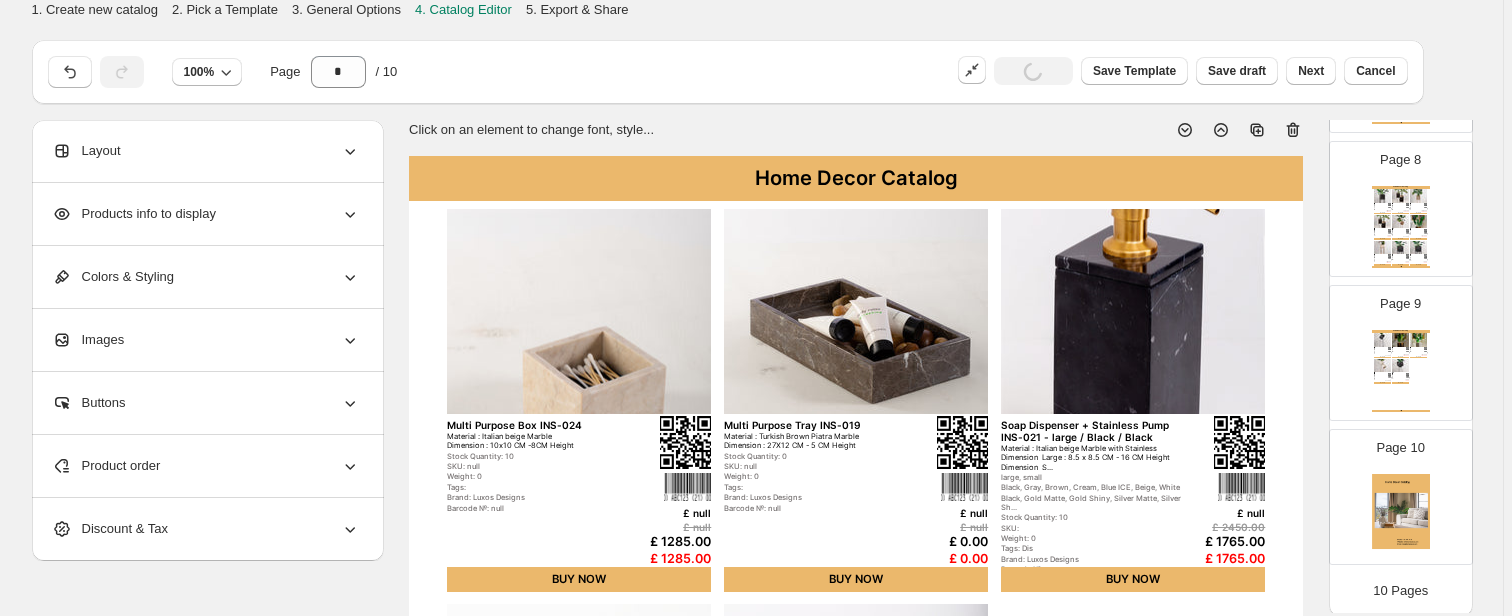 click at bounding box center [1401, 515] 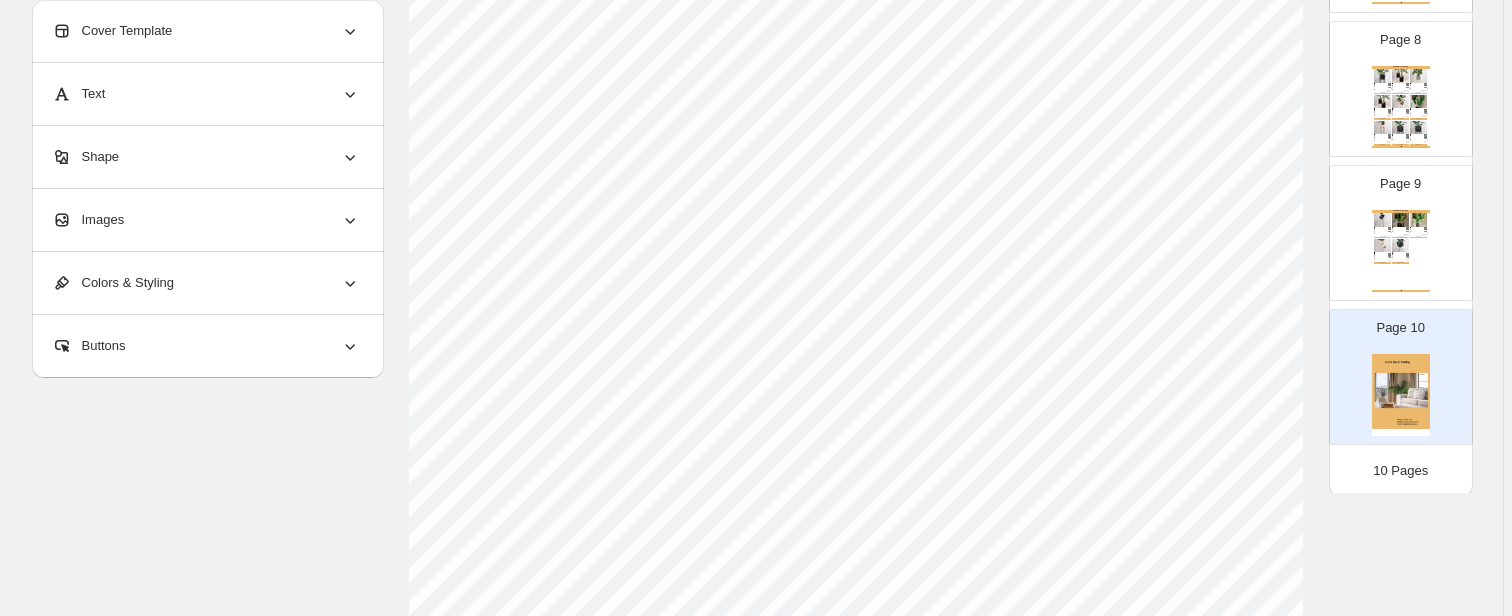 scroll, scrollTop: 84, scrollLeft: 0, axis: vertical 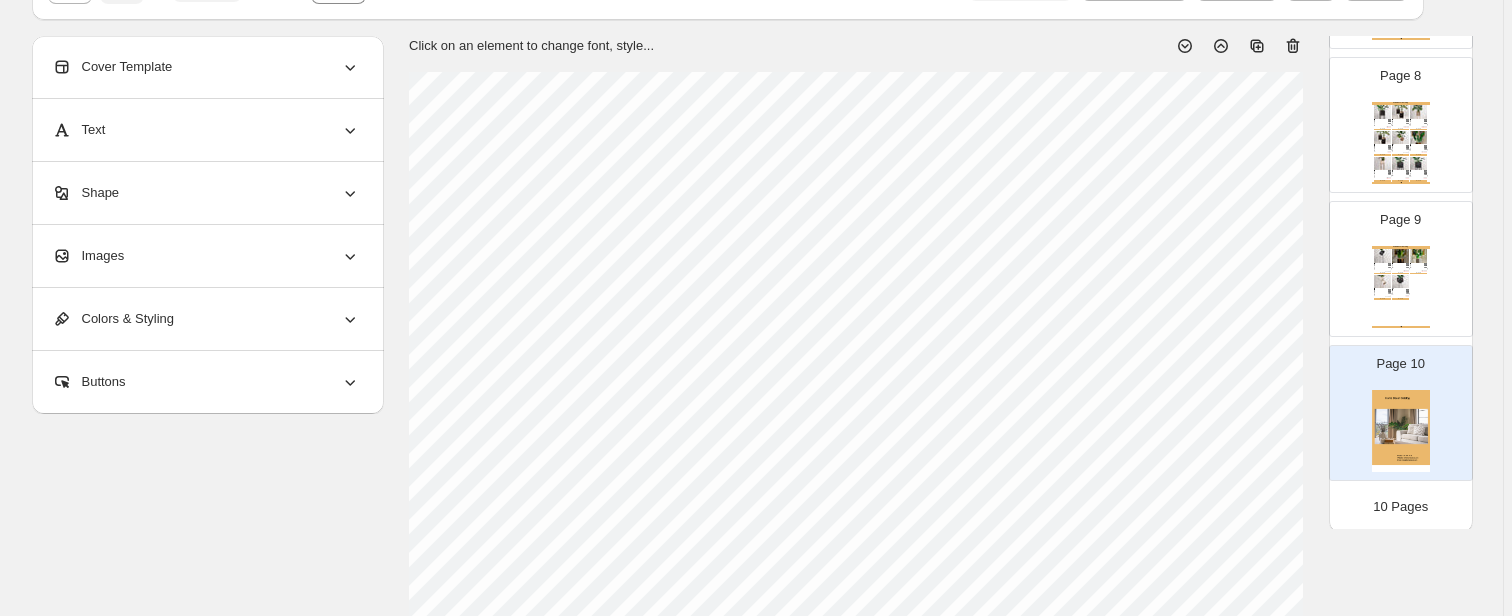 click 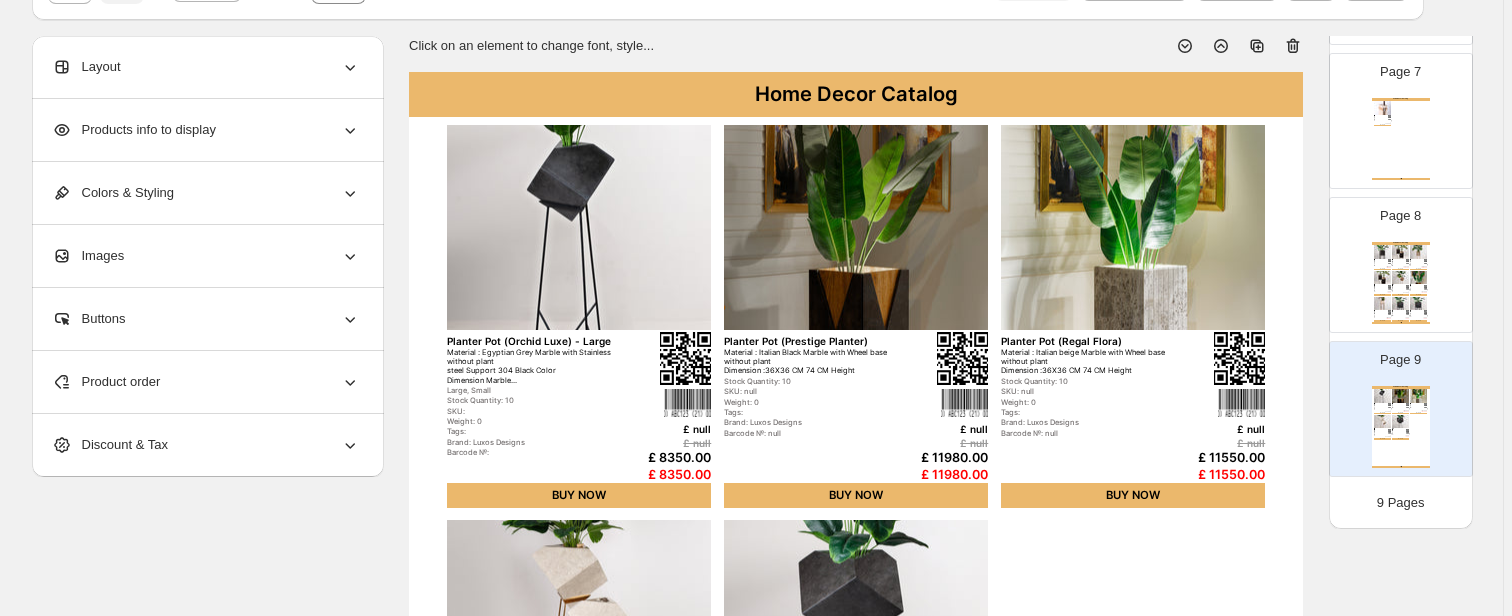 scroll, scrollTop: 932, scrollLeft: 0, axis: vertical 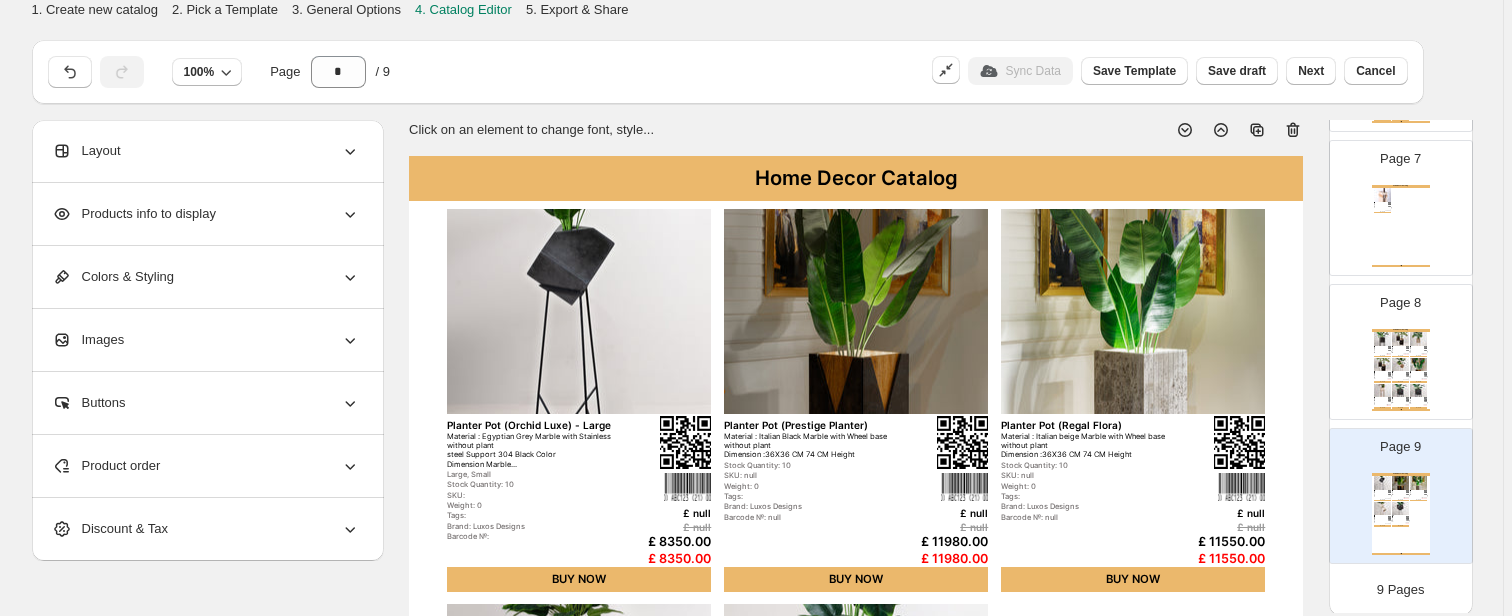 click on "Layout" at bounding box center [206, 151] 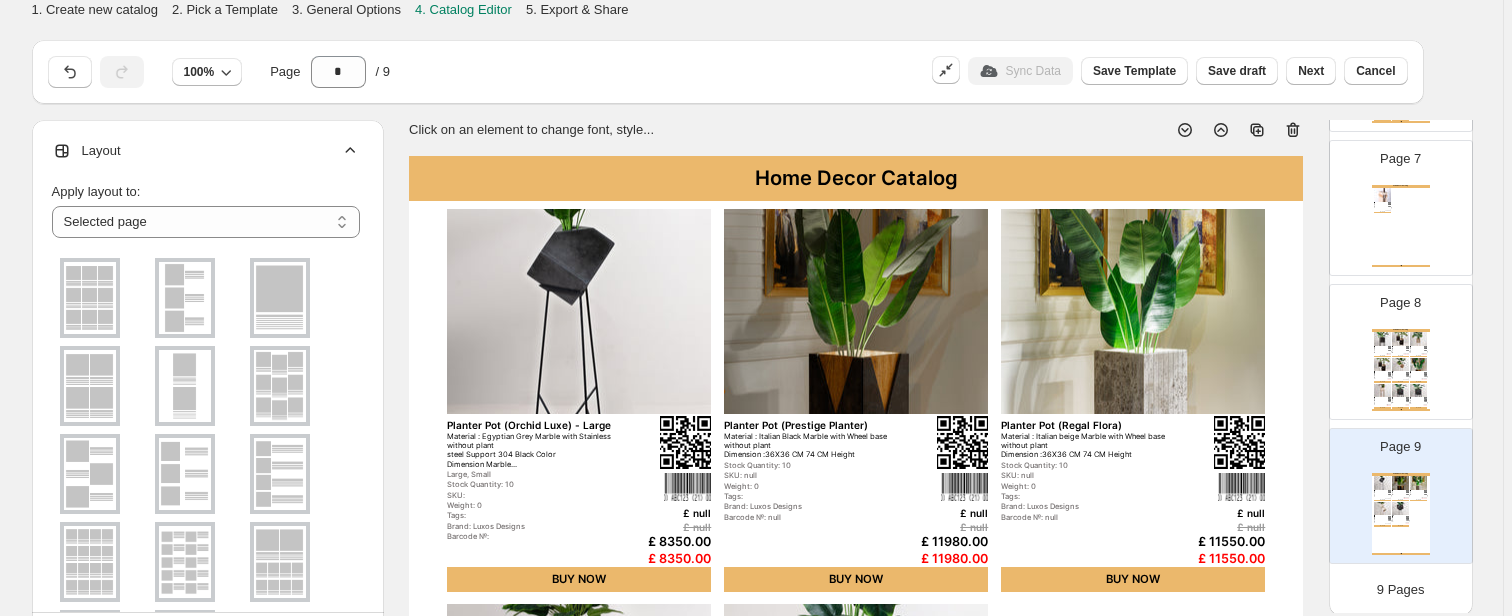 click on "Layout" at bounding box center (206, 151) 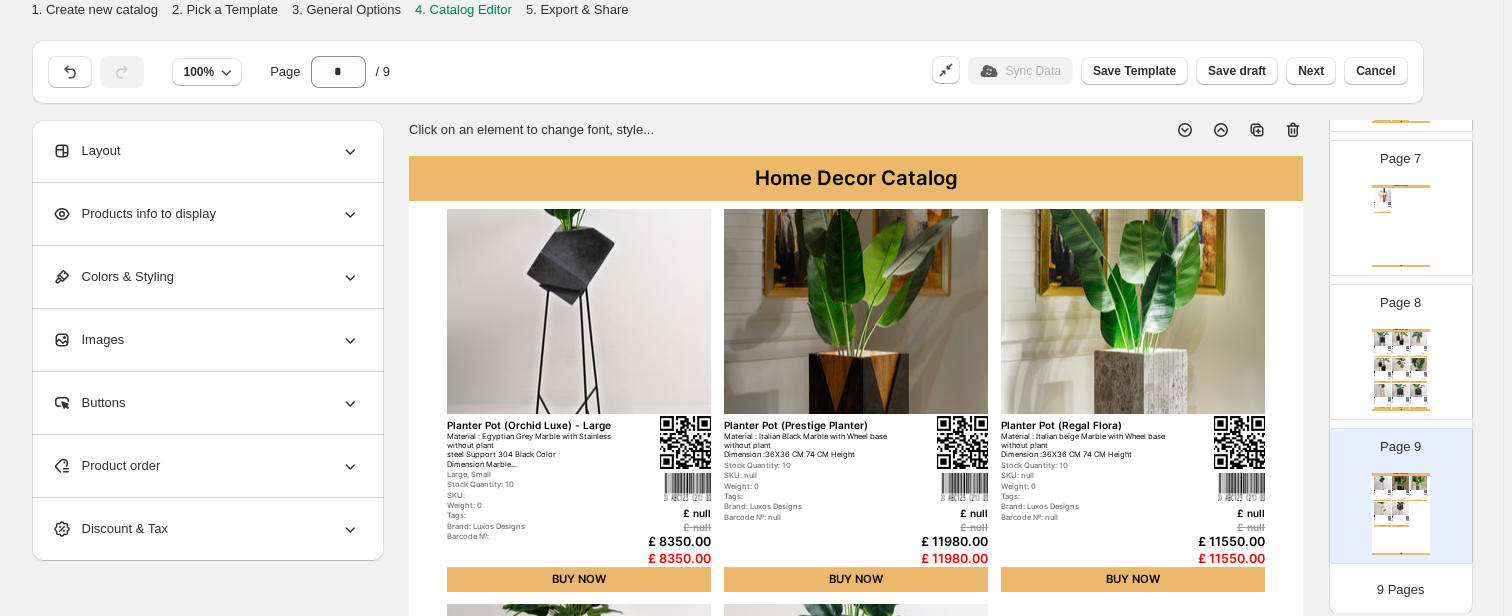 click on "Products info to display" at bounding box center (134, 214) 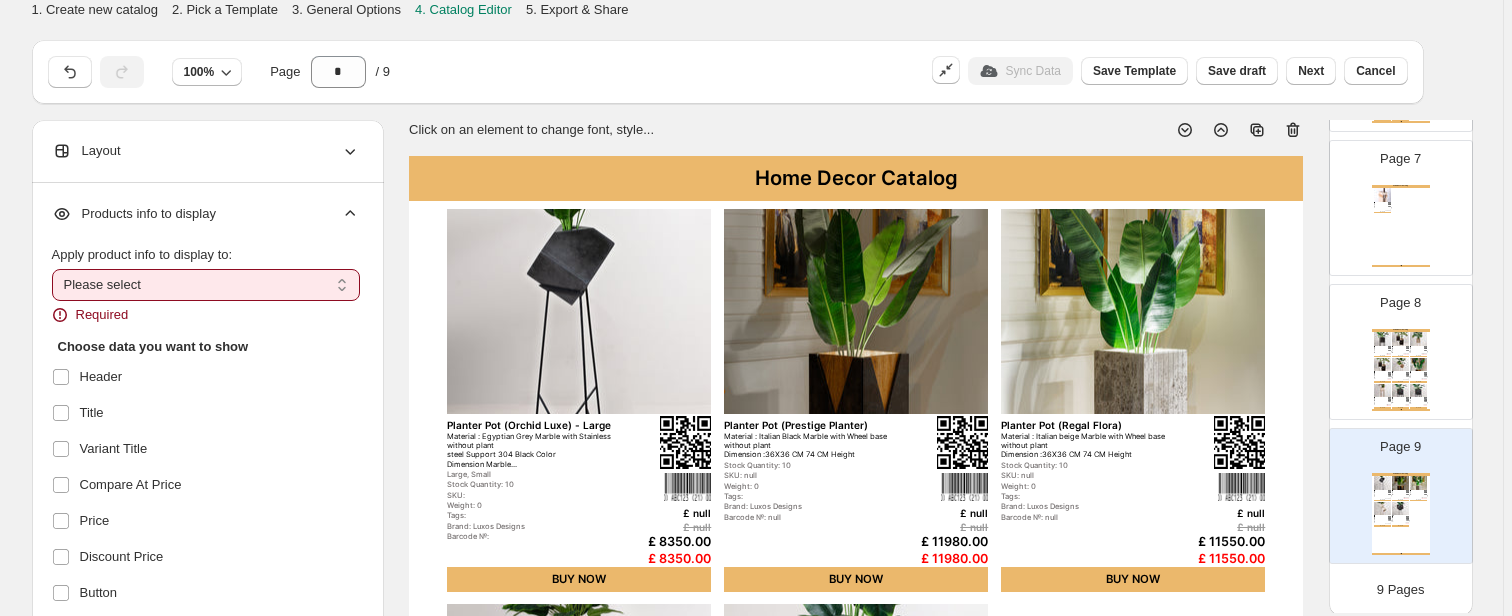 click on "**********" at bounding box center [206, 285] 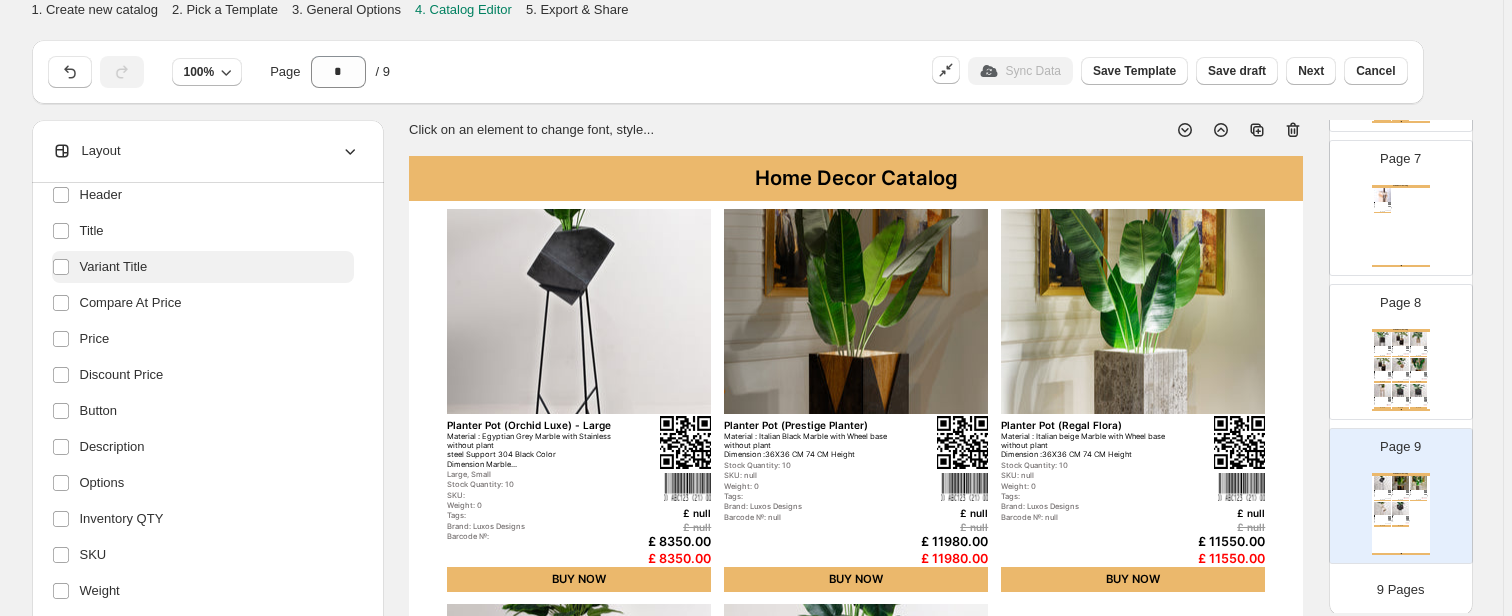 scroll, scrollTop: 160, scrollLeft: 0, axis: vertical 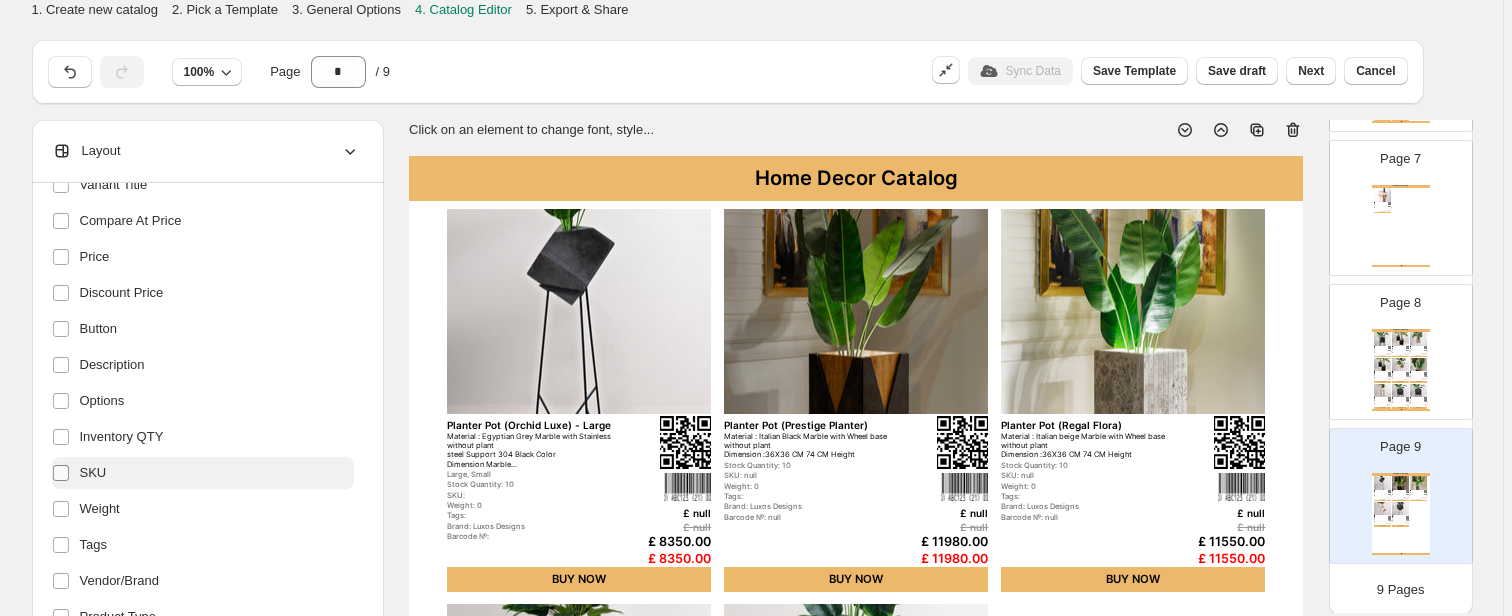 click at bounding box center [61, 473] 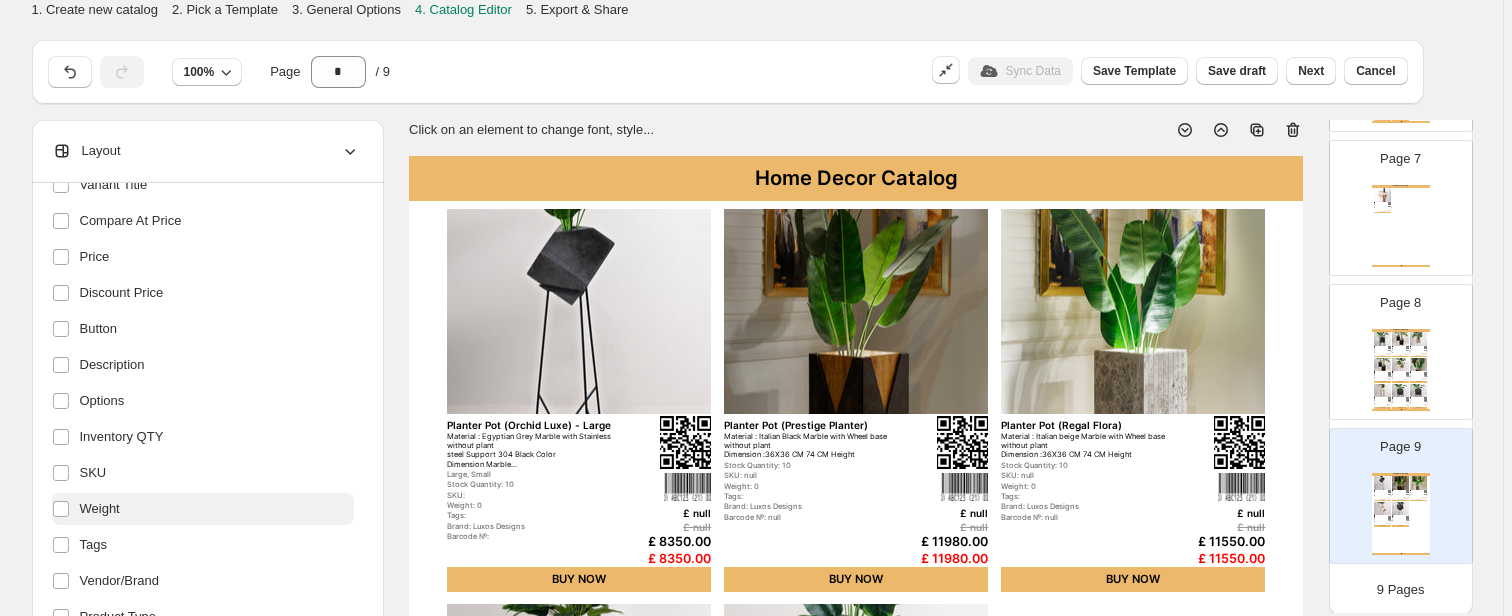 click on "Weight" at bounding box center [100, 509] 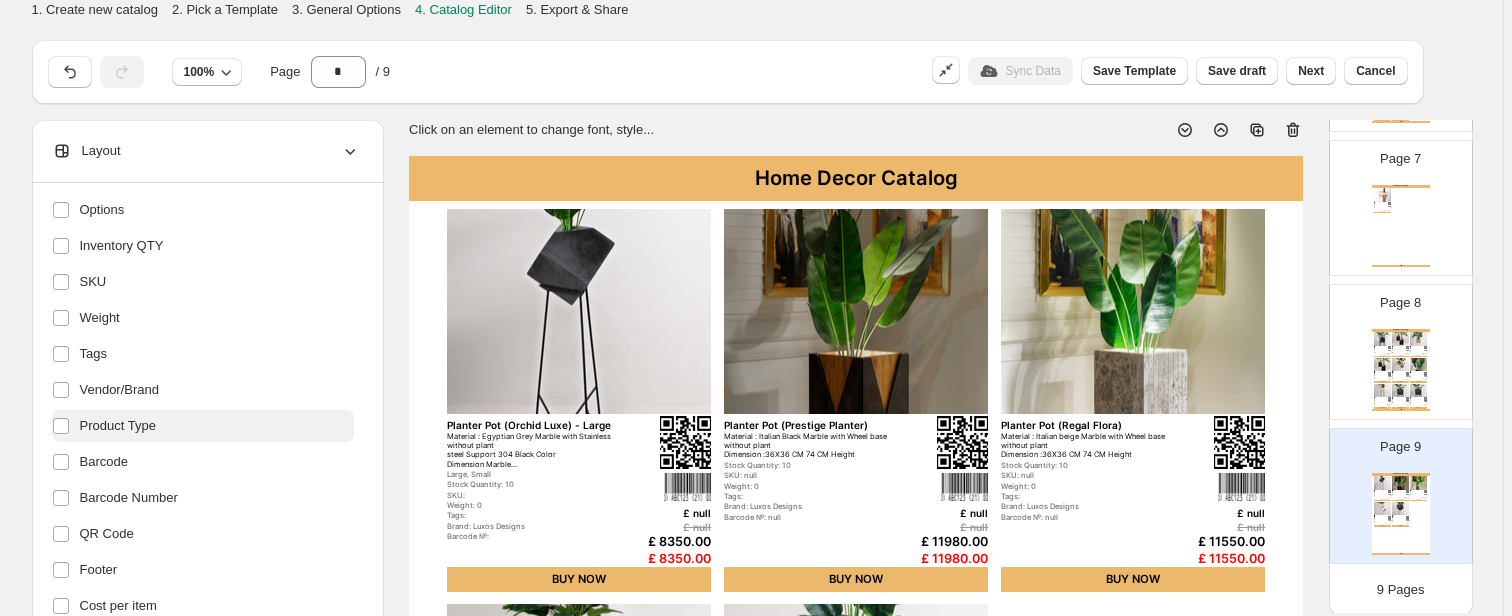 scroll, scrollTop: 432, scrollLeft: 0, axis: vertical 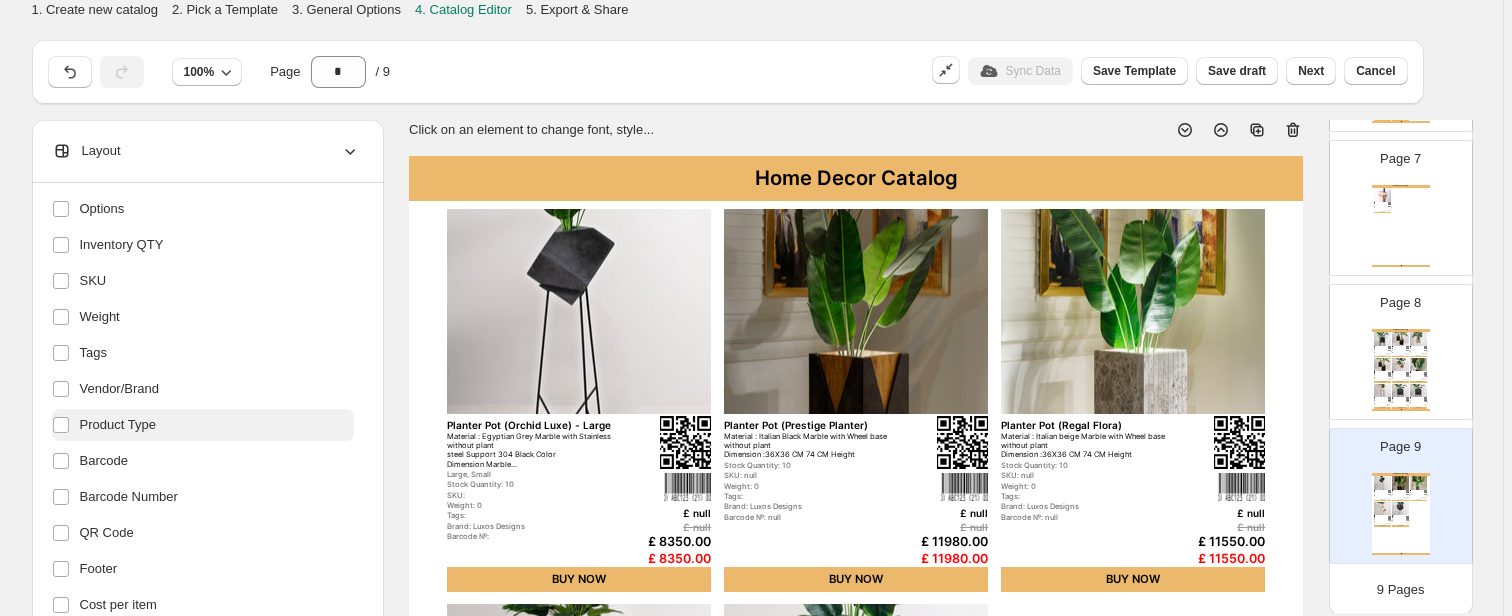 click on "Product Type" at bounding box center [118, 425] 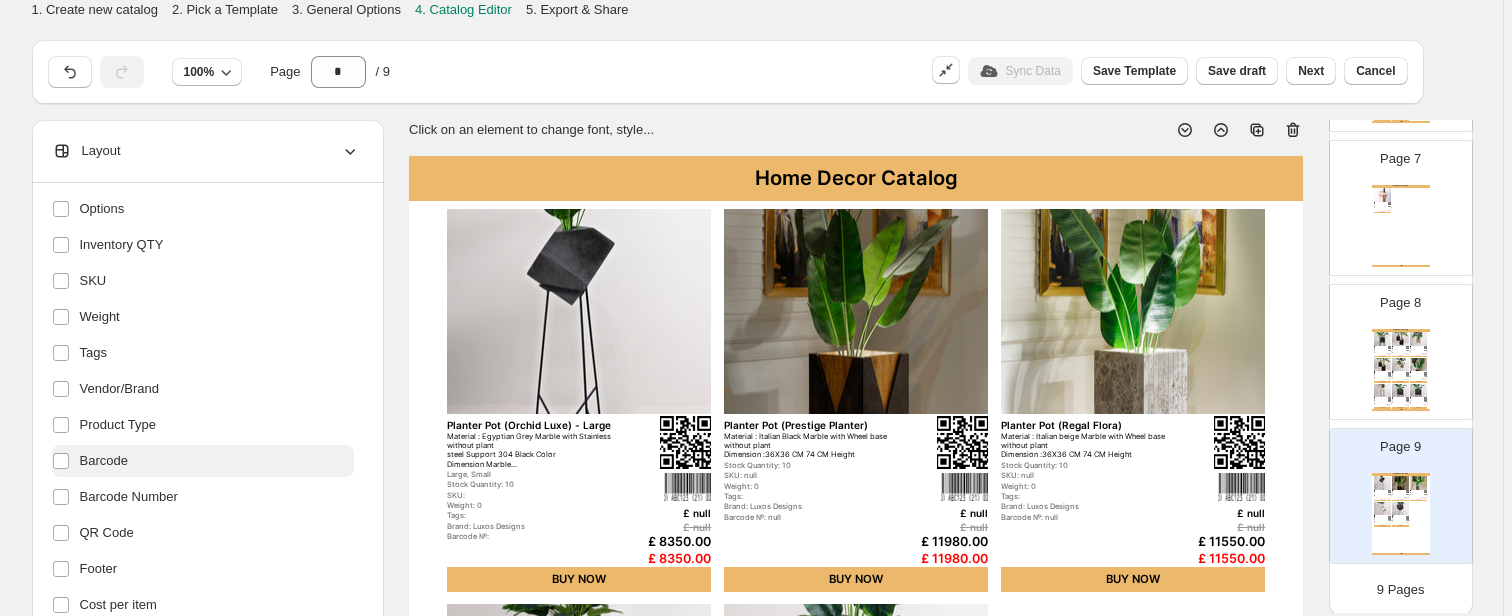 click on "Barcode" at bounding box center (104, 461) 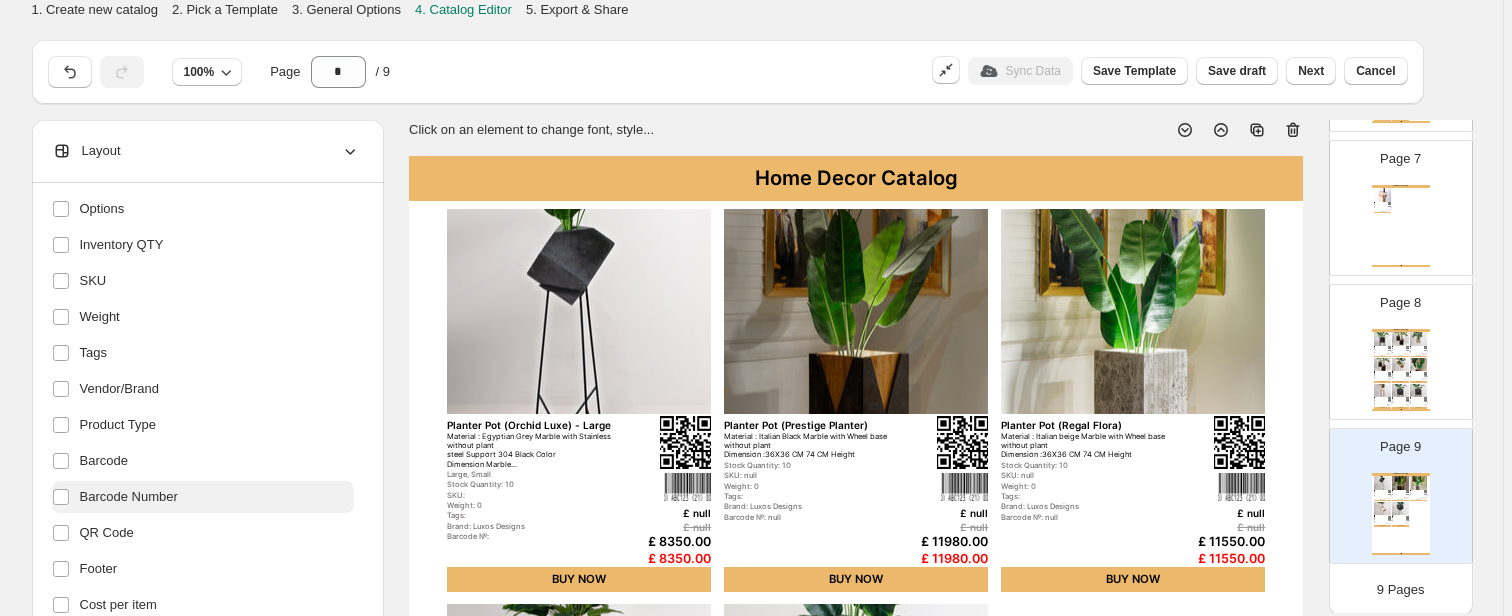 click on "Barcode Number" at bounding box center (129, 497) 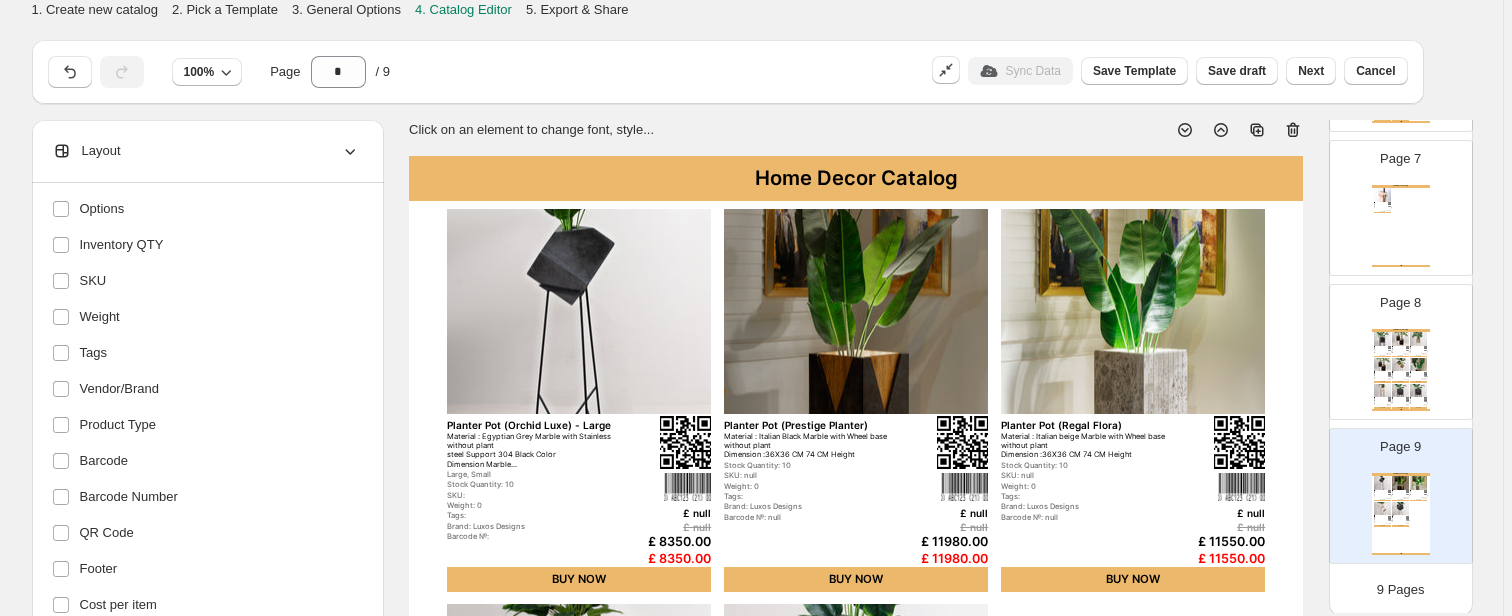 scroll, scrollTop: 160, scrollLeft: 0, axis: vertical 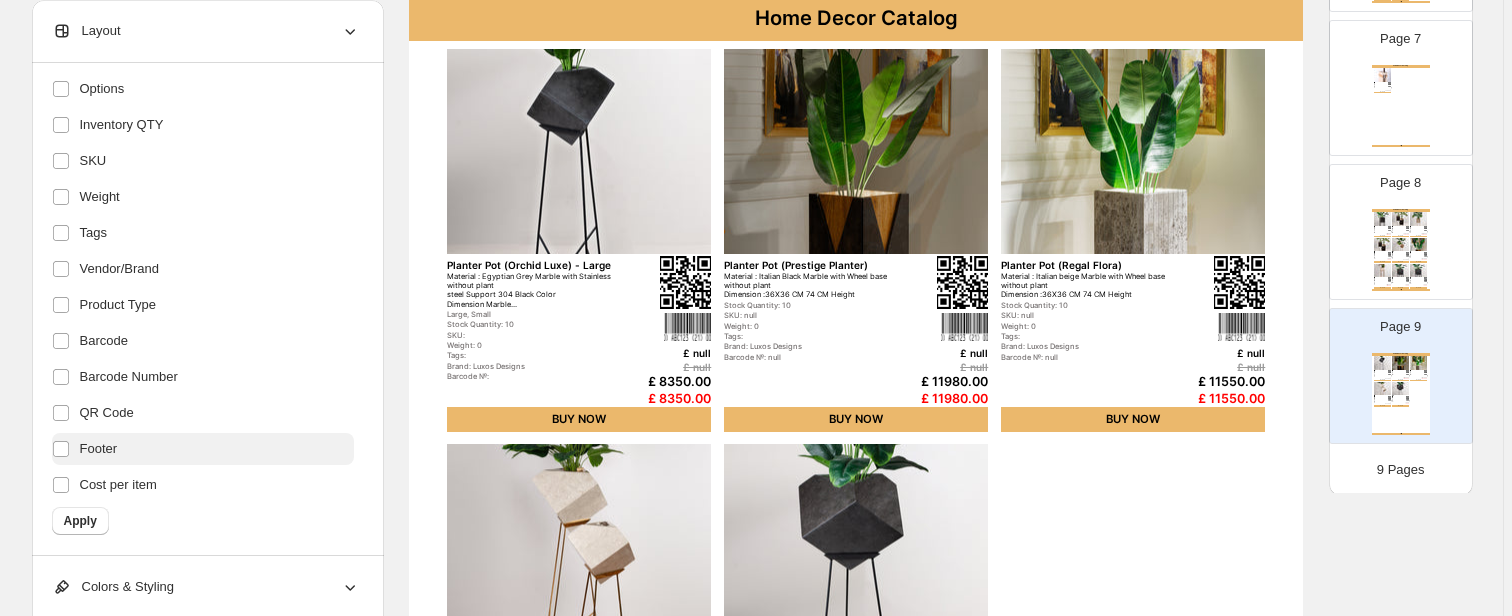 click on "Footer" at bounding box center [99, 449] 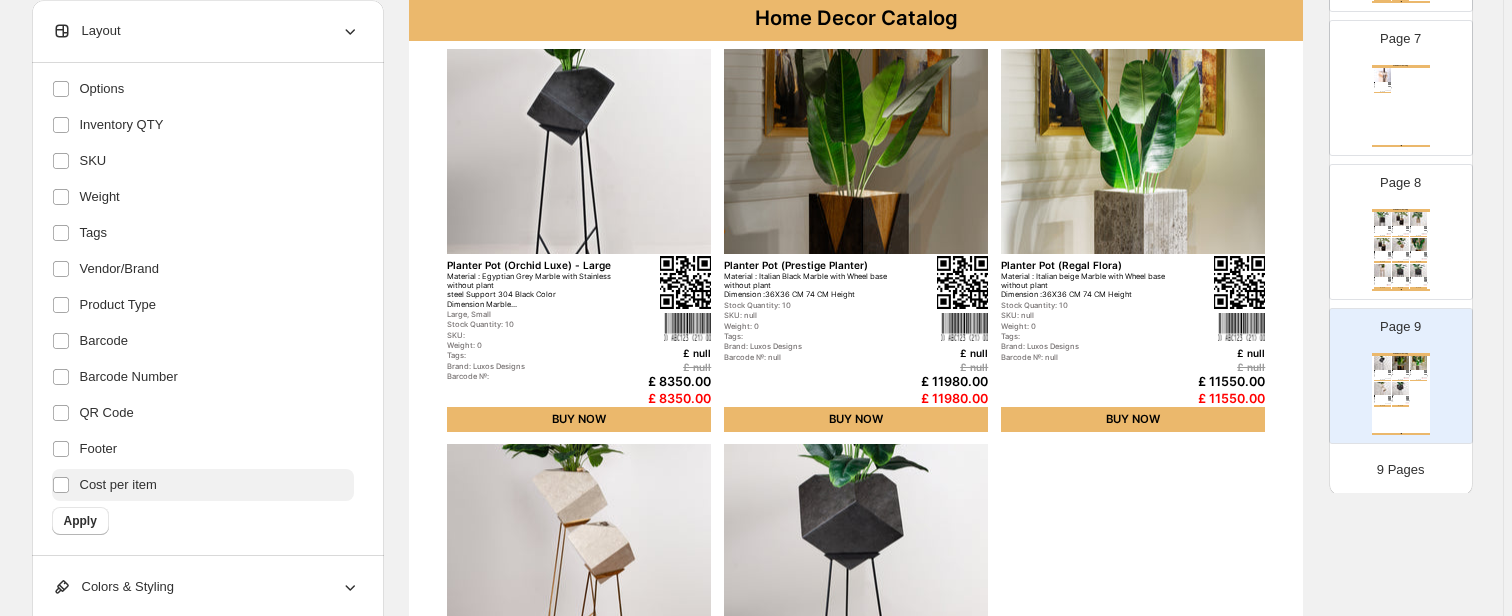 click on "Cost per item" at bounding box center (118, 485) 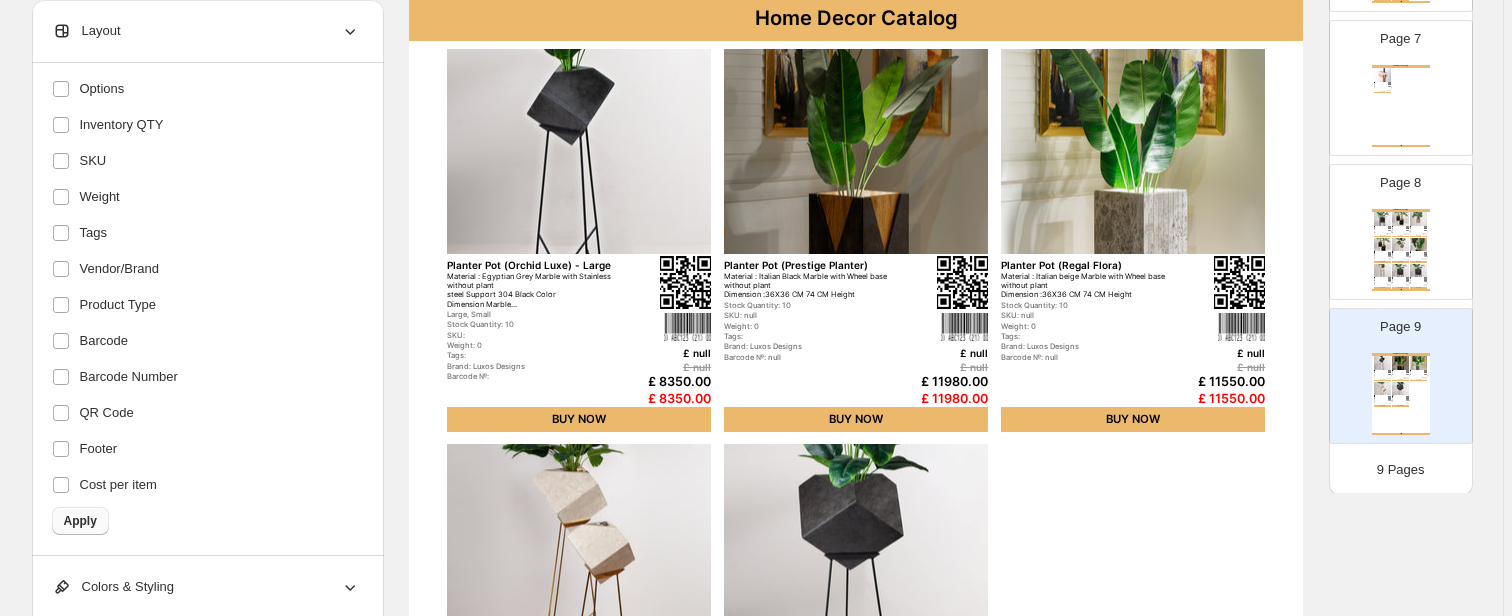 click on "Apply" at bounding box center [80, 521] 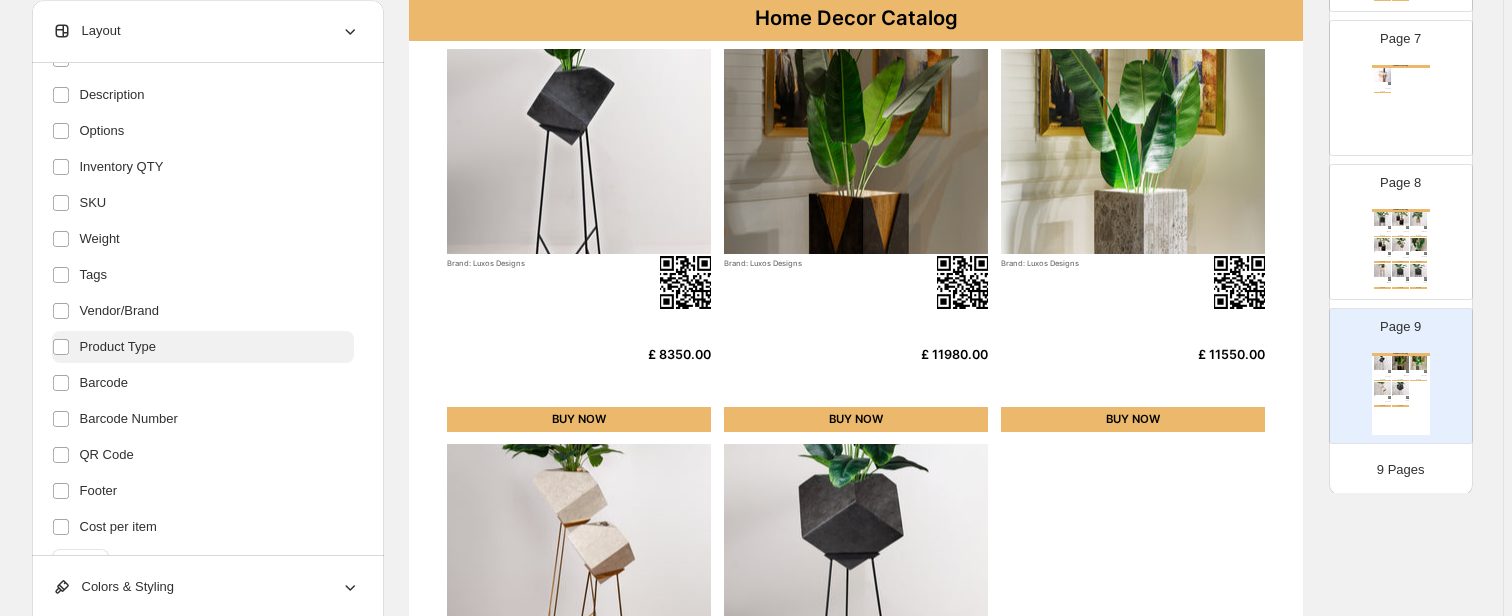 scroll, scrollTop: 352, scrollLeft: 0, axis: vertical 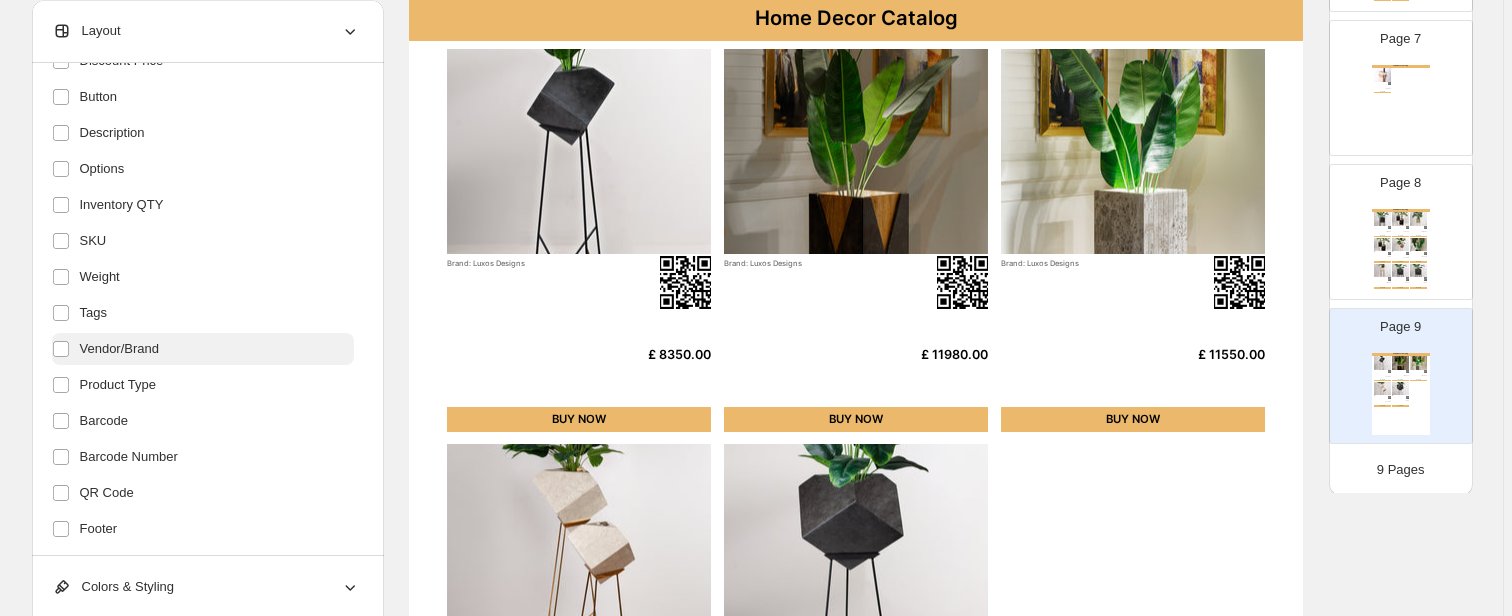click on "Vendor/Brand" at bounding box center [203, 349] 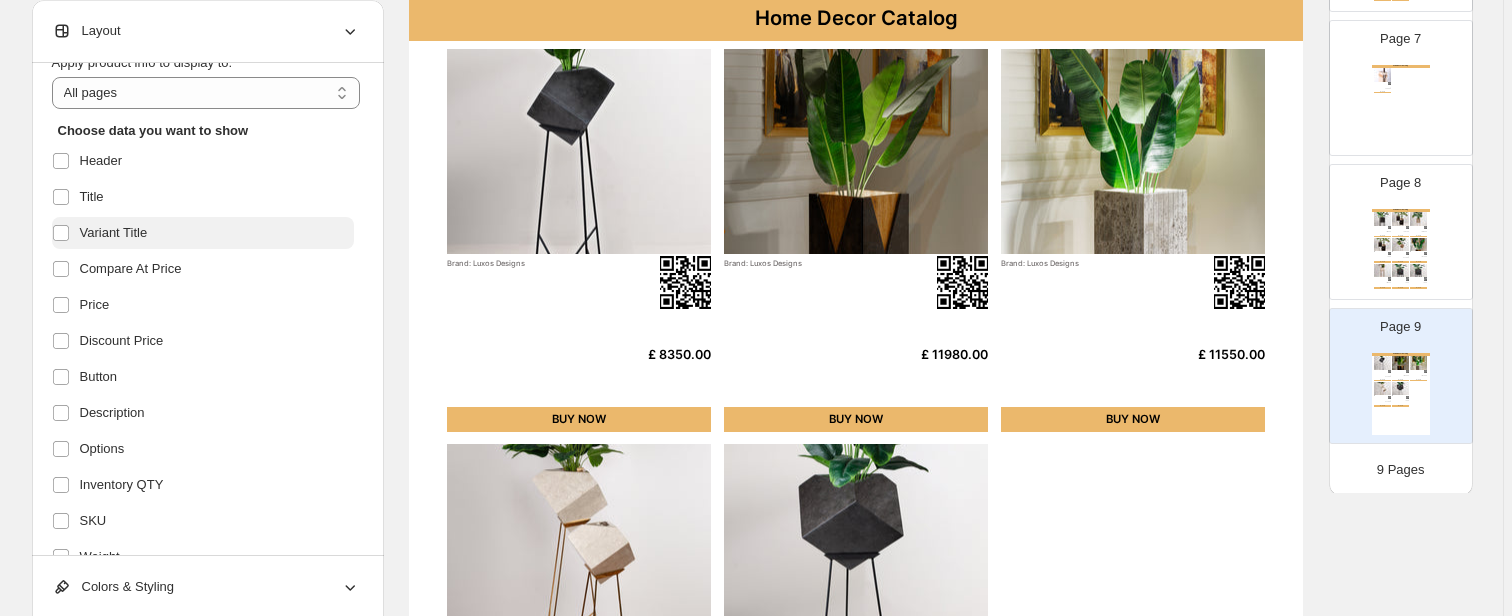 scroll, scrollTop: 32, scrollLeft: 0, axis: vertical 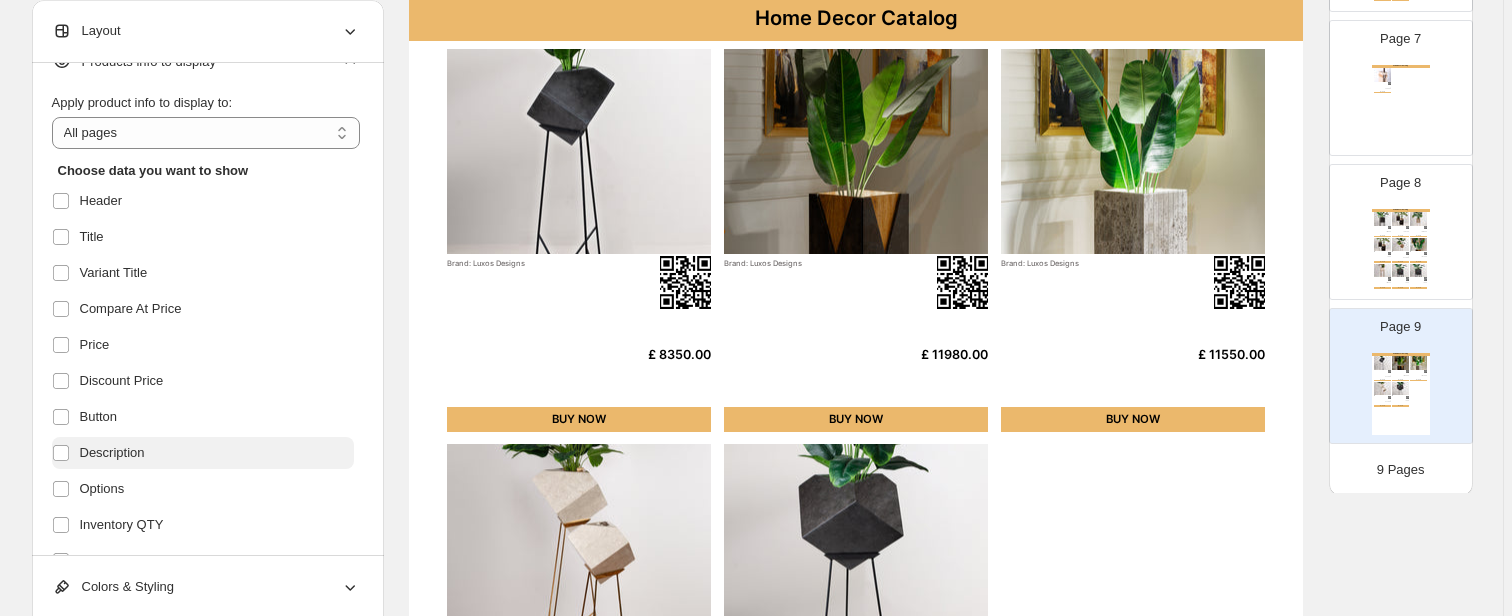 click on "Description" at bounding box center [112, 453] 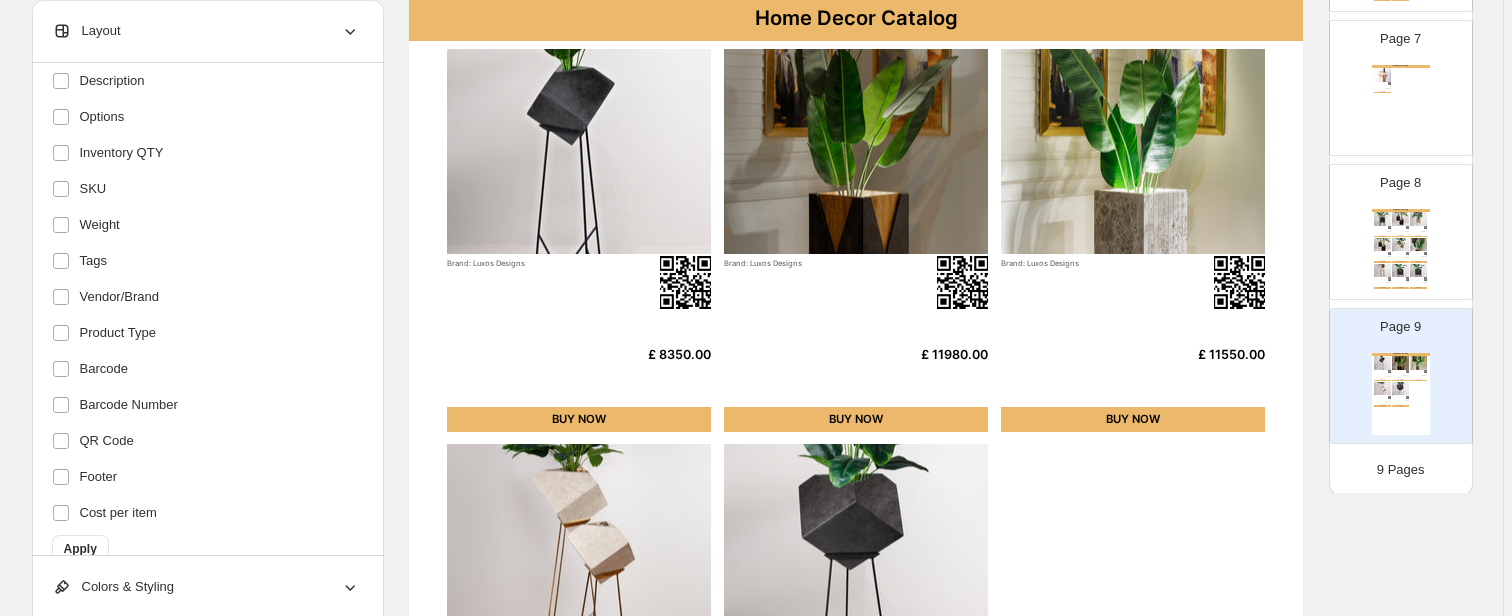 scroll, scrollTop: 432, scrollLeft: 0, axis: vertical 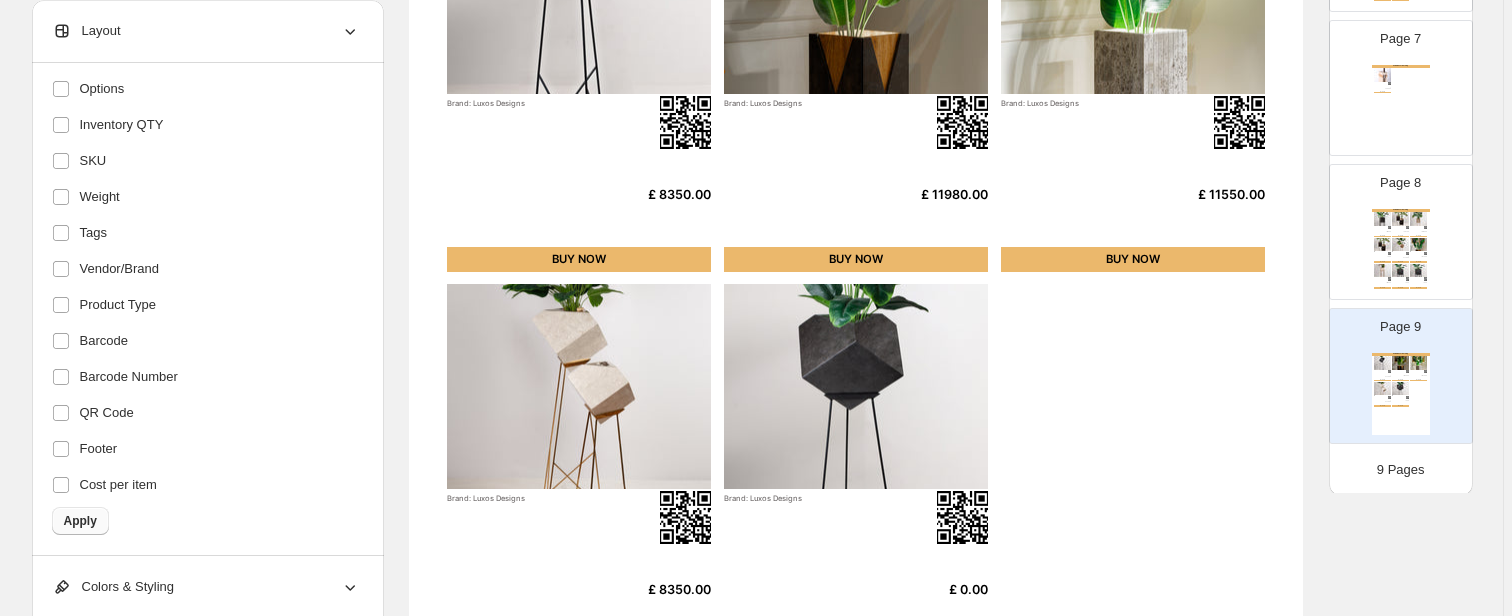 click on "Apply" at bounding box center (80, 521) 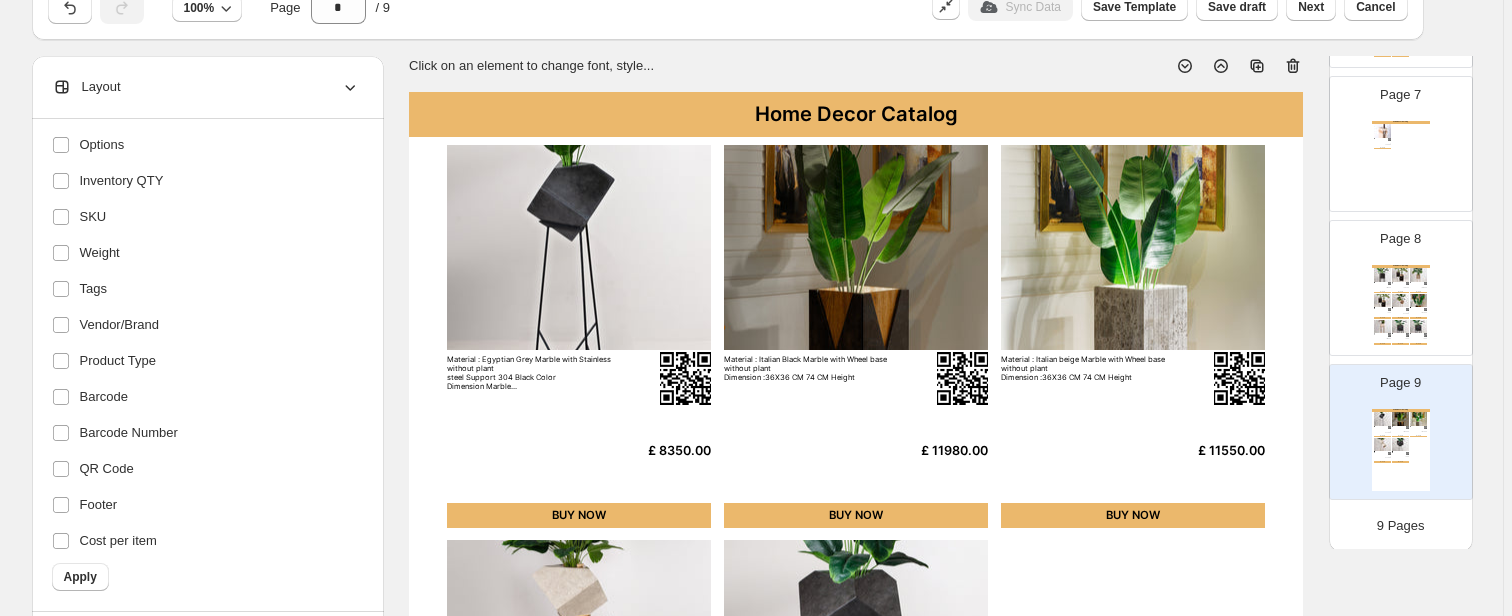 scroll, scrollTop: 0, scrollLeft: 0, axis: both 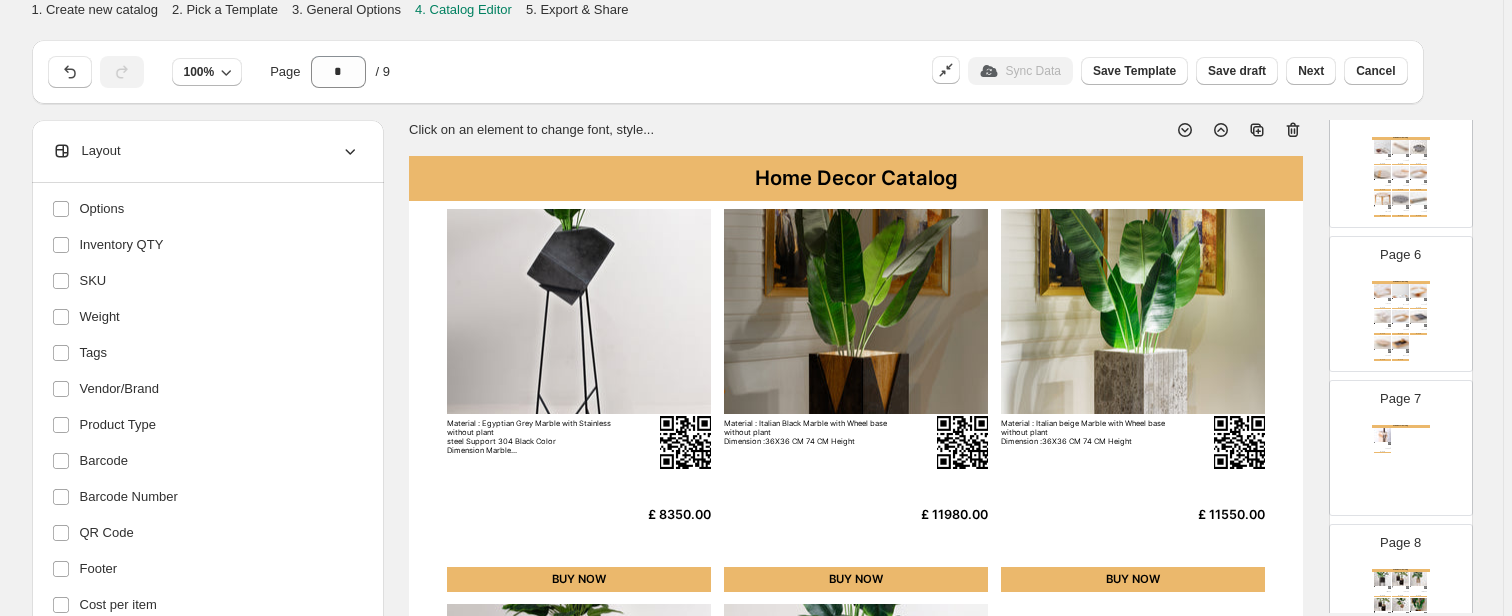 click at bounding box center [1382, 198] 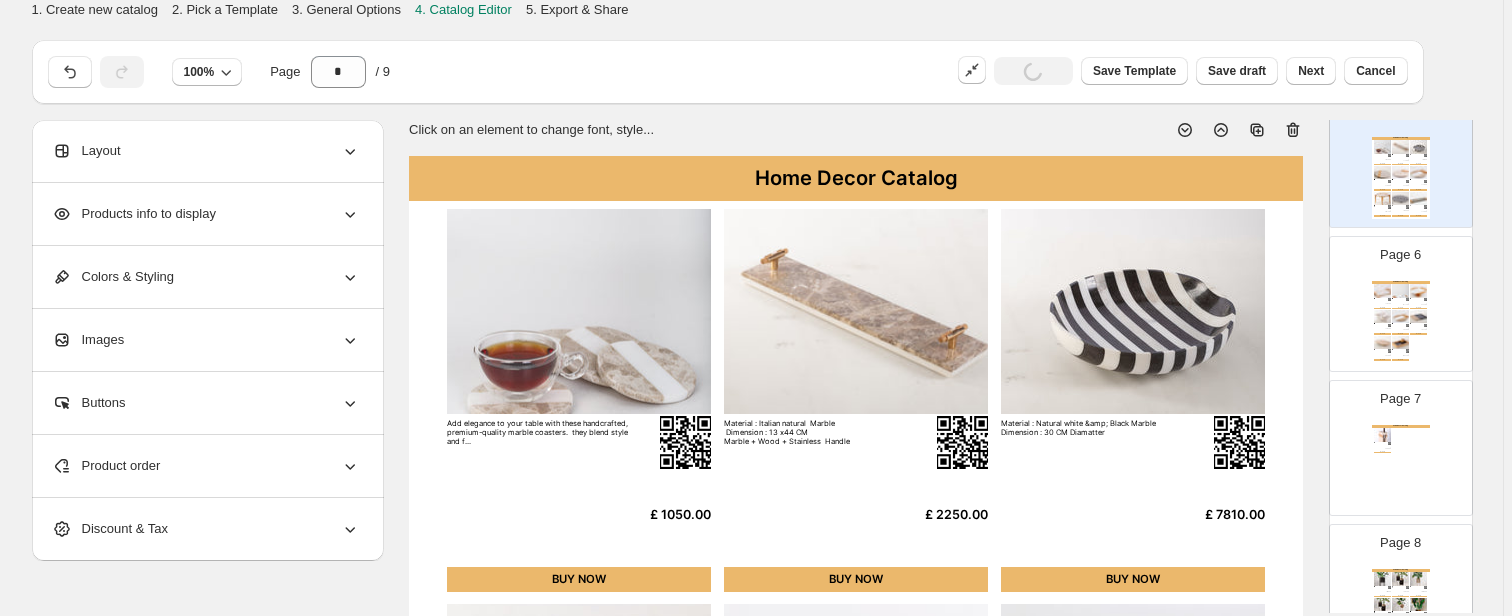 scroll, scrollTop: 0, scrollLeft: 0, axis: both 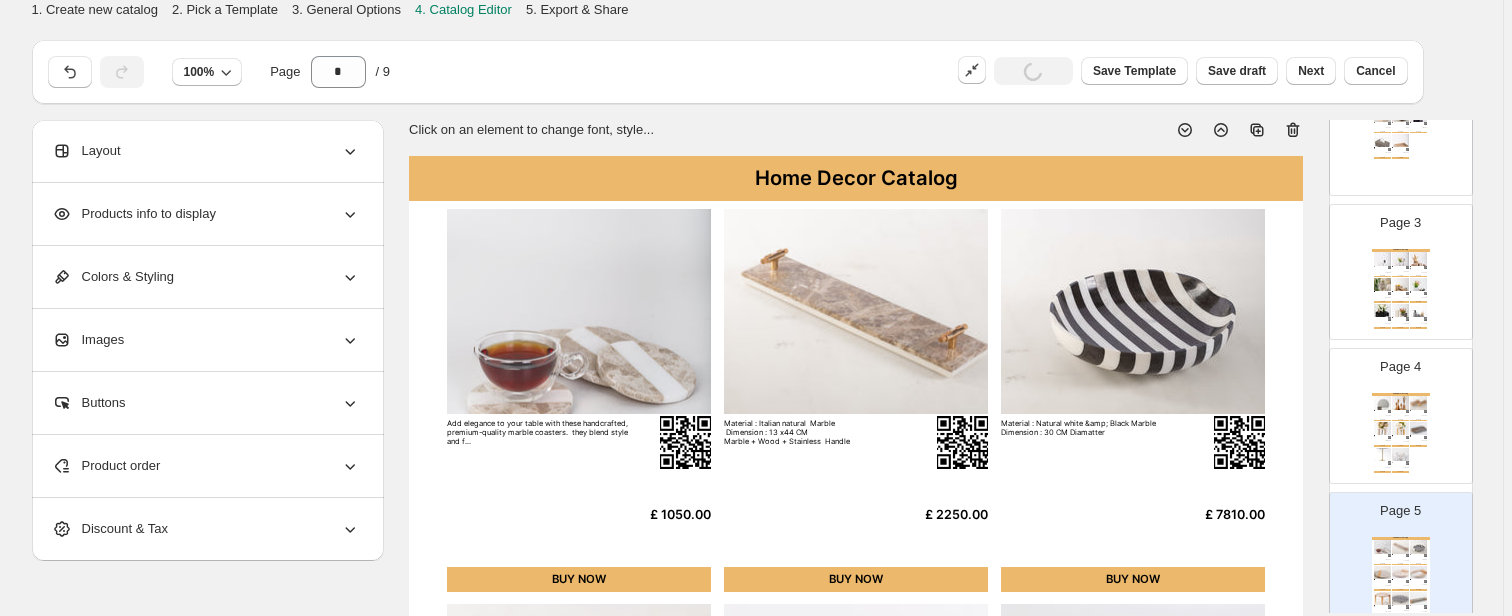 click on "Page 3" at bounding box center (1400, 223) 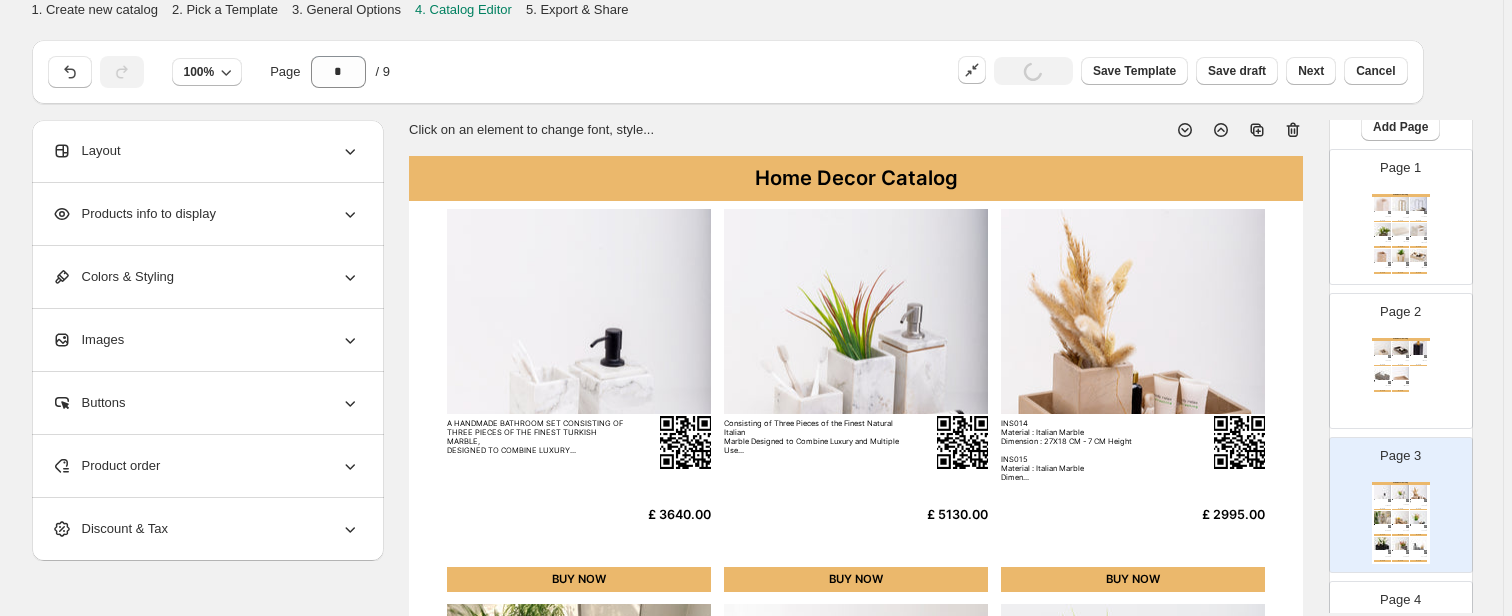 scroll, scrollTop: 52, scrollLeft: 0, axis: vertical 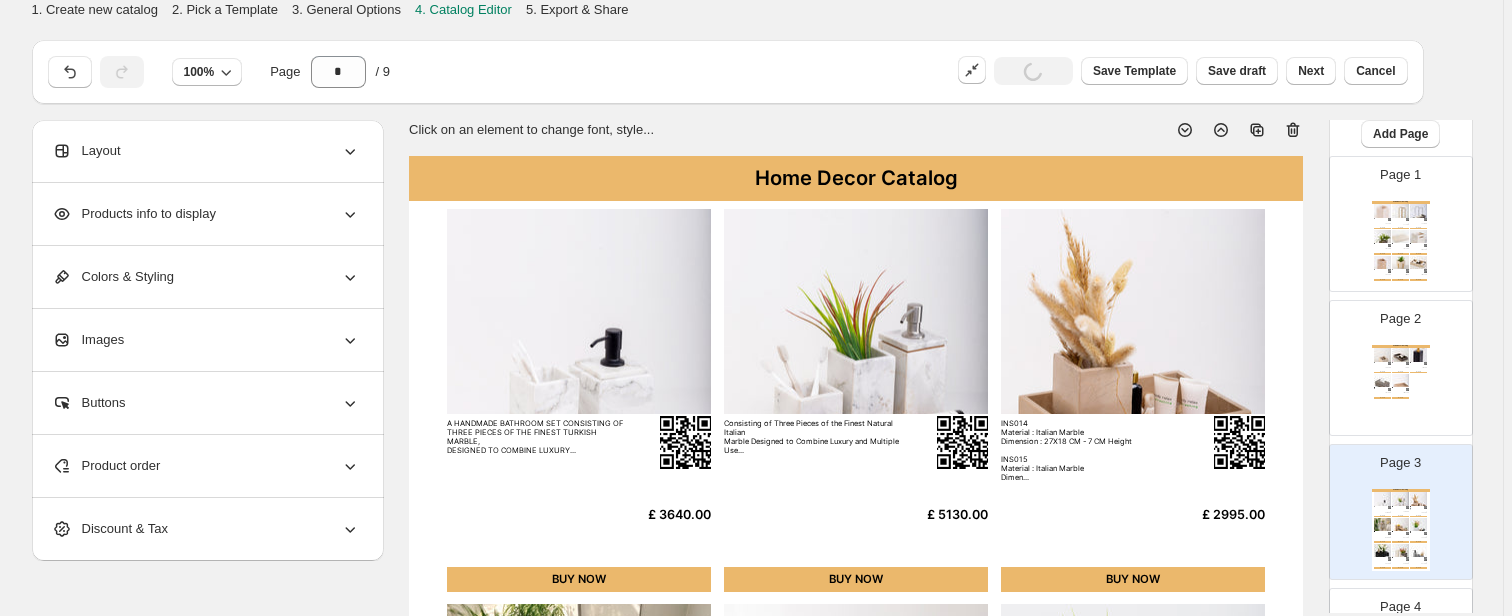 click on "BUY NOW" at bounding box center (1382, 229) 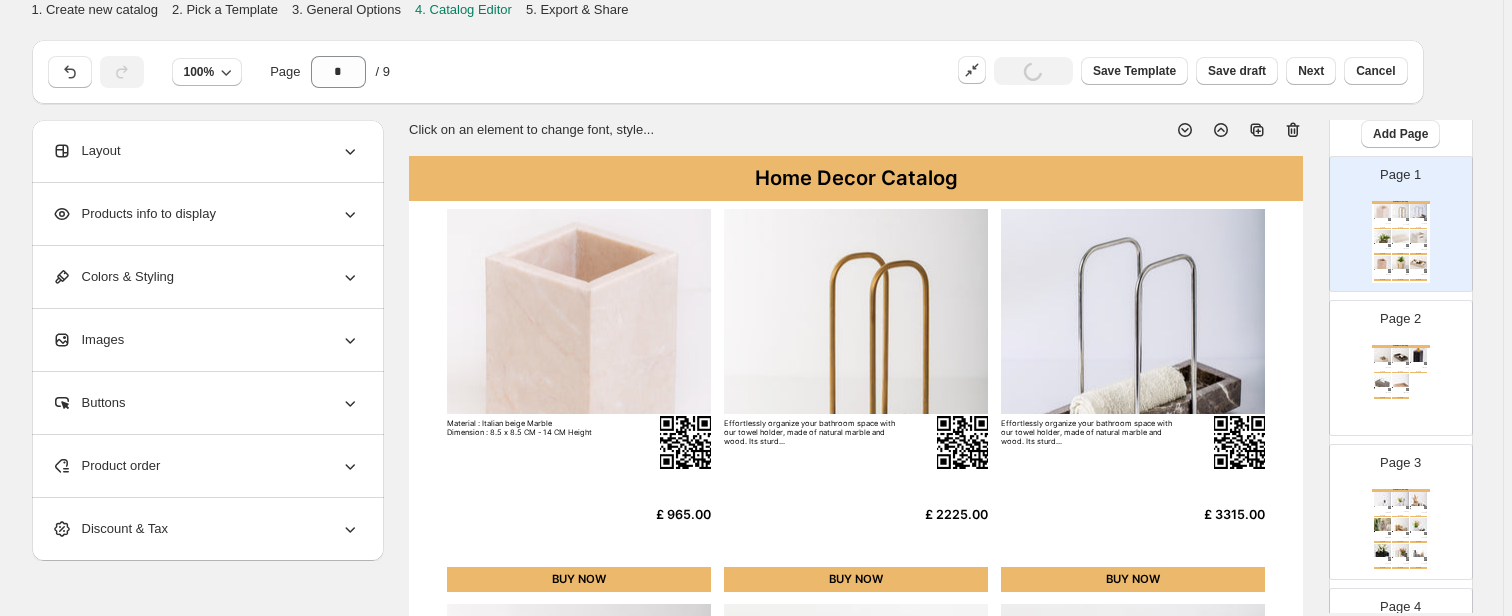 click on "Layout" at bounding box center [206, 151] 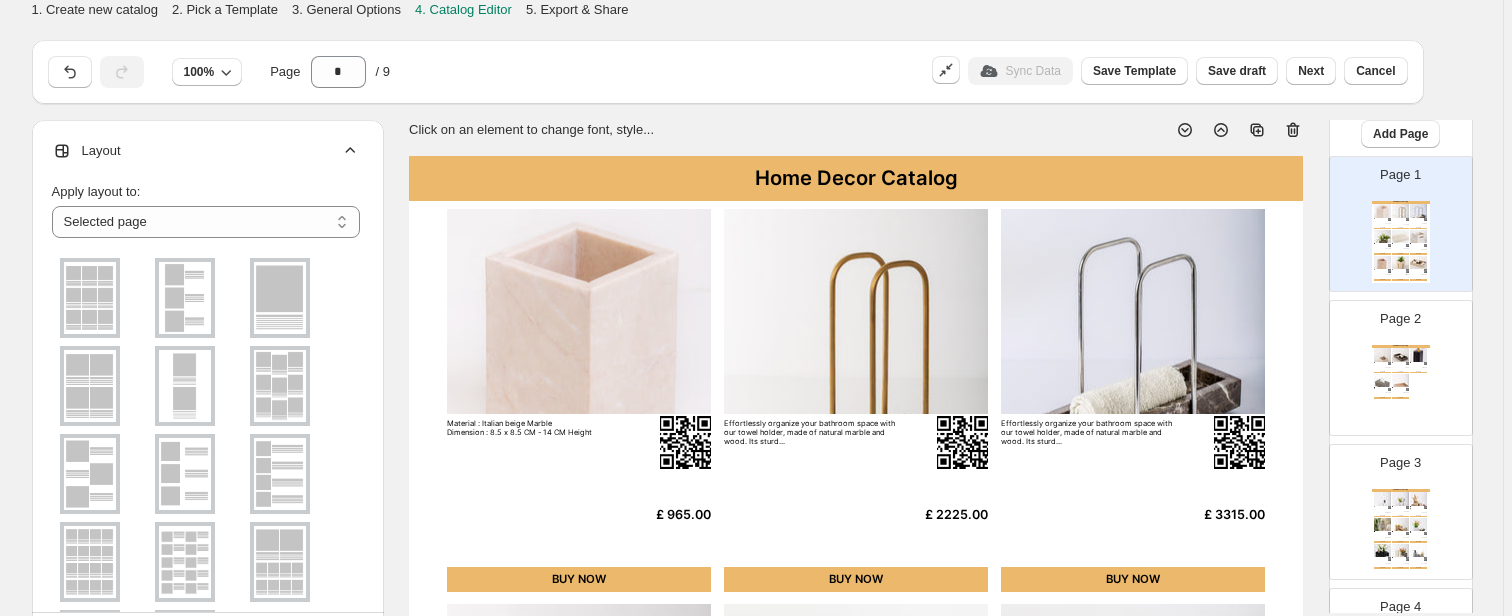 click on "Layout" at bounding box center (206, 151) 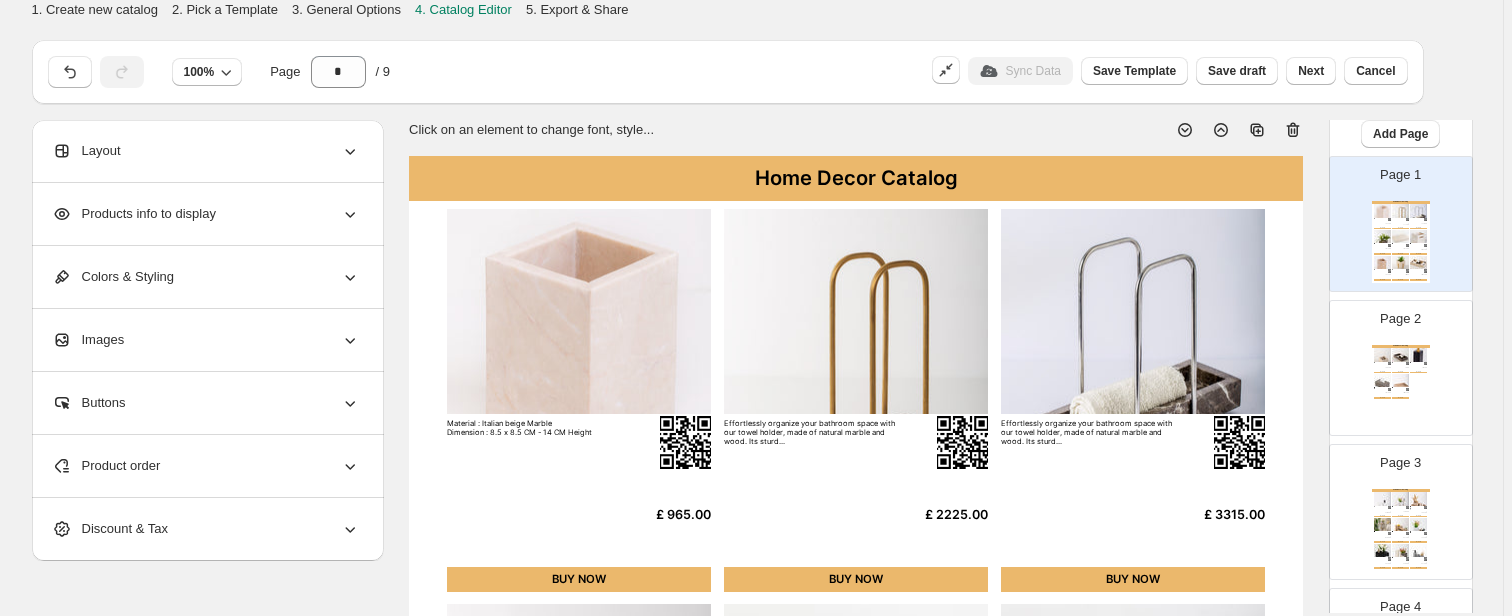 click on "Products info to display" at bounding box center [134, 214] 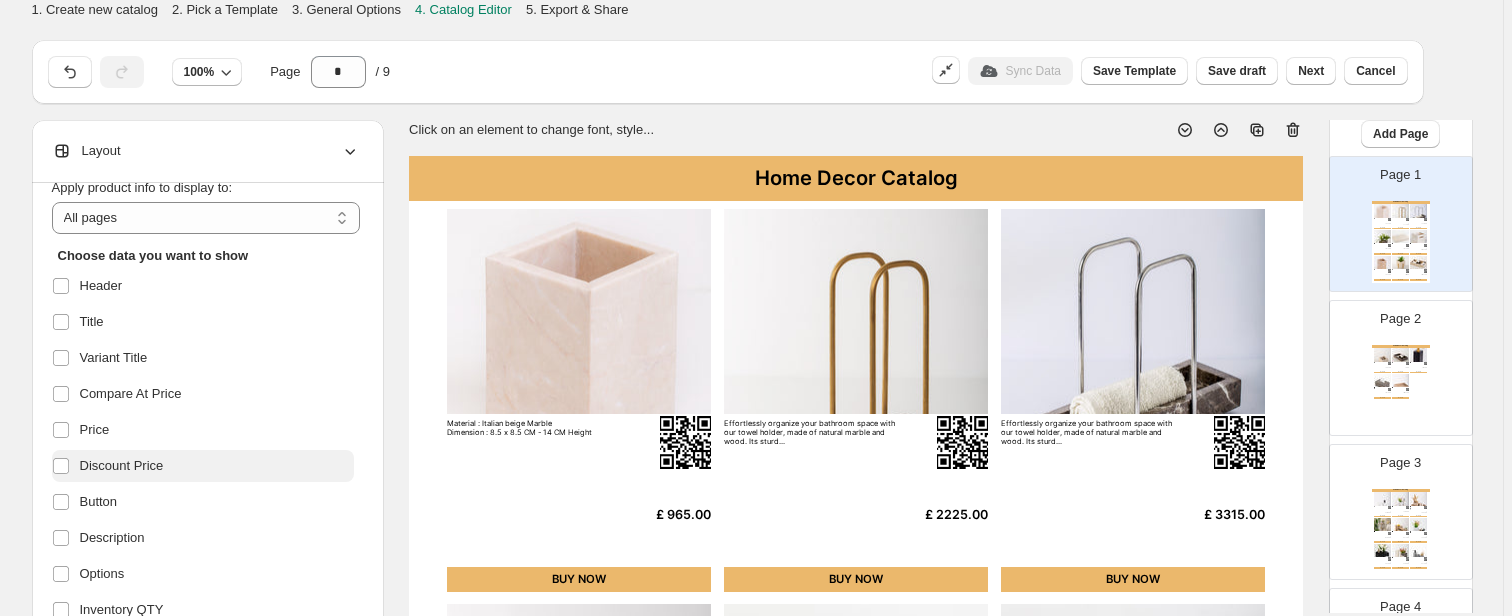 scroll, scrollTop: 160, scrollLeft: 0, axis: vertical 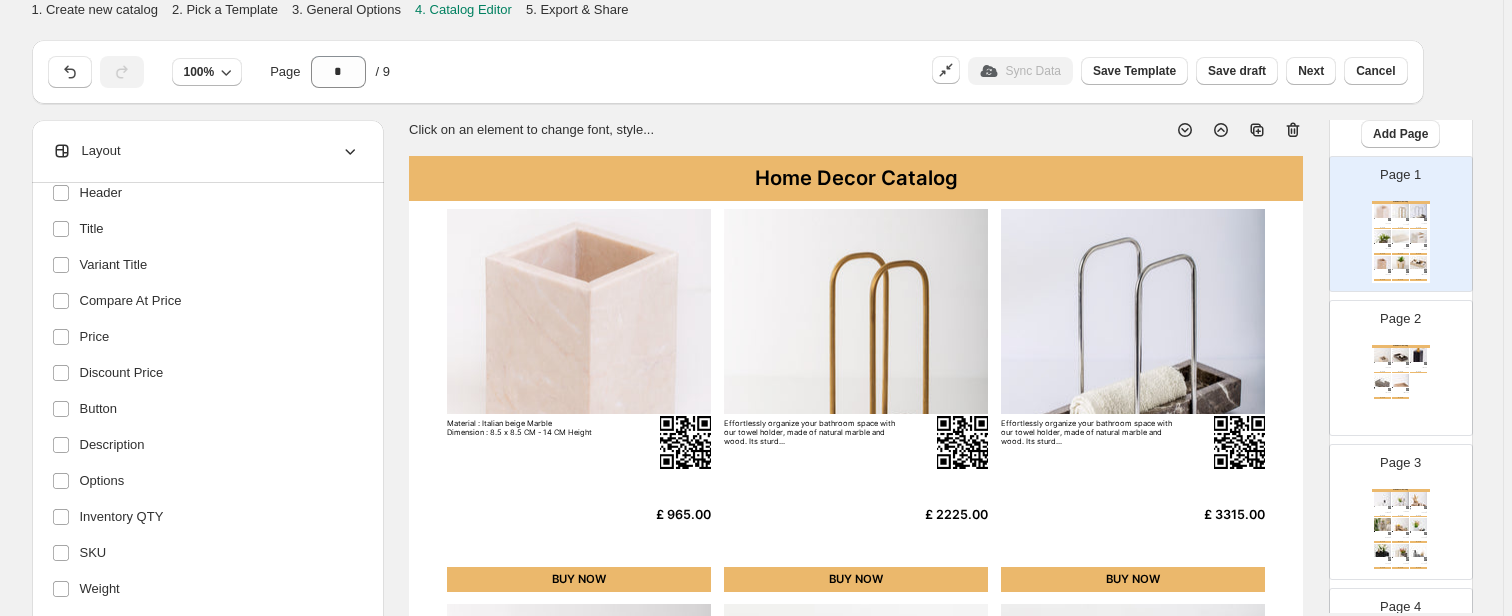 click at bounding box center [579, 311] 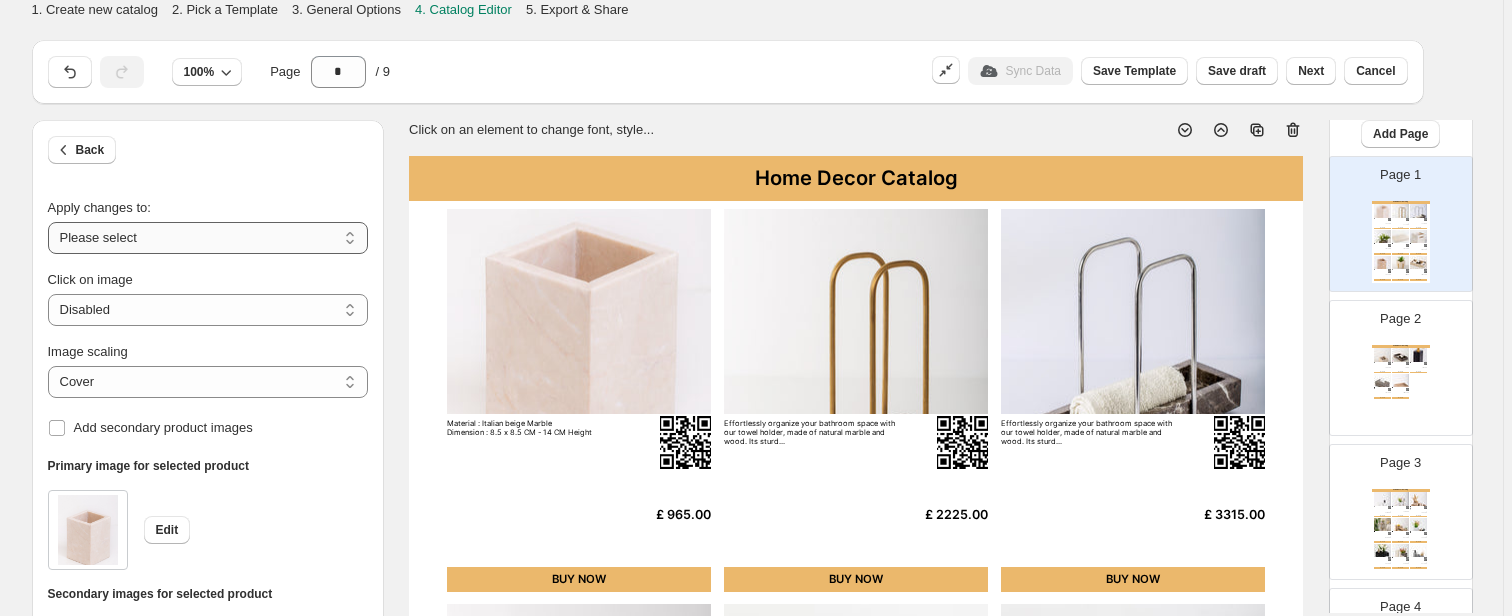 click on "**********" at bounding box center (208, 238) 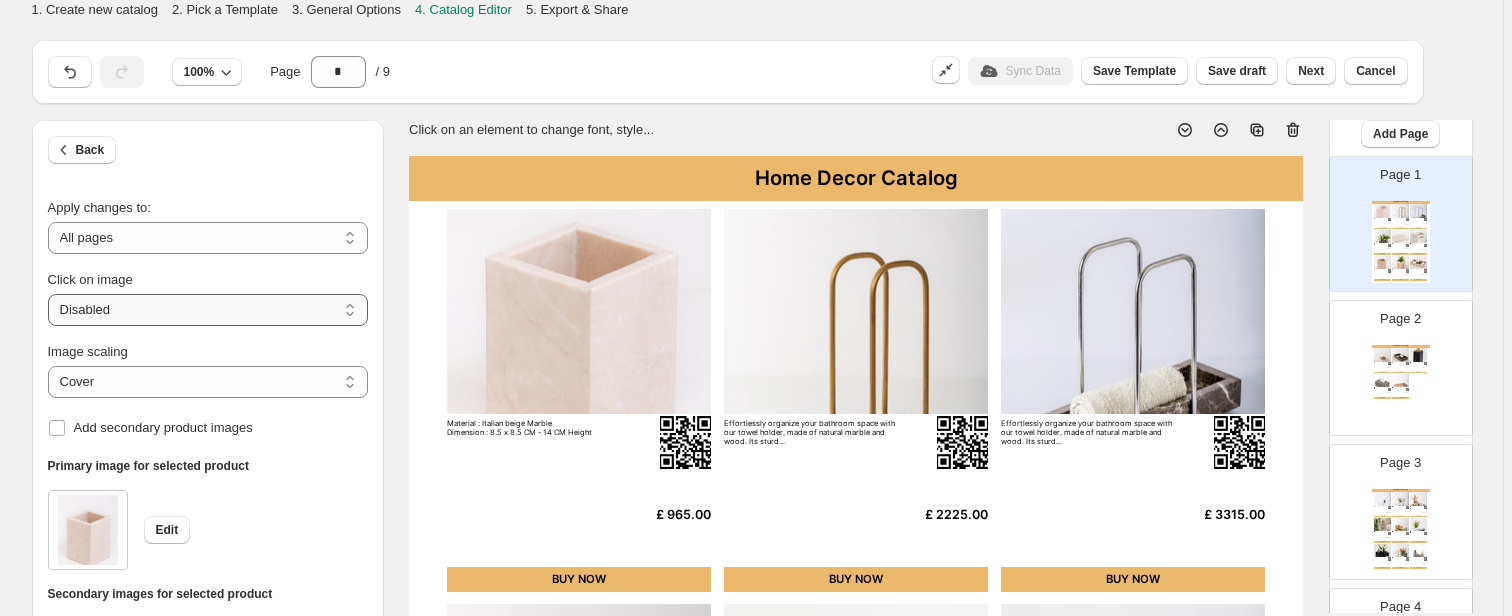 click on "**********" at bounding box center (208, 310) 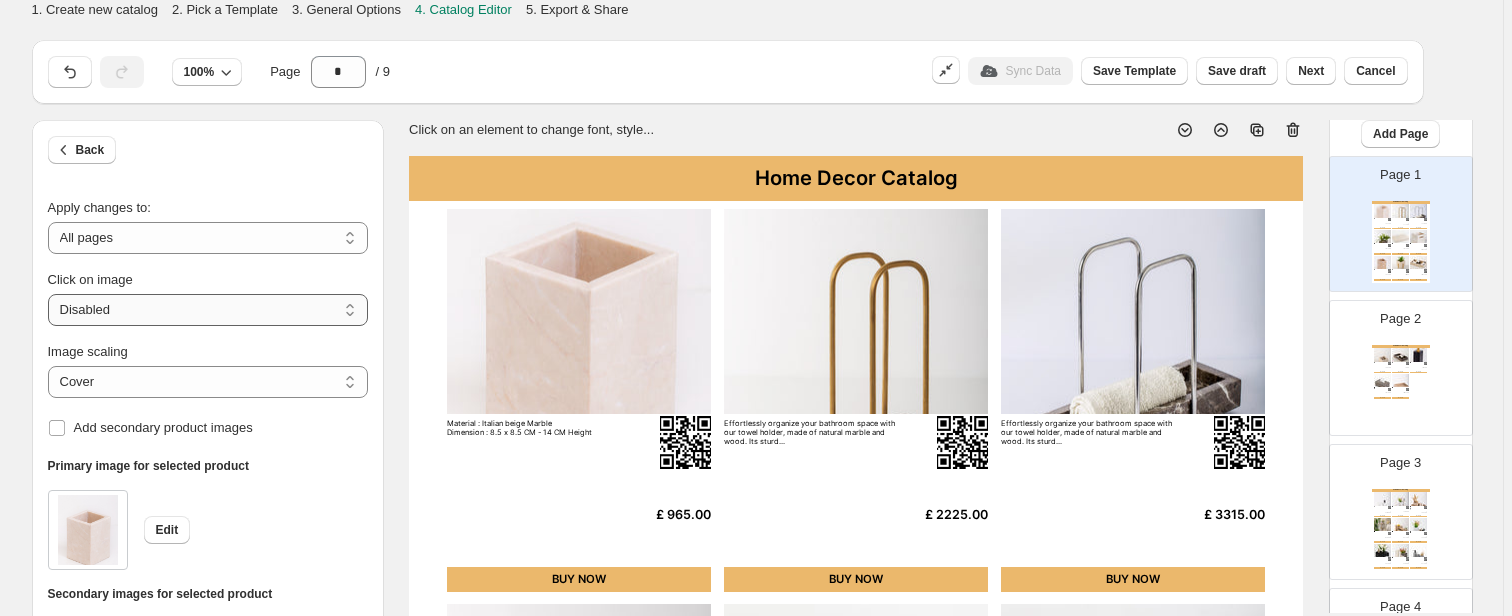 select on "**********" 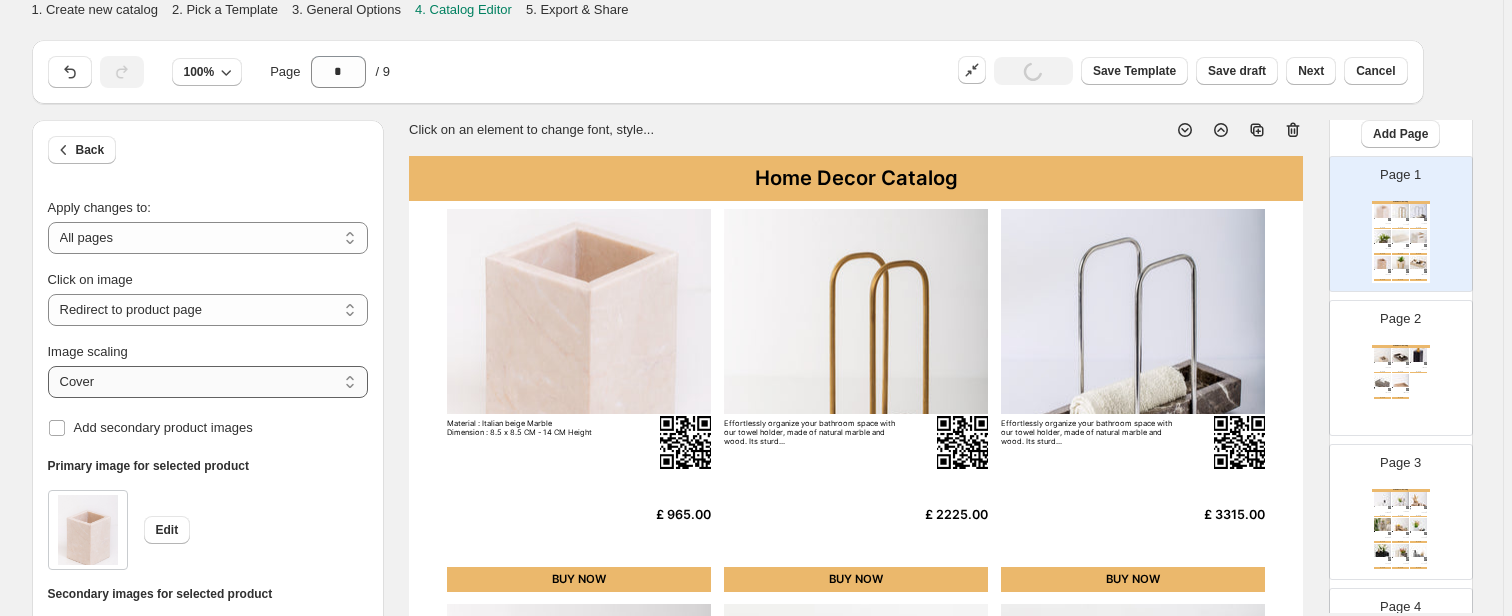 click on "***** *******" at bounding box center (208, 382) 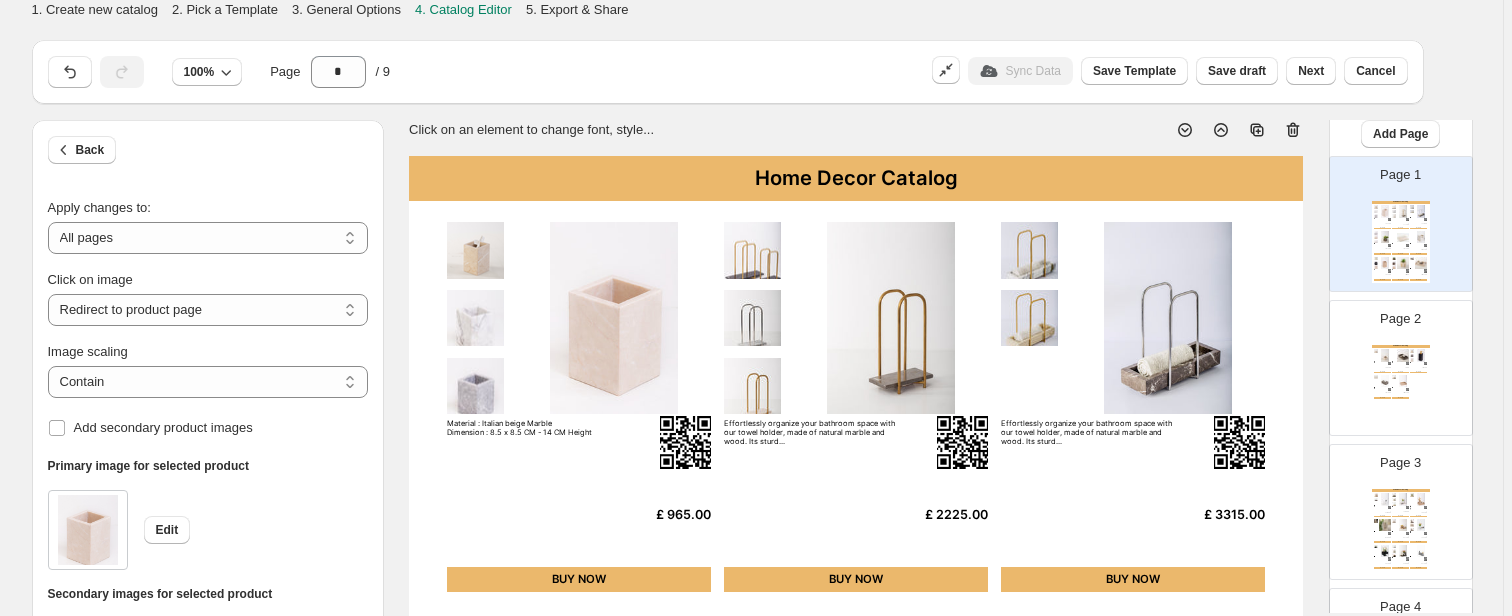click at bounding box center [752, 250] 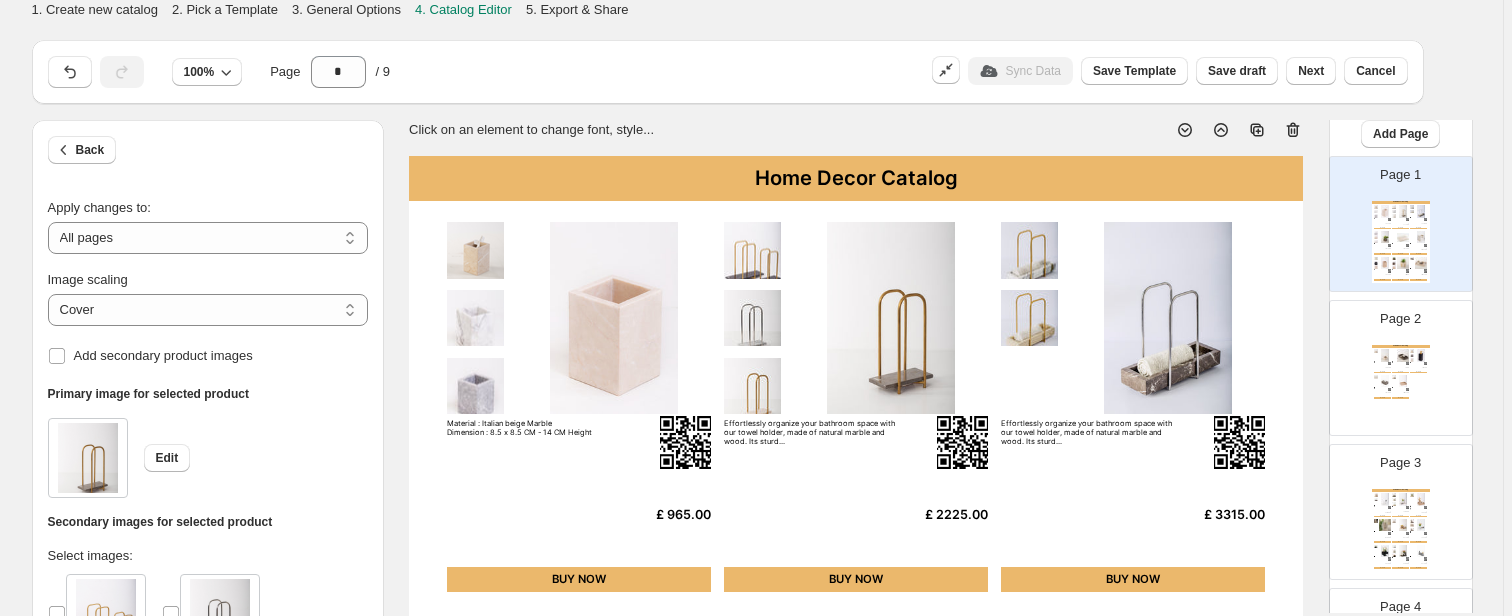 click at bounding box center (752, 250) 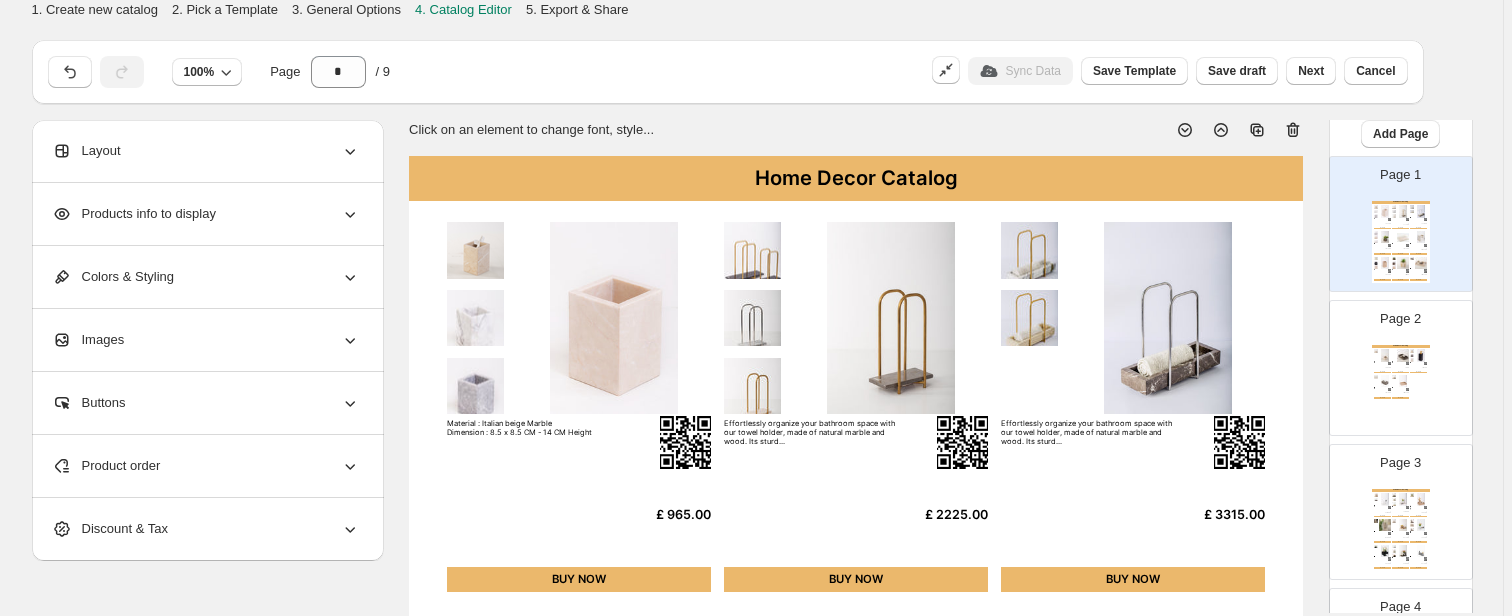 click at bounding box center [752, 250] 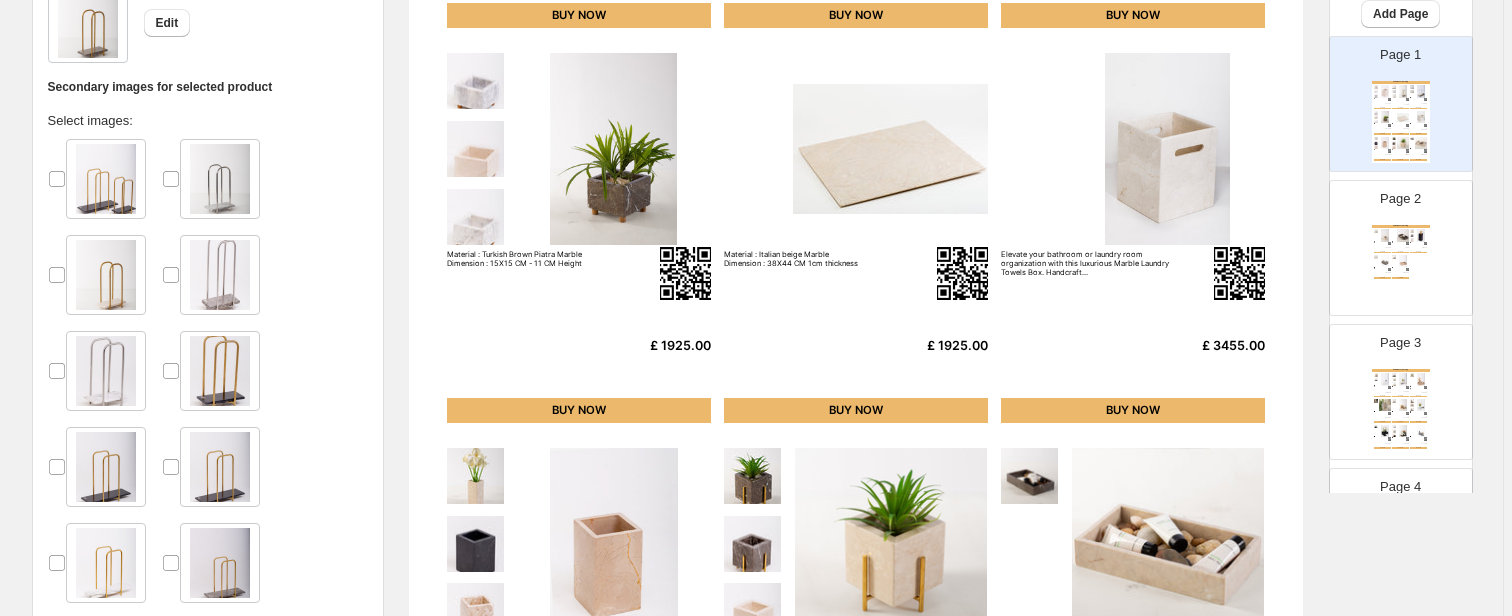 scroll, scrollTop: 244, scrollLeft: 0, axis: vertical 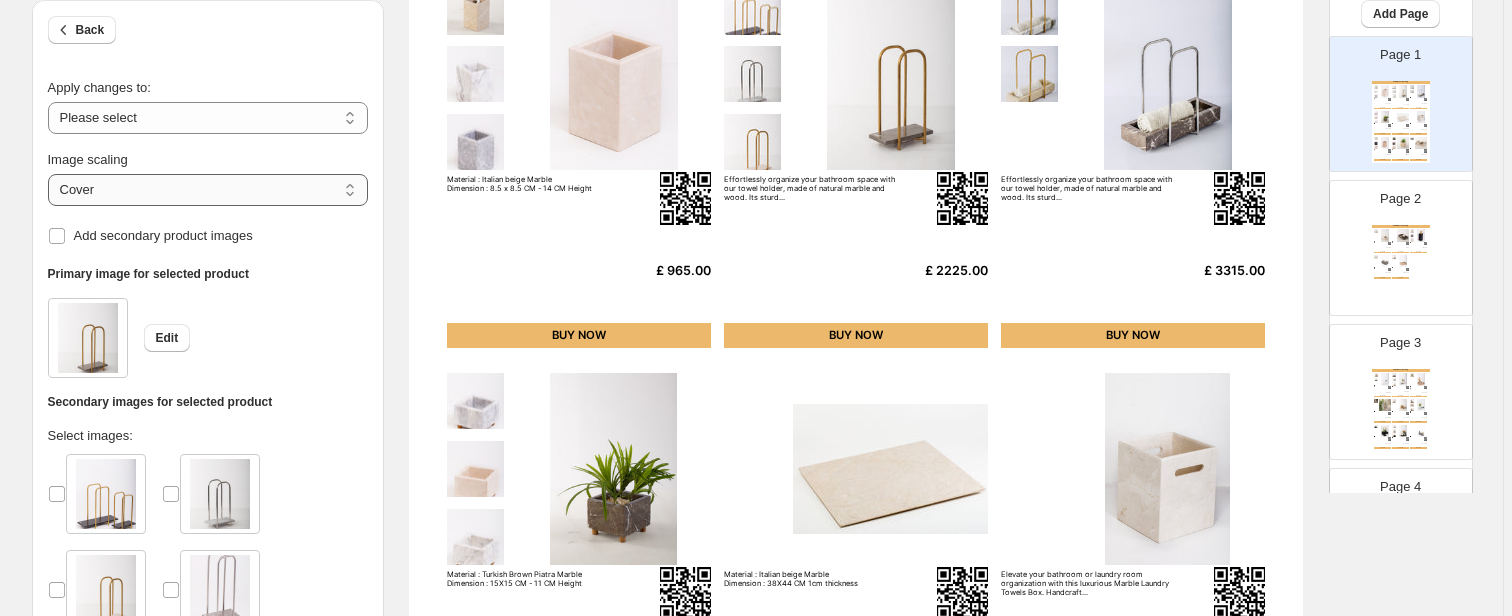 click on "***** *******" at bounding box center (208, 190) 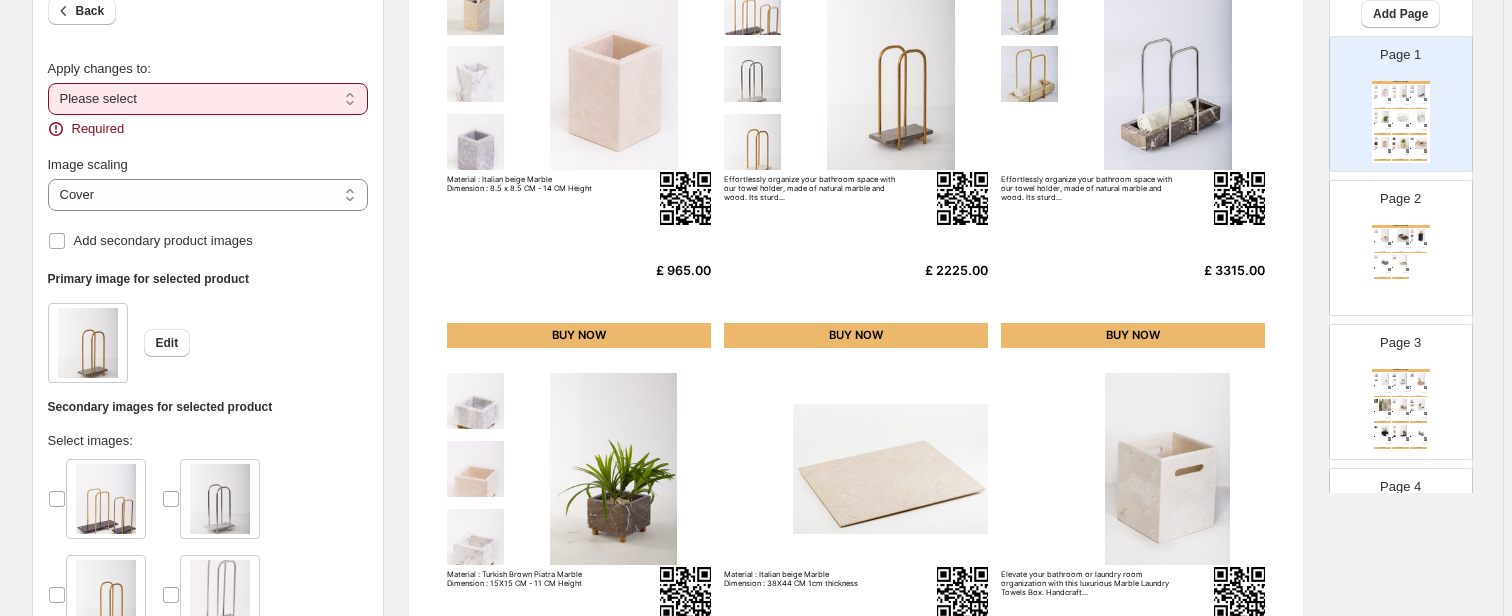 click on "**********" at bounding box center (208, 99) 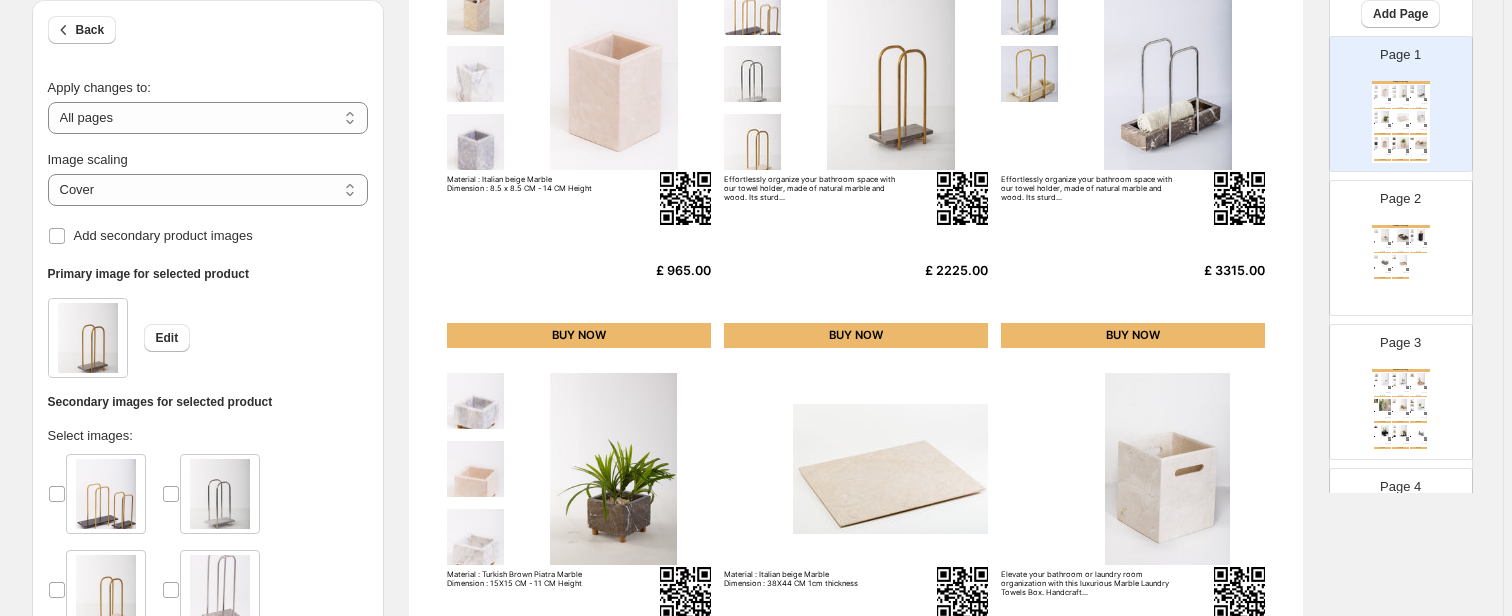 scroll, scrollTop: 0, scrollLeft: 0, axis: both 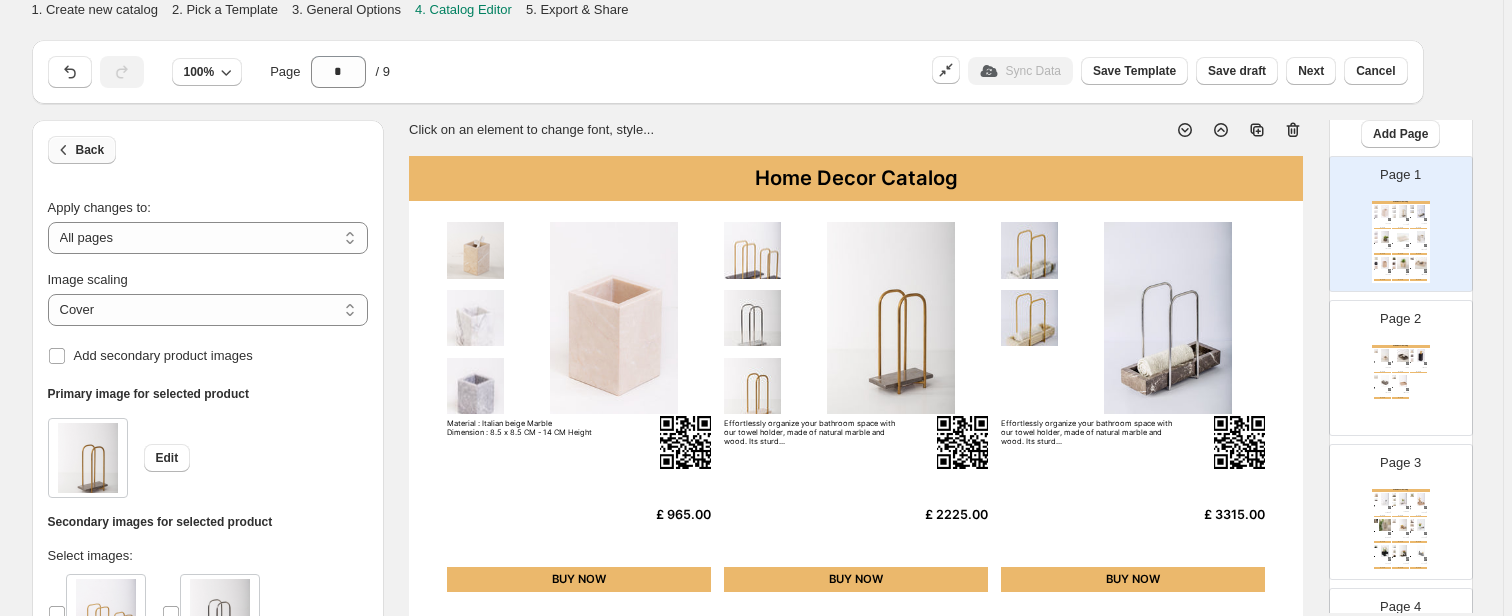click 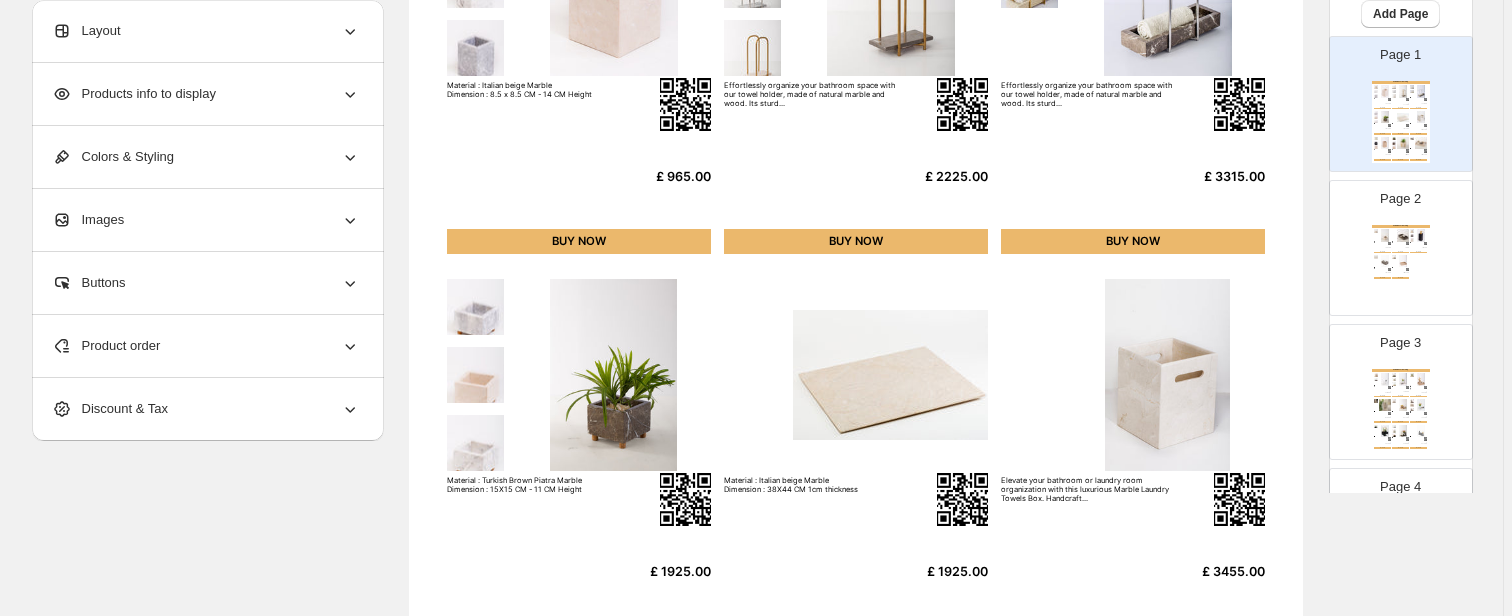 scroll, scrollTop: 560, scrollLeft: 0, axis: vertical 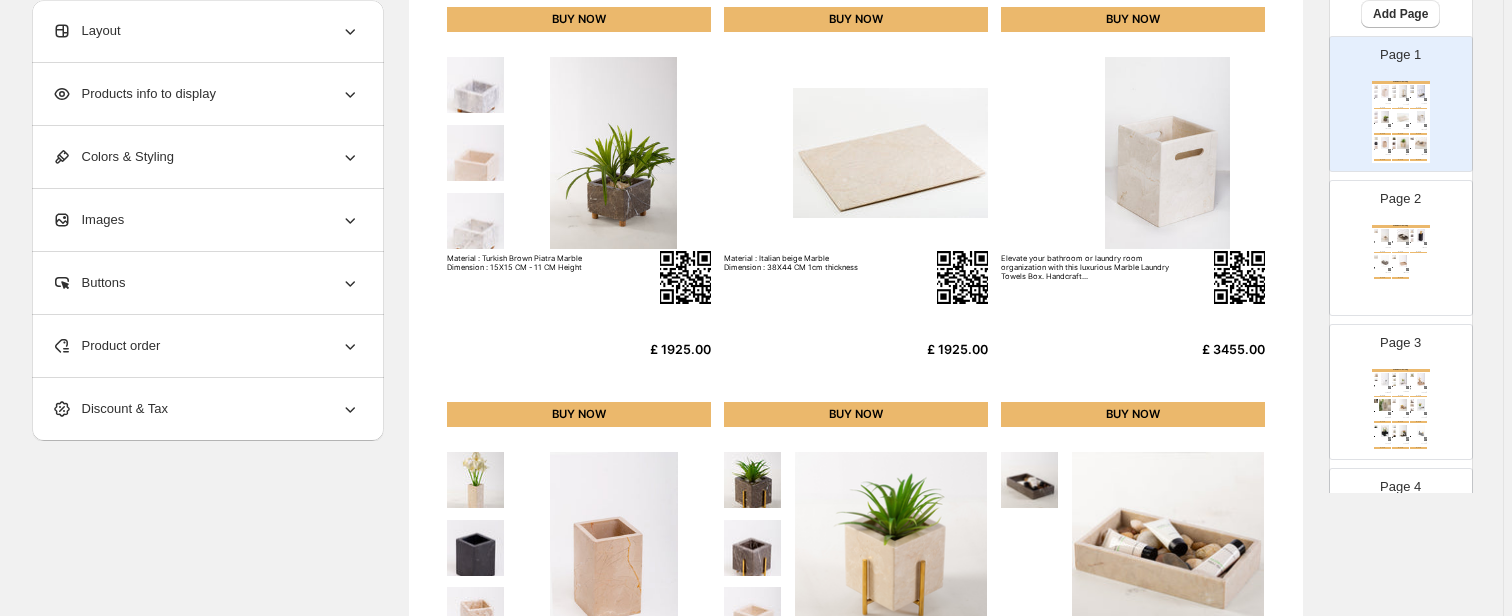 click at bounding box center (475, 221) 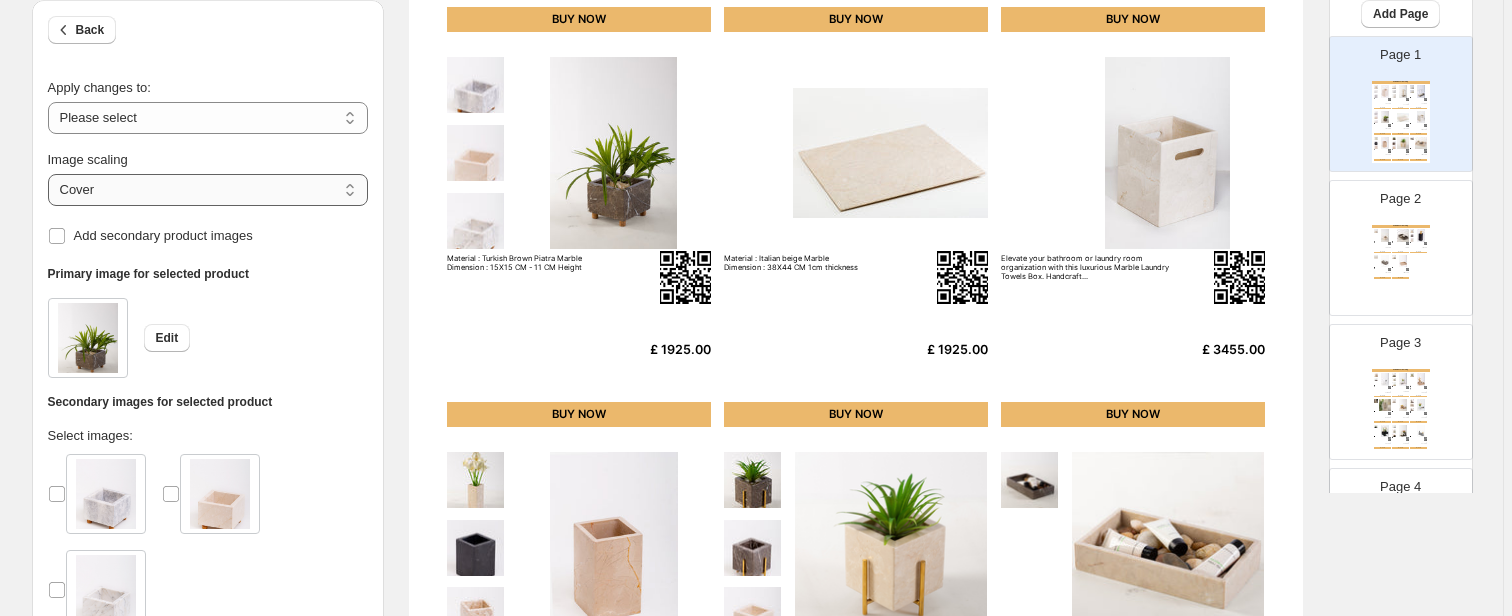 click on "***** *******" at bounding box center [208, 190] 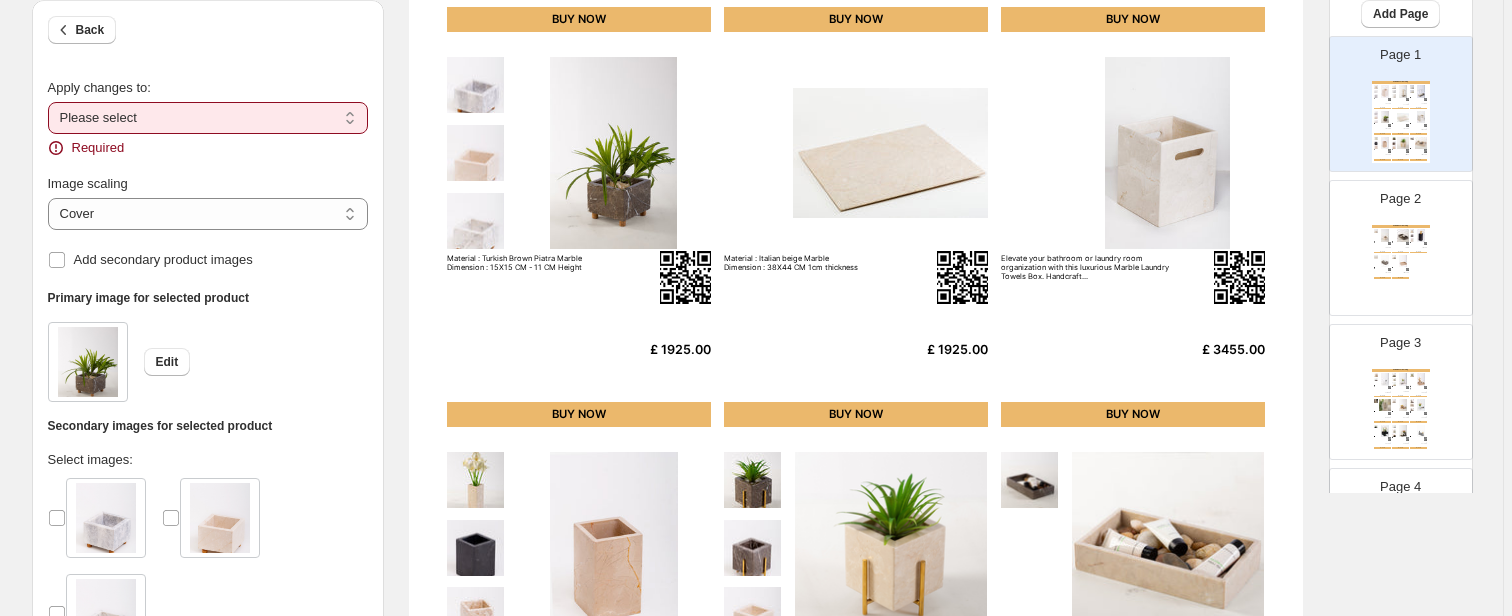 click on "**********" at bounding box center (208, 118) 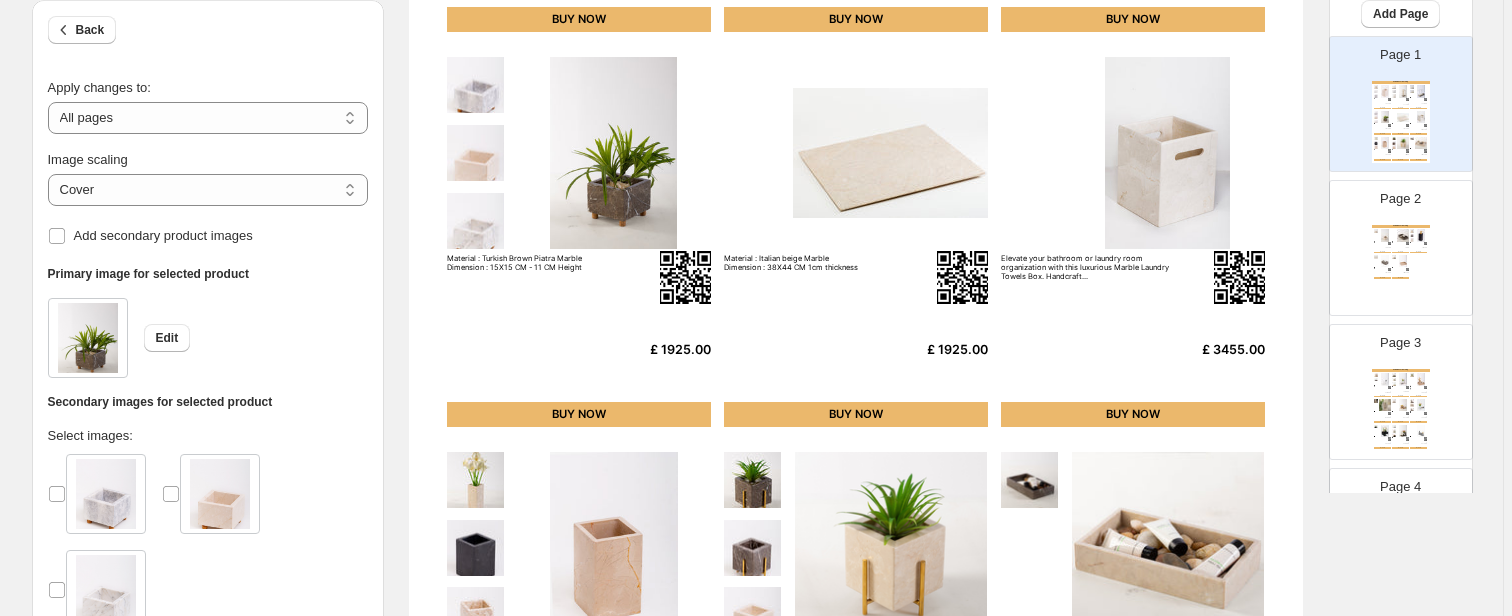 click on "Edit" at bounding box center (208, 338) 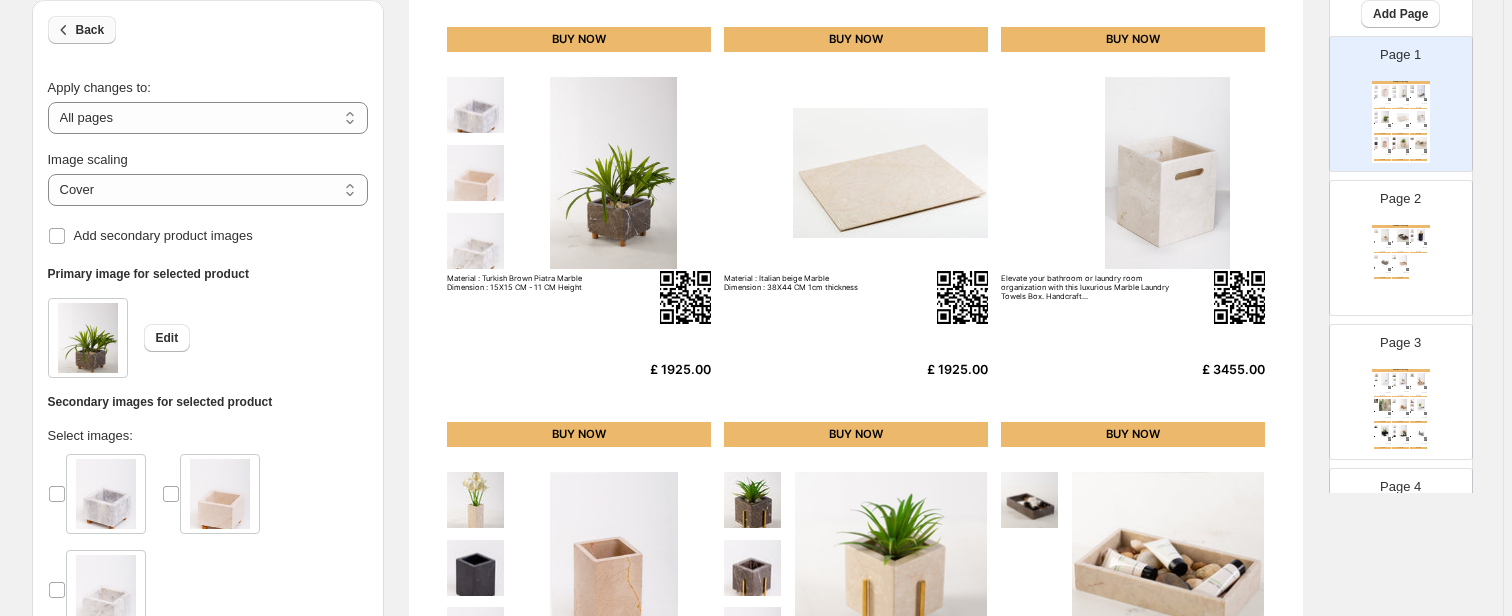 scroll, scrollTop: 324, scrollLeft: 0, axis: vertical 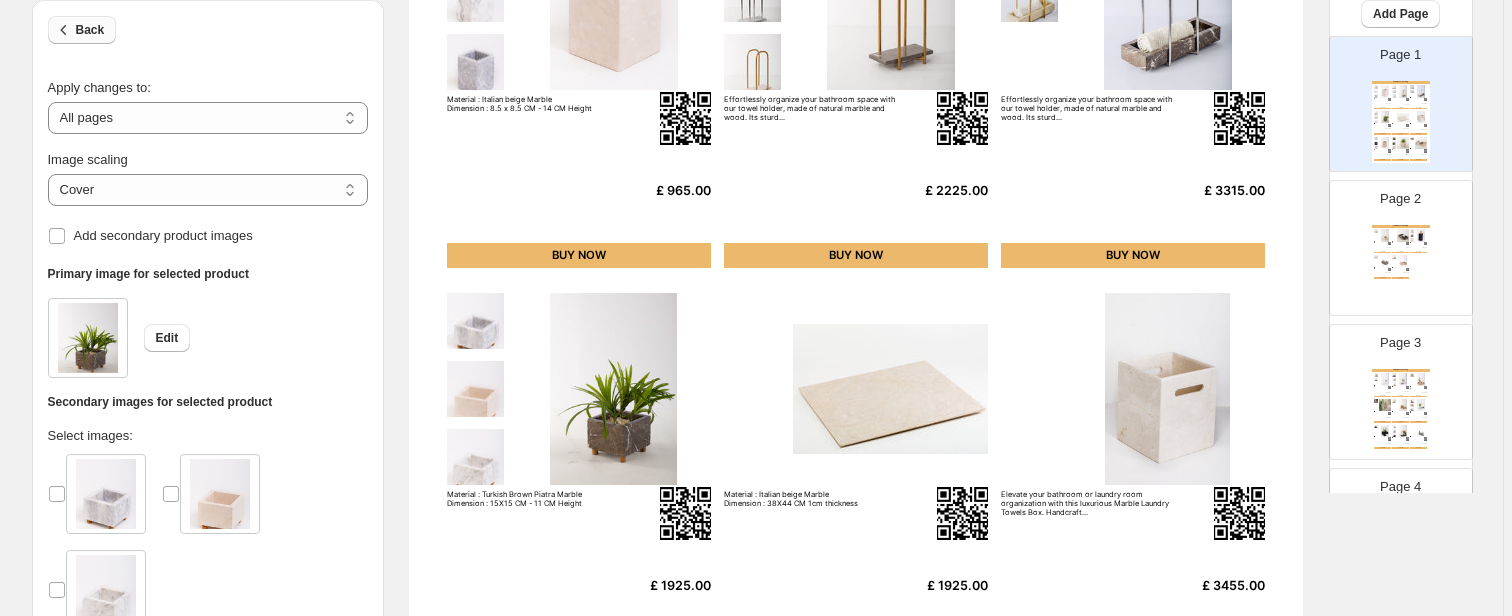 click on "Back" at bounding box center (90, 30) 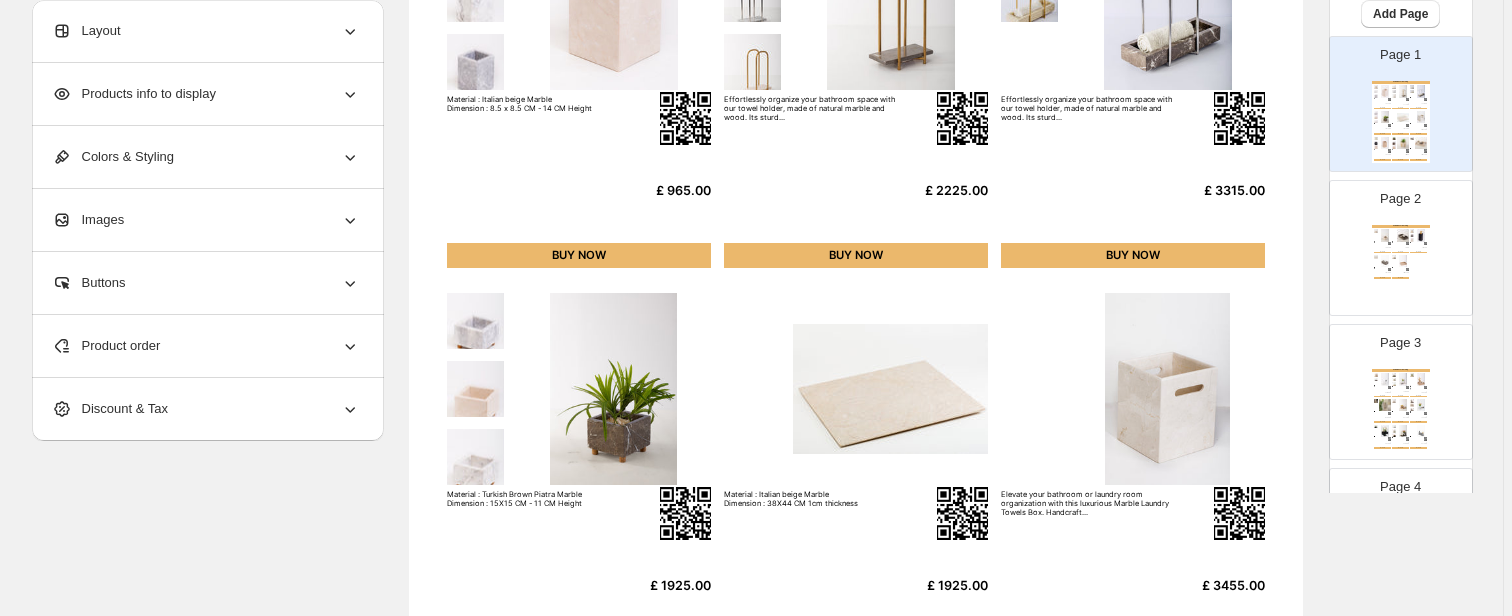 scroll, scrollTop: 484, scrollLeft: 0, axis: vertical 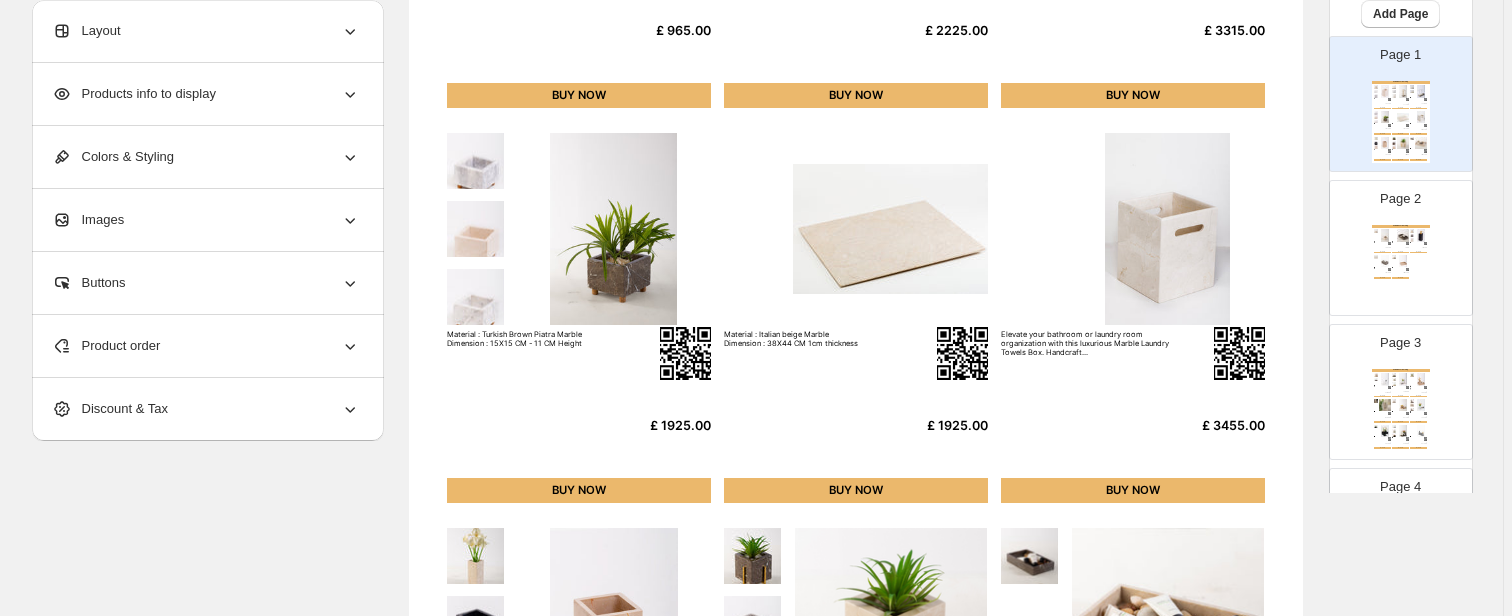 click on "Material : Italian beige Marble
Dimension : 38X44 CM 1cm thickness" at bounding box center [815, 339] 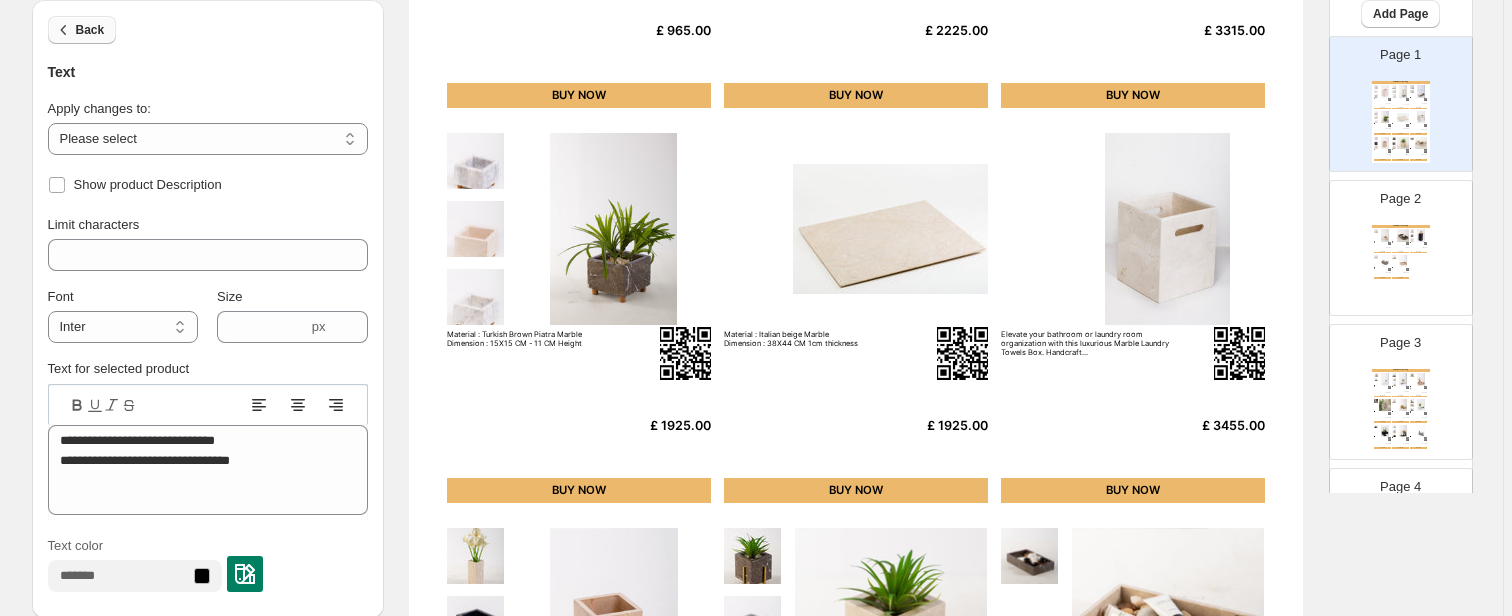click 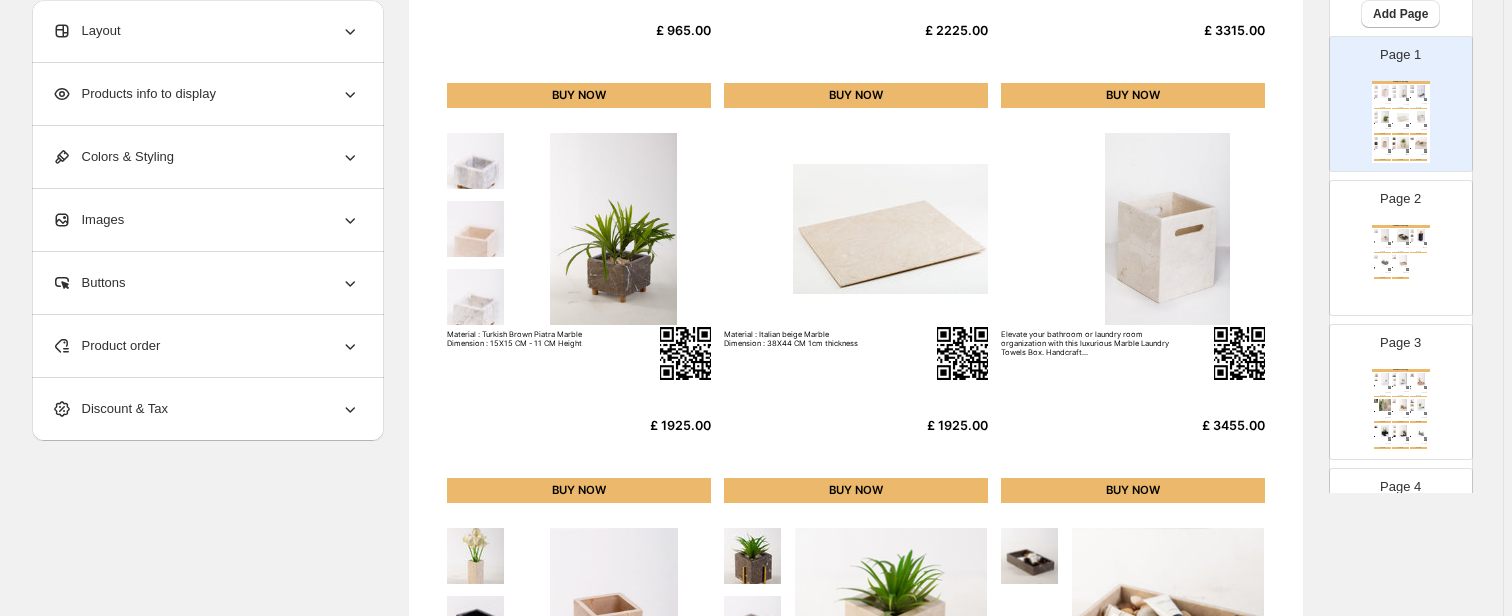 click on "Layout" at bounding box center (206, 31) 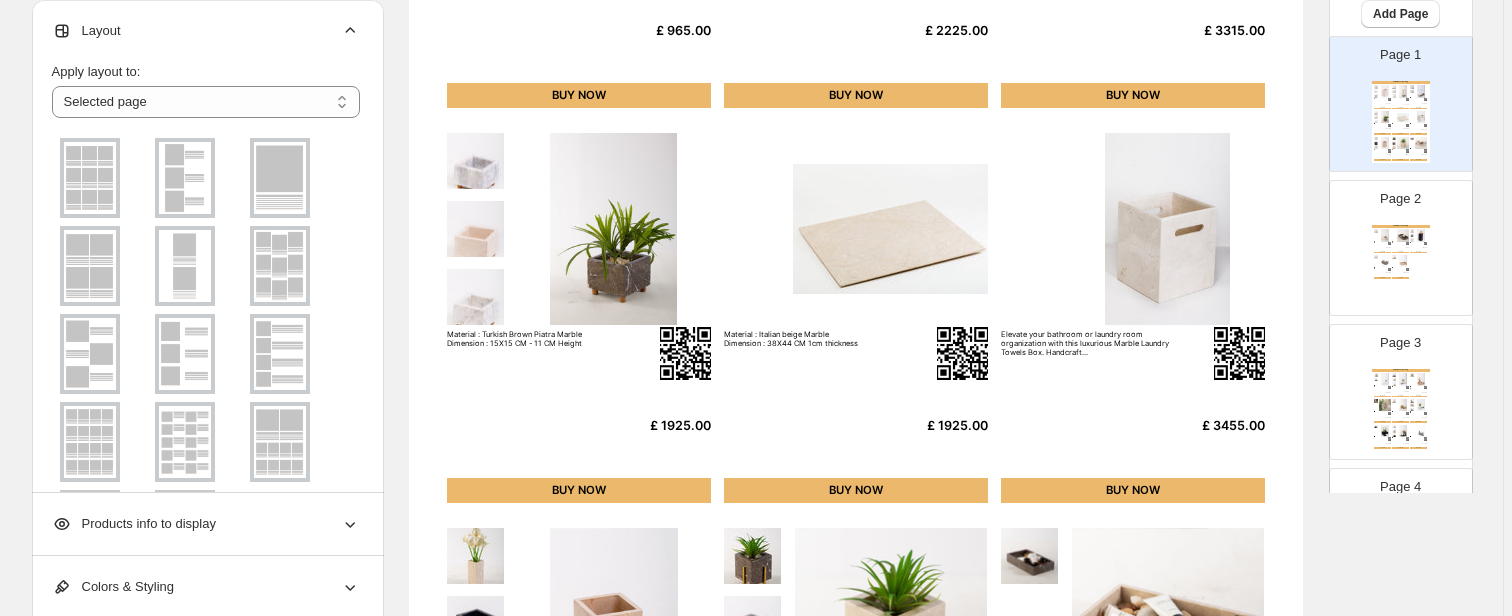 click on "Layout" at bounding box center (206, 31) 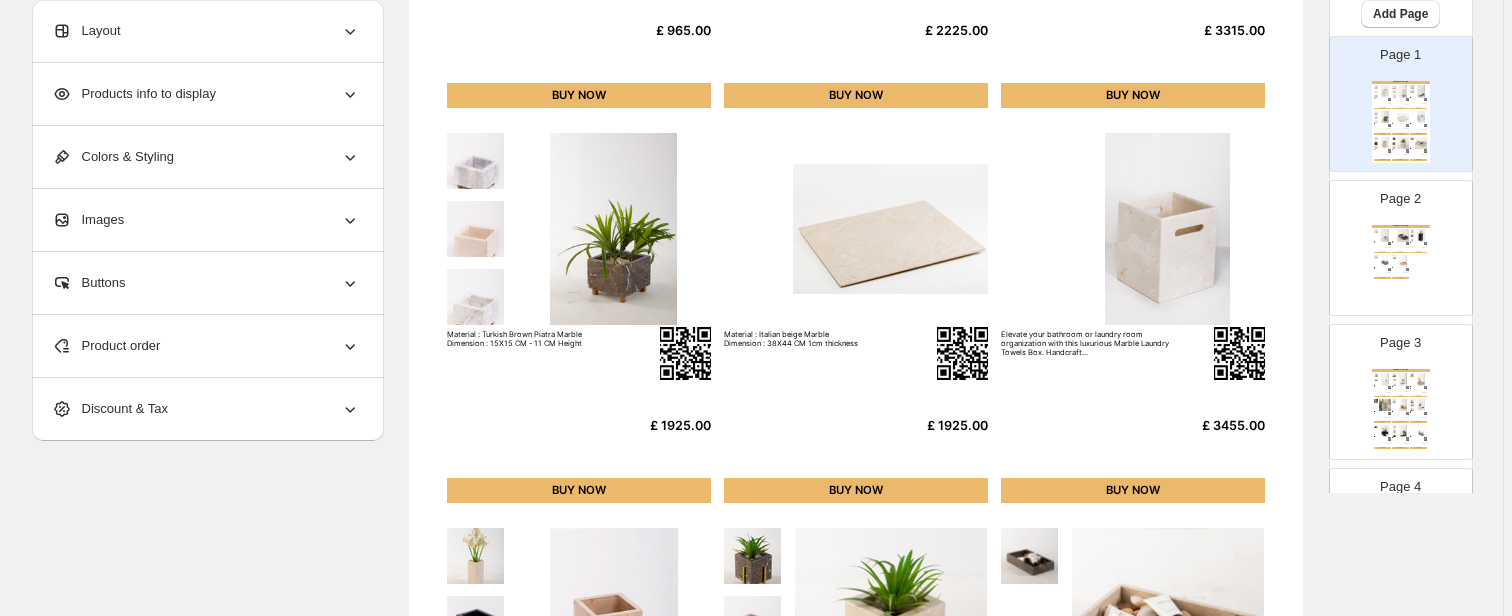 click on "Products info to display" at bounding box center [134, 94] 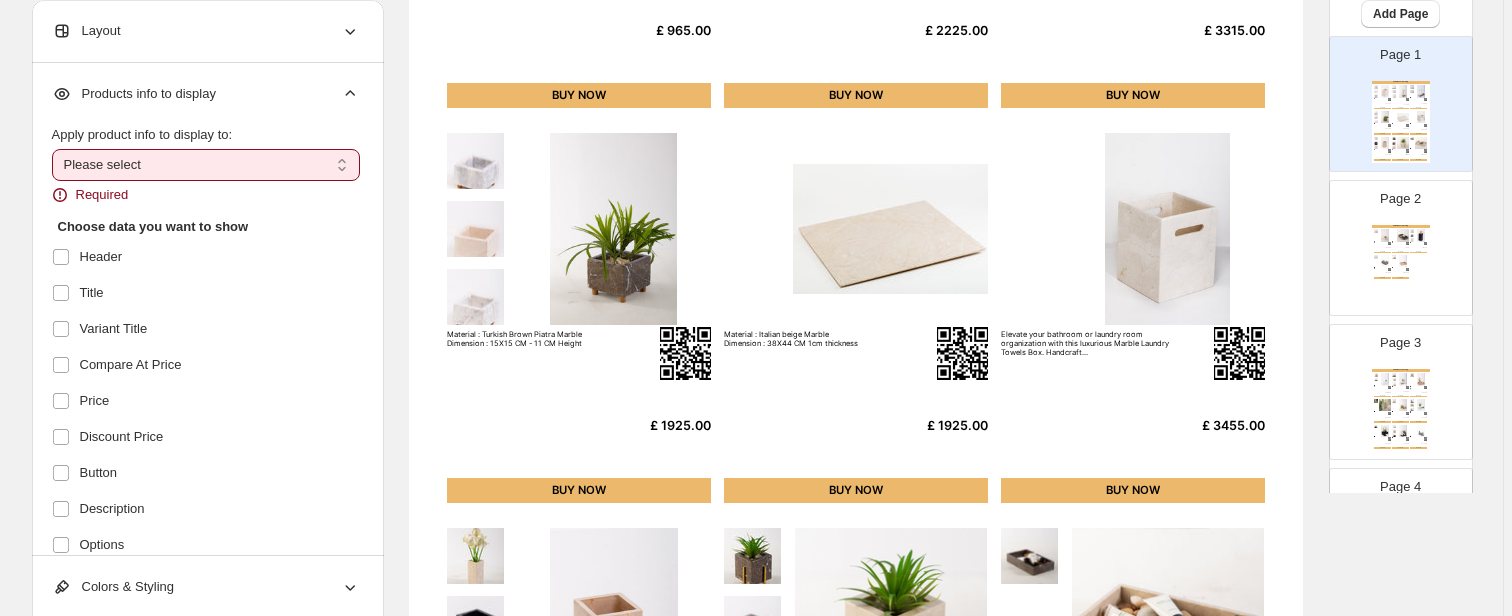 click on "**********" at bounding box center [206, 165] 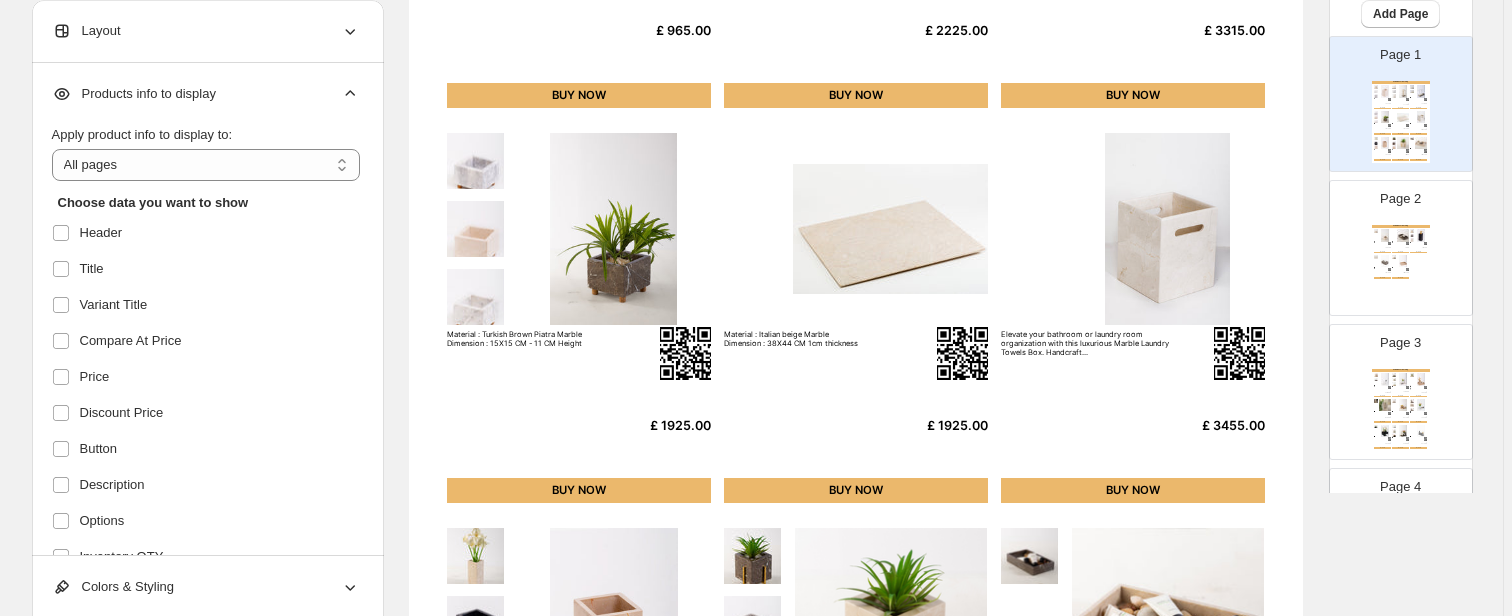 click at bounding box center (685, 353) 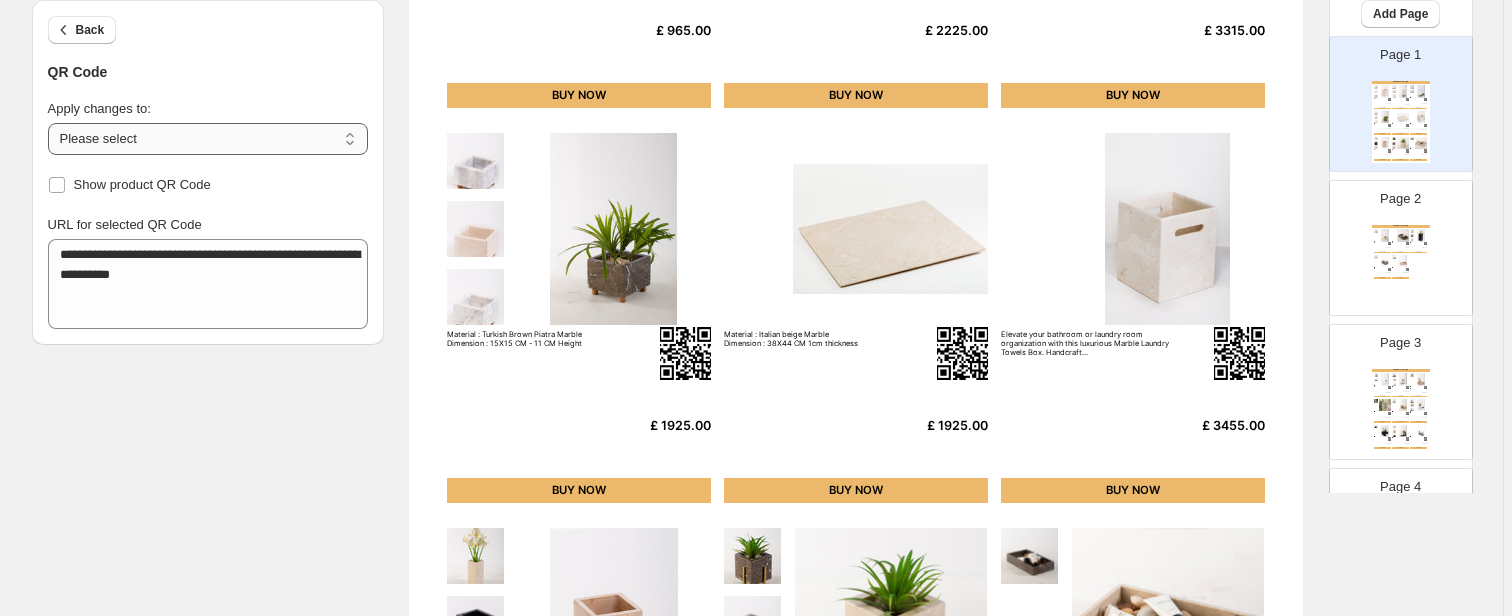 click on "**********" at bounding box center [208, 139] 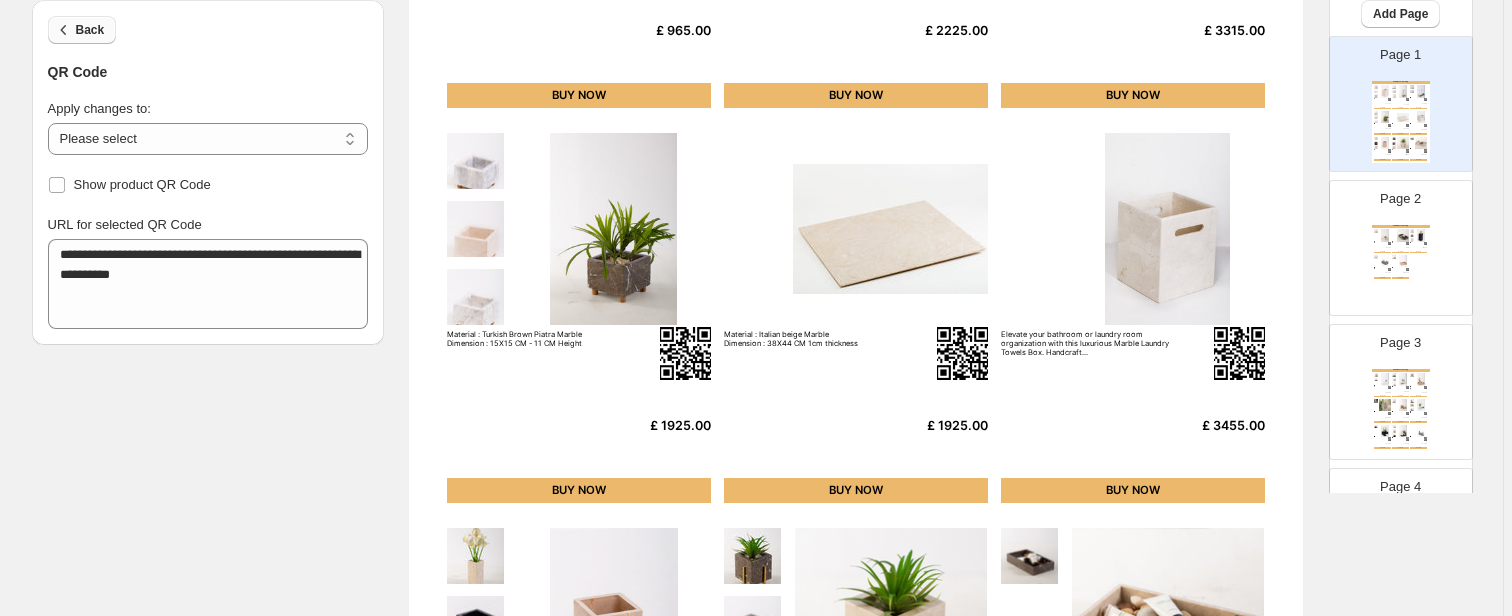click 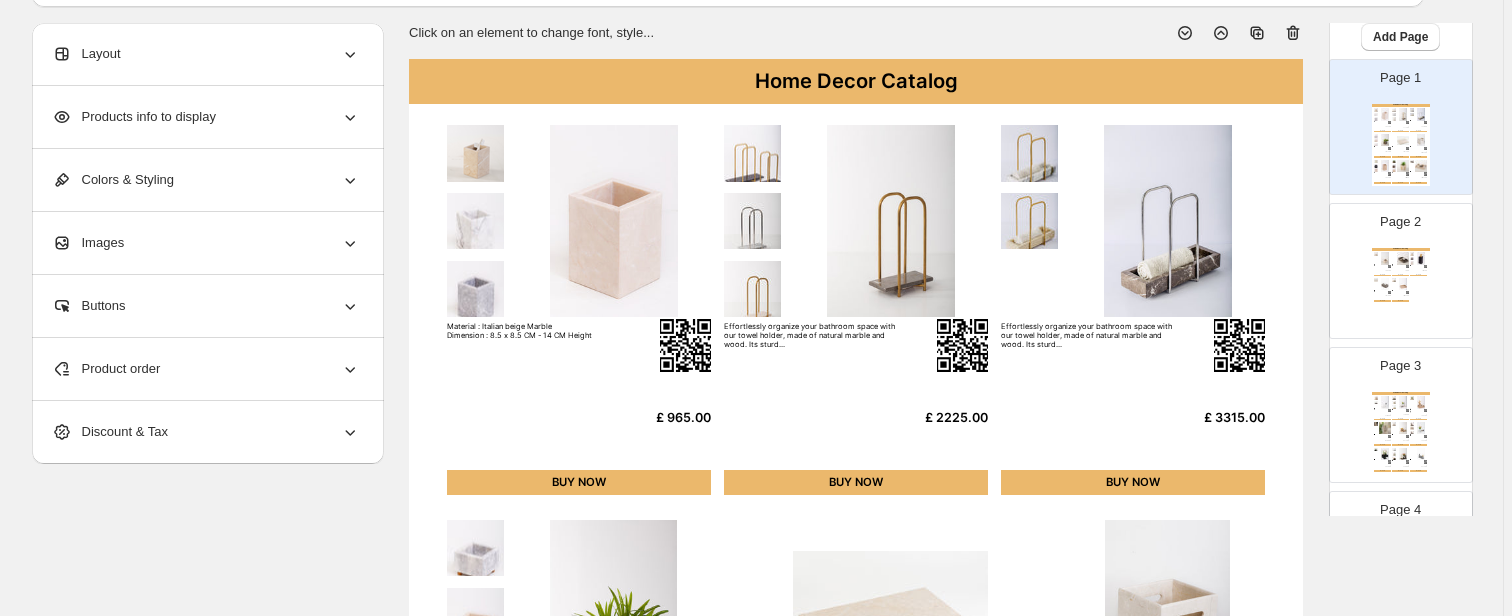 scroll, scrollTop: 0, scrollLeft: 0, axis: both 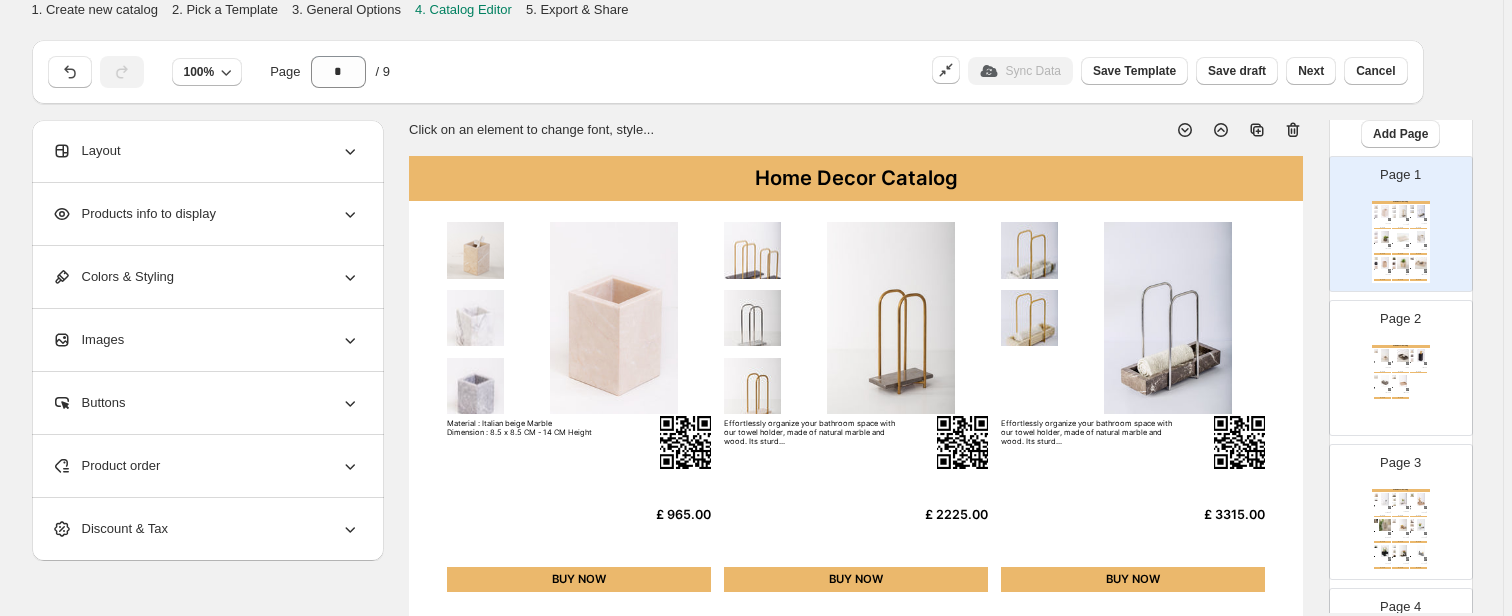 click on "Page 2" at bounding box center [1400, 319] 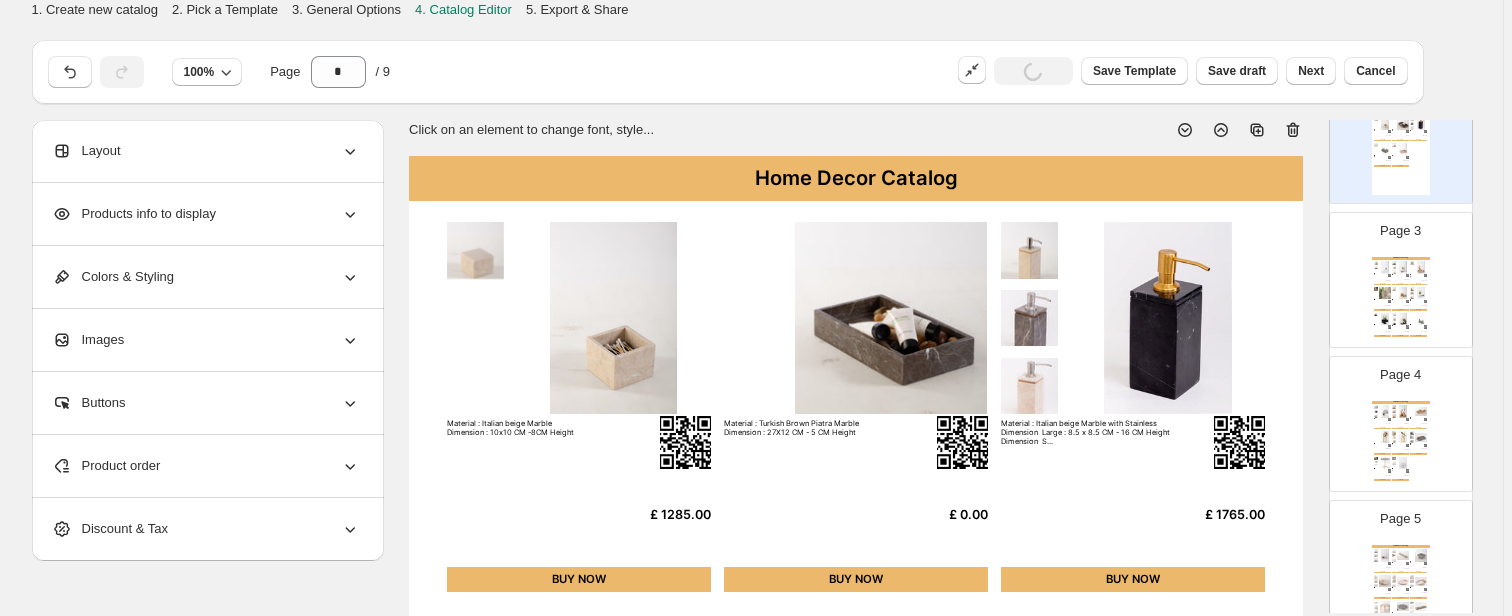 scroll, scrollTop: 292, scrollLeft: 0, axis: vertical 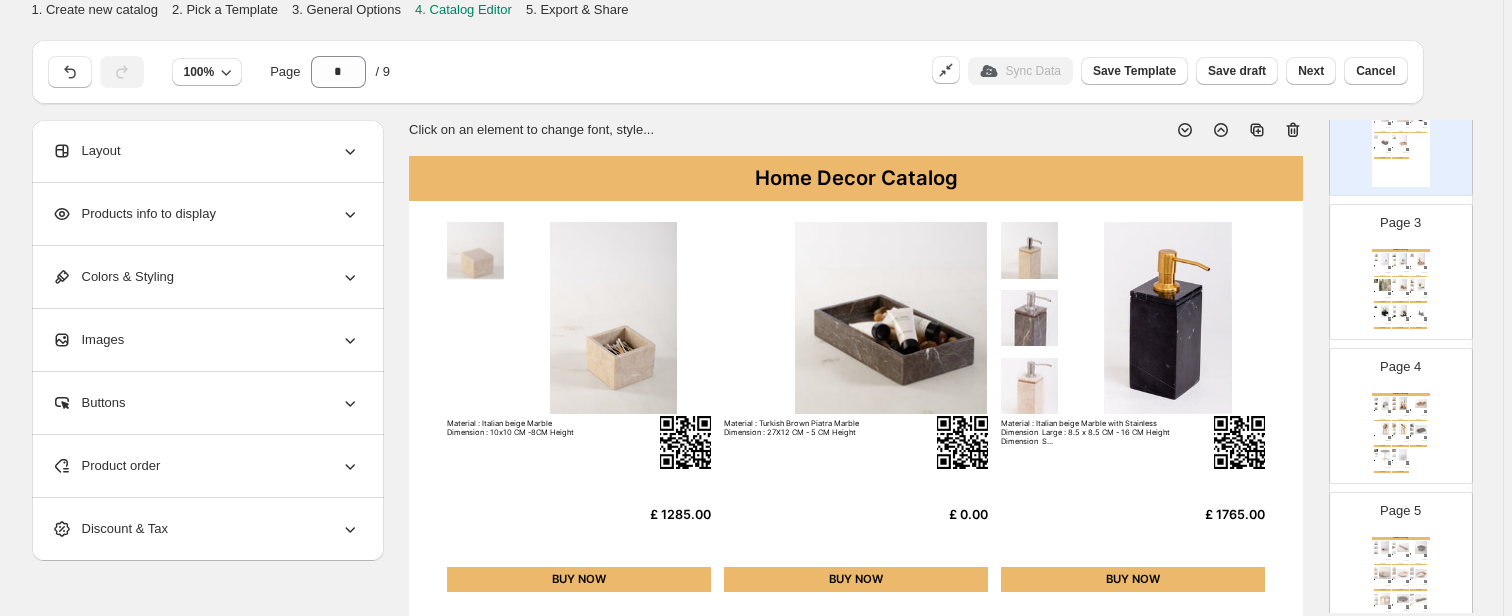 click on "Home Decor Catalog Material : Natural Marble + Glass Mirror
Dimension : 23 CM Diameter CM
A circular mirror made of the fine... £ 855.00 BUY NOW A handcrafted masterpiece consisting of a decorative tray, candle holders and a perfume diffuser;made of OA... £ 1016.00 BUY NOW Material : Egyptian Marble With glass Candle holder
Dimension : 28X10 CM 9CM Height
Candle Holder £ 1285.00 BUY NOW Material : Natural Italian beige Marble with glass
Dimension : 35X25X10 CM
Flower Pot £ 4700.00 BUY NOW Material : Natural Italian Grey Marble with glass +OAK wood
Dimension : 35X25X10 CM
Flower Pot £ 3530.00 BUY NOW Material : Natural Italian Marble
Dimension : 10x20 CM 2CM thickness
Handmade cigar ashtray made of the fin... £ 1655.00 BUY NOW This Marble Service Table is made from natural marble and features a durable stainless steel stand. The hig... £ 6685.00 BUY NOW Create a warm and inviting ambiance with this elegant round natural marble candle holder.
Dimensions: Lar... £ 5245.00" at bounding box center [1401, 434] 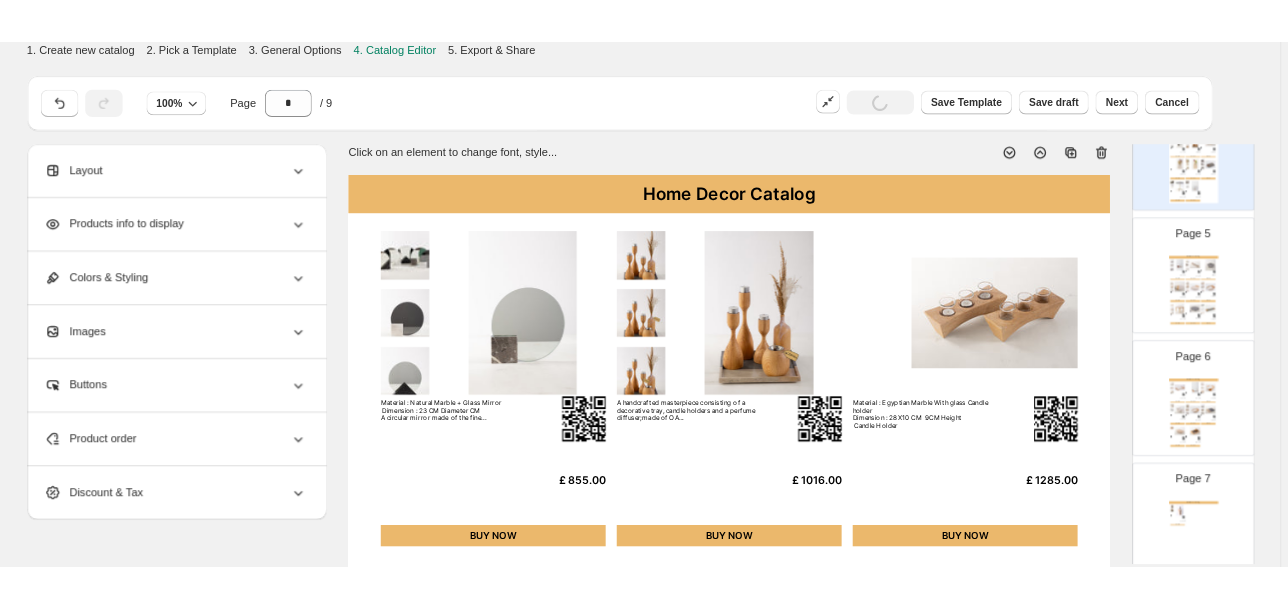 scroll, scrollTop: 772, scrollLeft: 0, axis: vertical 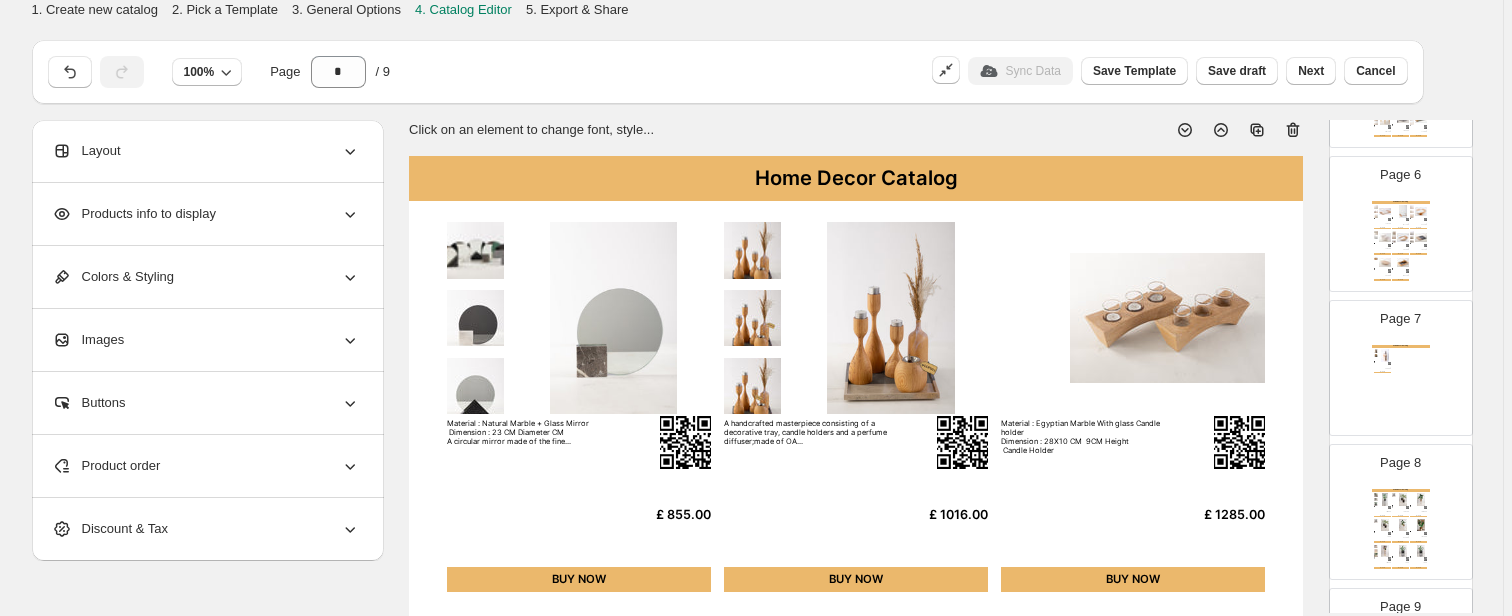 click on "BUY NOW" at bounding box center [1382, 517] 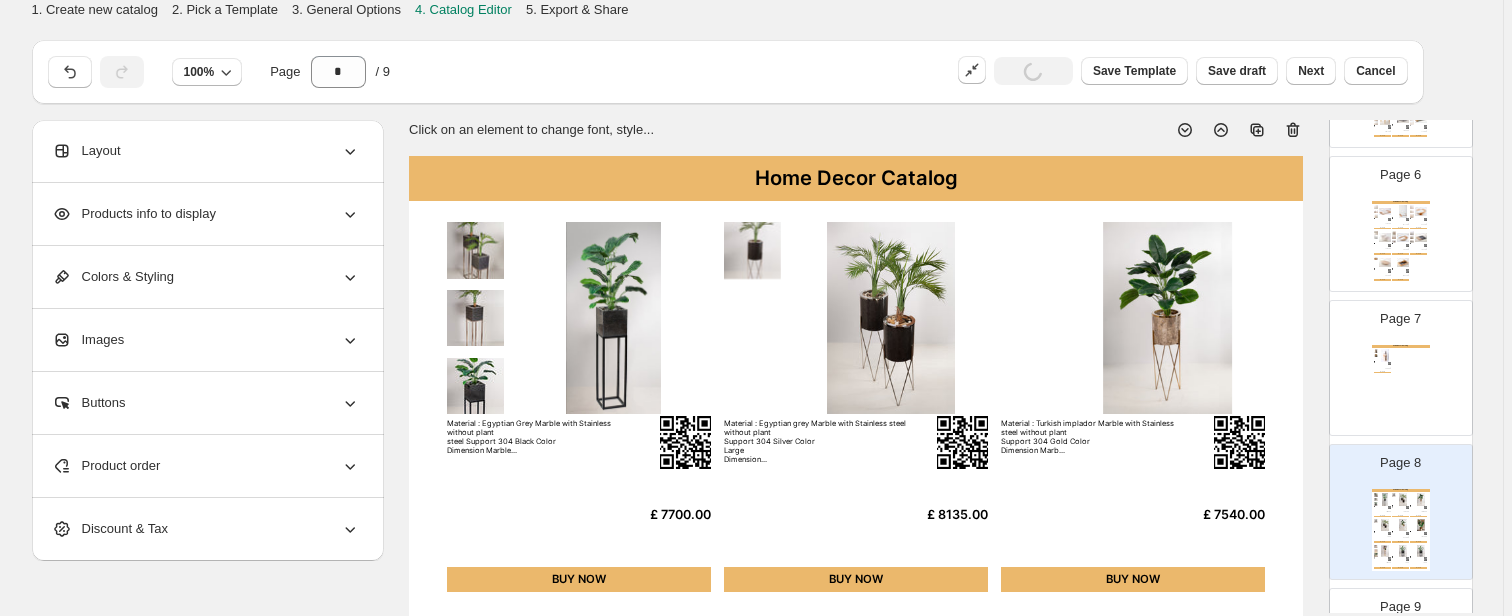 click on "Home Decor Catalog Add a little bit of body textKnife holder made of the finest types of natural
[COUNTRY] marble, with a modern... £ 3900.00 BUY NOW" at bounding box center (1401, 386) 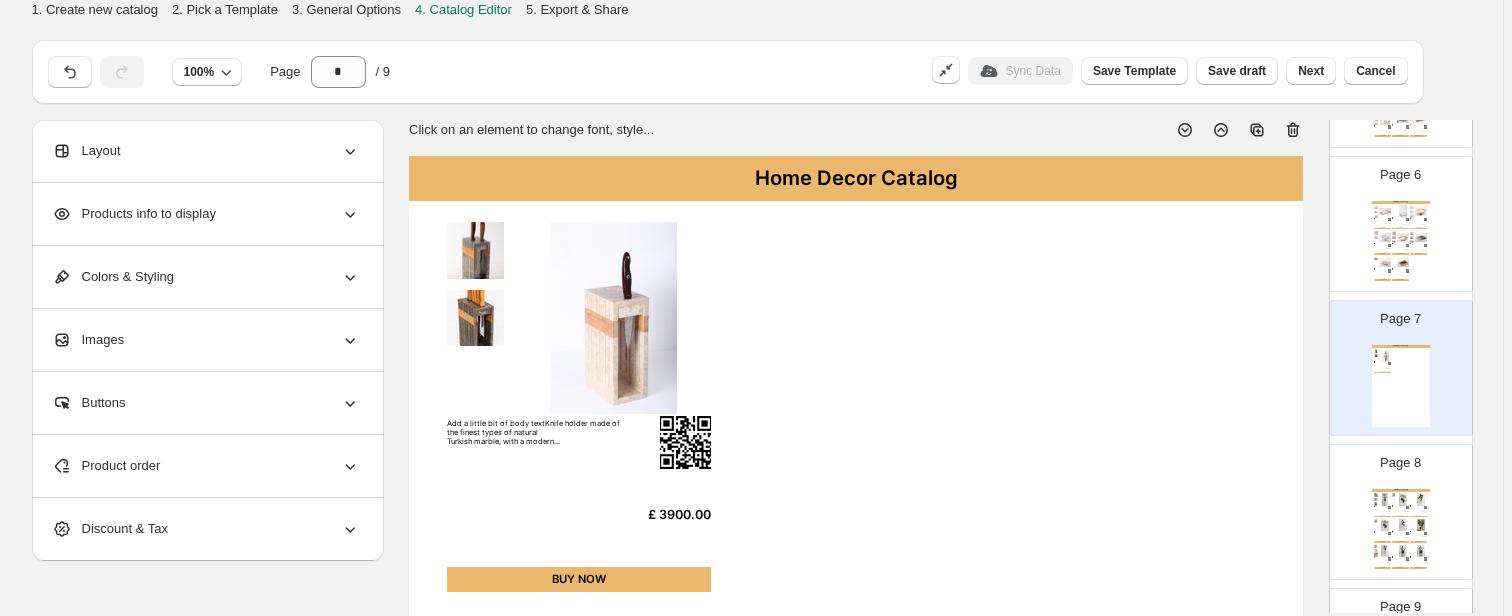 click on "Home Decor Catalog Material : [COUNTRY] Marble With OAK Wood
Dimension : 23X39 CM
Service Tray Marble with Cup Holder Wood
£ 3155.00 BUY NOW Material: [COUNTRY] Marble With OAK Wood
Dimension: 34.5x44.5 CM
Service Tray Marble with Cup Holder Wood £ 4225.00 BUY NOW SERVING TRAY MADE OF THE FINEST EUROPEAN MARBLE AND WOOD FOR
MULTIPLE PURPOSES, TREATED WITH EPOXY AGAINST ... £ 5355.00 BUY NOW SERVING TRAY MADE OF THE FINEST EUROPEAN MARBLE AND WOOD FOR
MULTIPLE PURPOSES, TREATED WITH EPOXY AGAINST ... £ 3155.00 BUY NOW Small Dimension : 28 CM Diamatter
Large Dimension : 34 CM Diamatter £ 3050.00 BUY NOW Material : Egyptian Marble
Dimension : 30X30 CM
£ 2035.00 BUY NOW SERVING TRAY MADE OF THE FINEST EUROPEAN MARBLE AND WOOD FOR
MULTIPLE PURPOSES, TREATED WITH EPOXY AGAINST ... £ 3850.00 BUY NOW SERVING TRAY MADE OF THE FINEST EUROPEAN MARBLE AND WOOD FOR
MULTIPLE PURPOSES, TREATED WITH EPOXY AGAINST ... £ 4065.00 BUY NOW" at bounding box center [1401, 242] 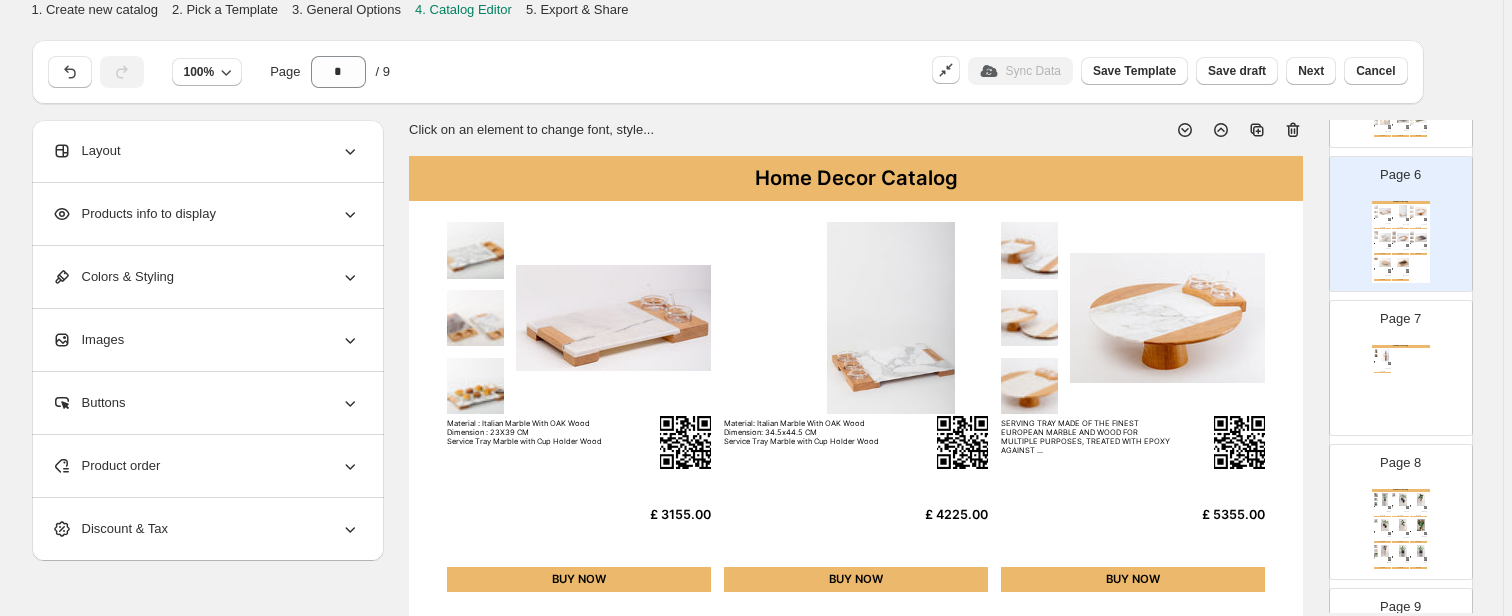 click on "3. General Options" at bounding box center [346, 9] 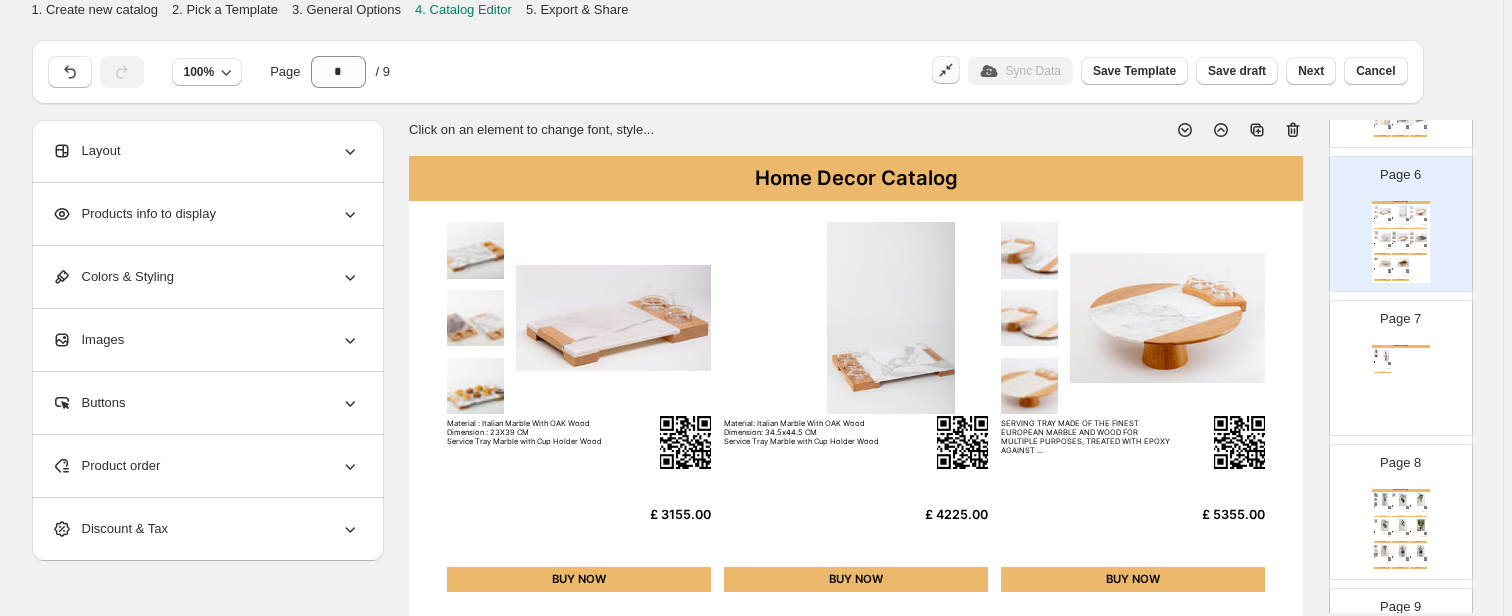 click 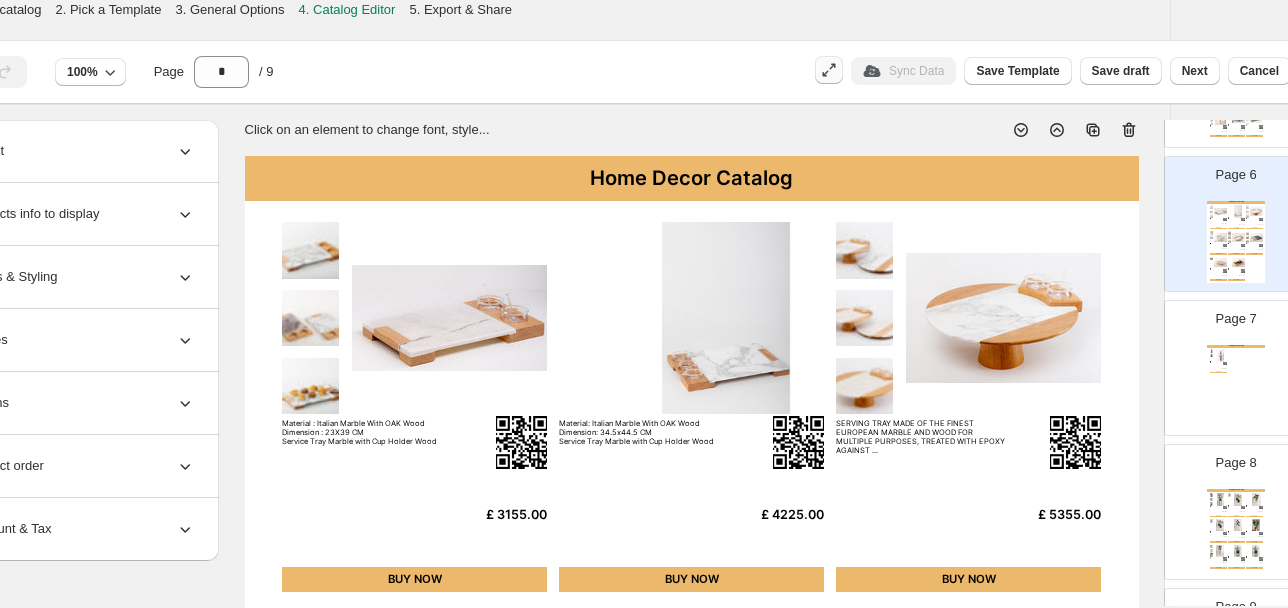 scroll, scrollTop: 0, scrollLeft: 129, axis: horizontal 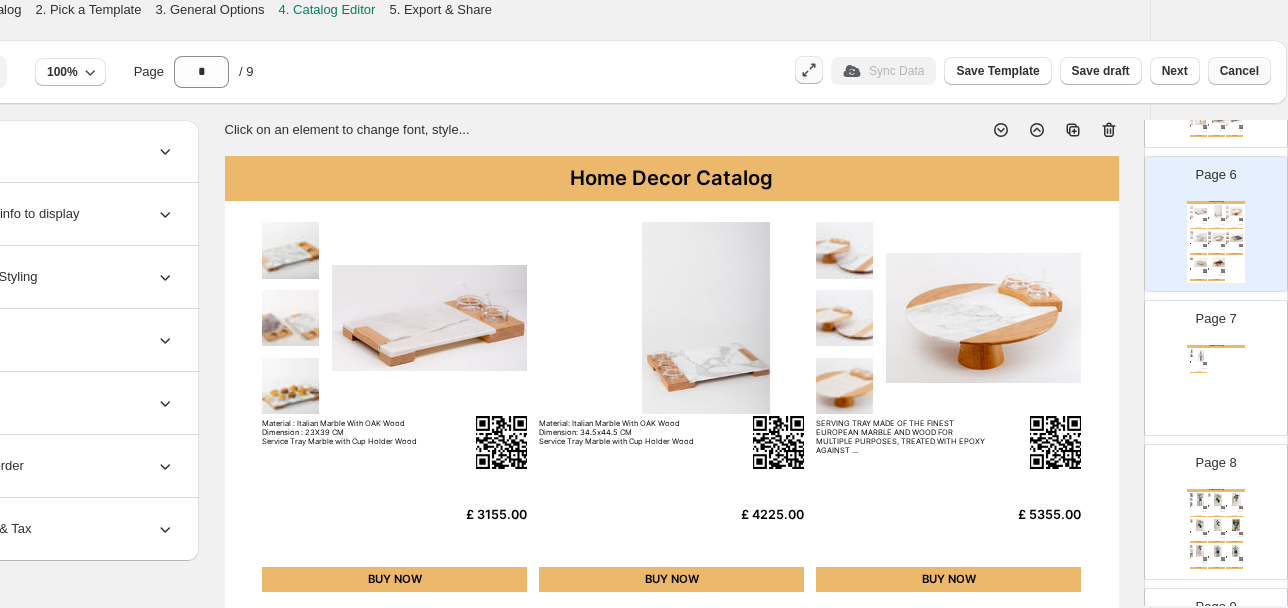 click on "Cancel" at bounding box center (1239, 71) 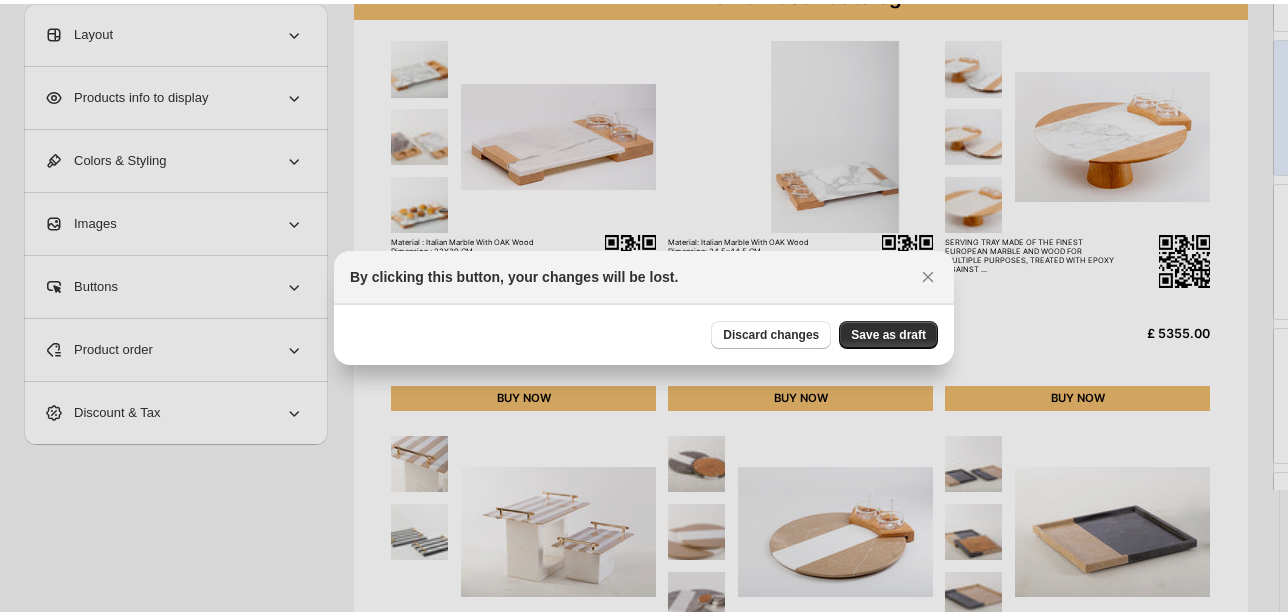 scroll, scrollTop: 0, scrollLeft: 0, axis: both 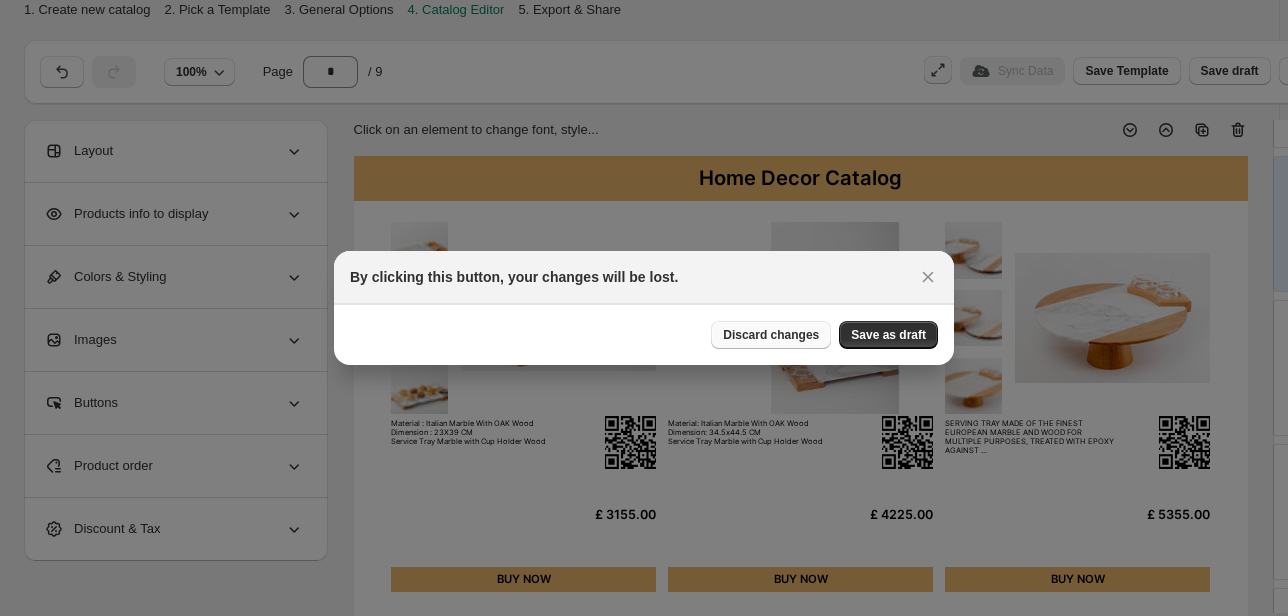 click on "Discard changes" at bounding box center (771, 335) 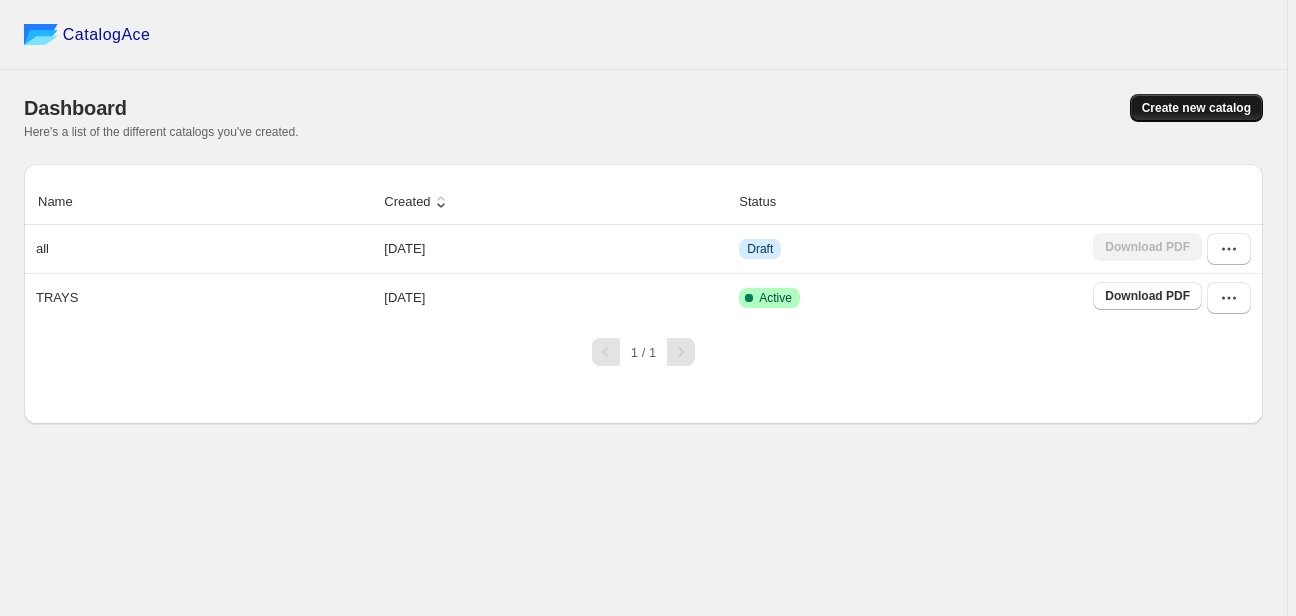 click on "Create new catalog" at bounding box center (1196, 108) 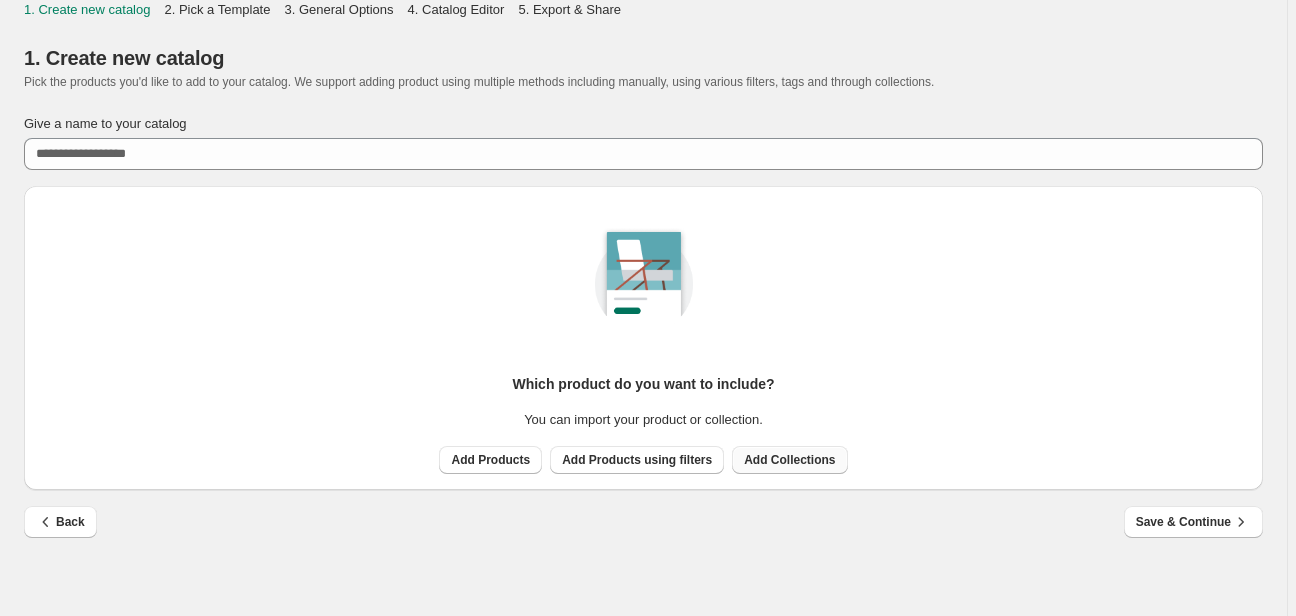 click on "Add Collections" at bounding box center (789, 460) 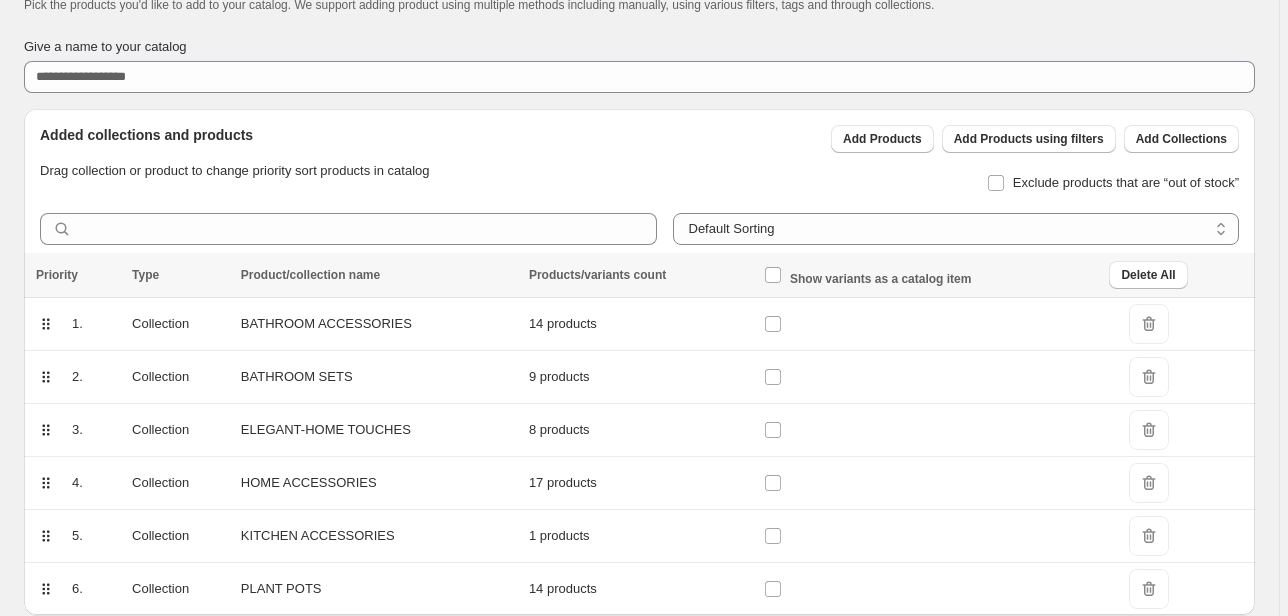 scroll, scrollTop: 150, scrollLeft: 0, axis: vertical 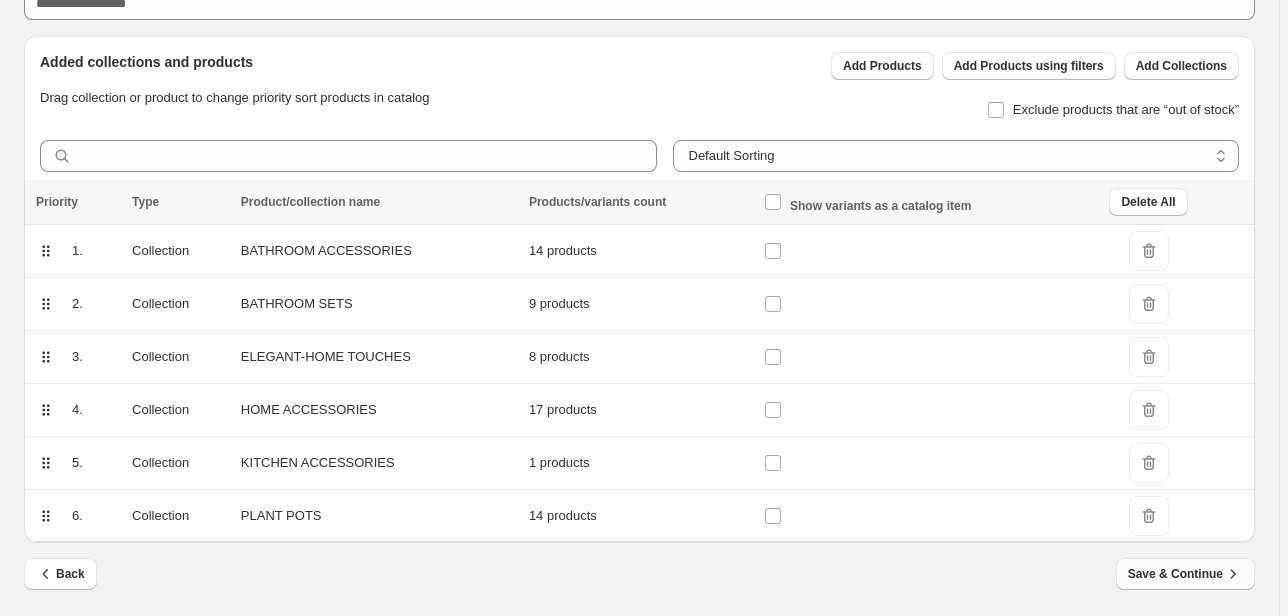 click on "Save & Continue" at bounding box center [1185, 574] 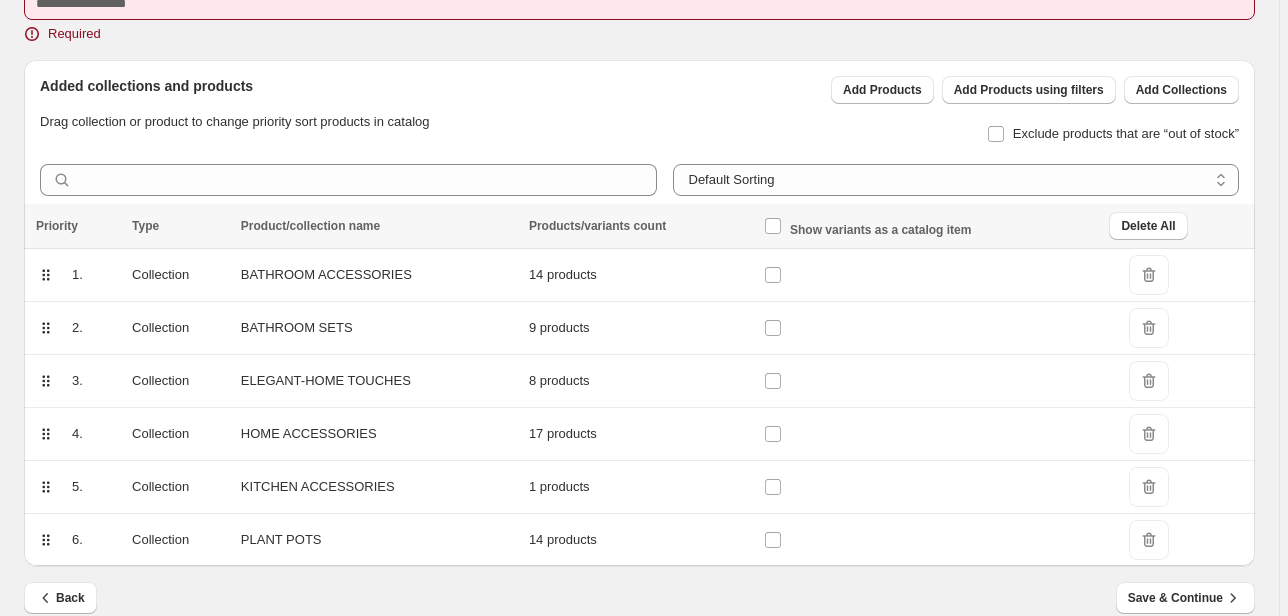 click on "Give a name to your catalog Required" at bounding box center (639, 4) 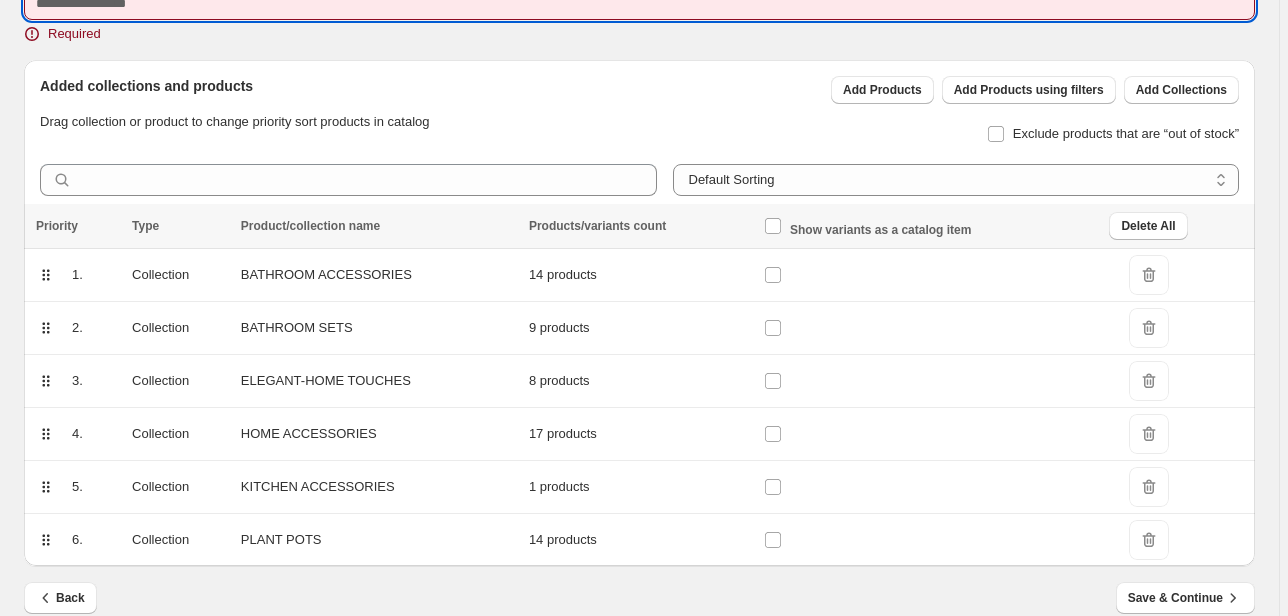 click on "Give a name to your catalog" at bounding box center [639, 4] 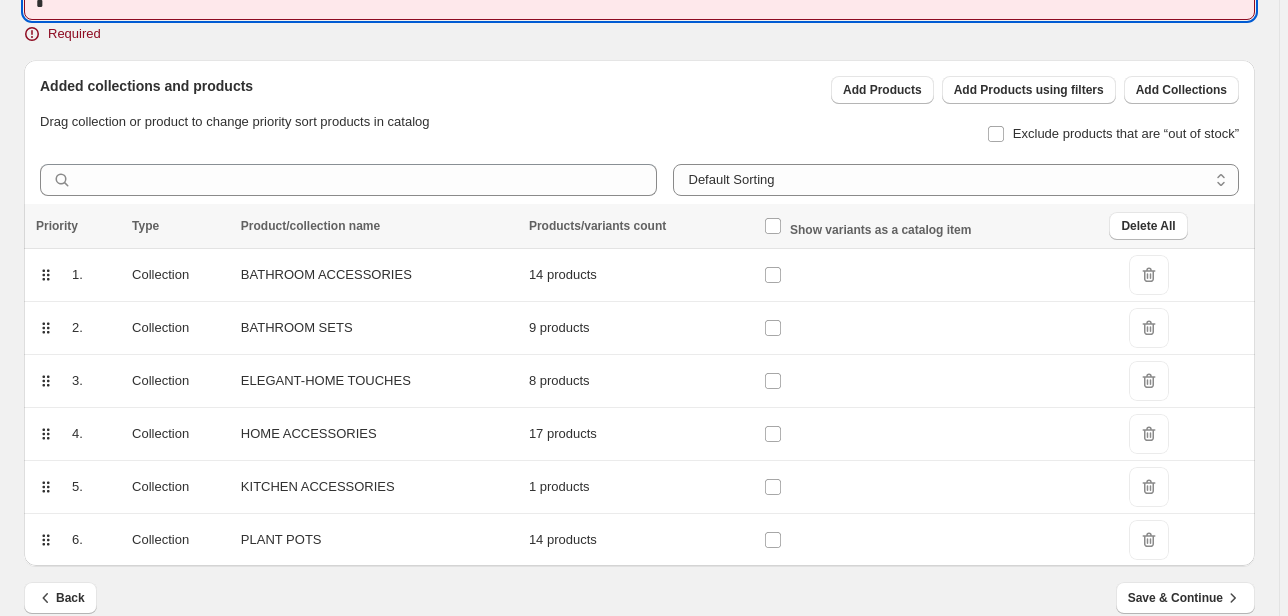 scroll, scrollTop: 146, scrollLeft: 0, axis: vertical 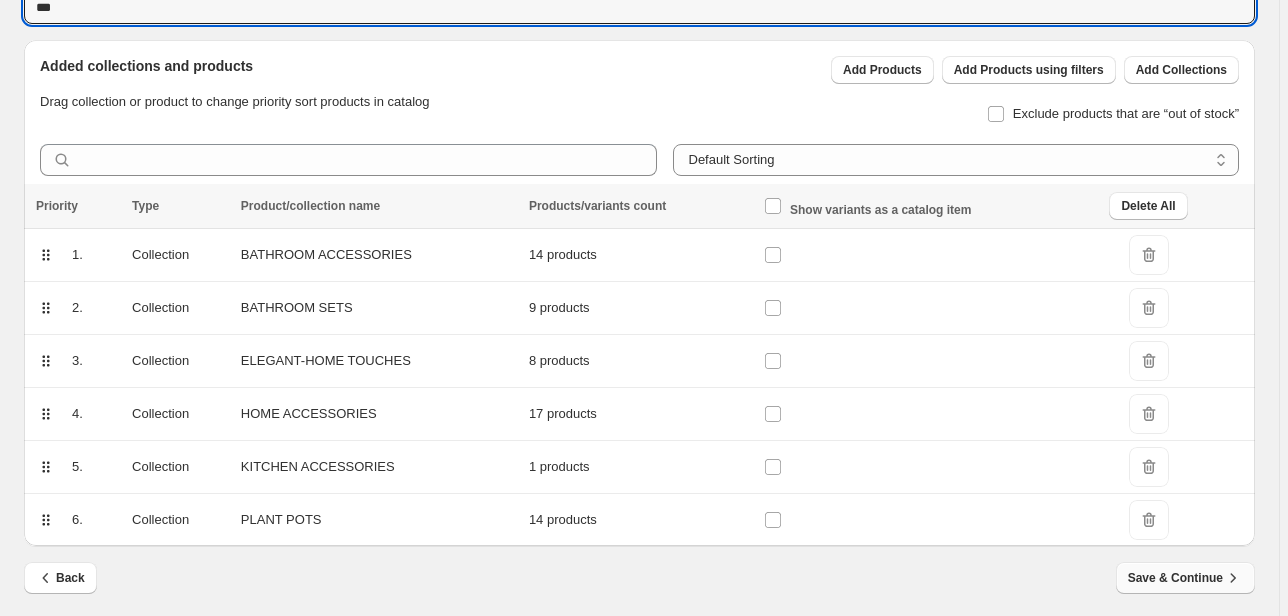 type on "***" 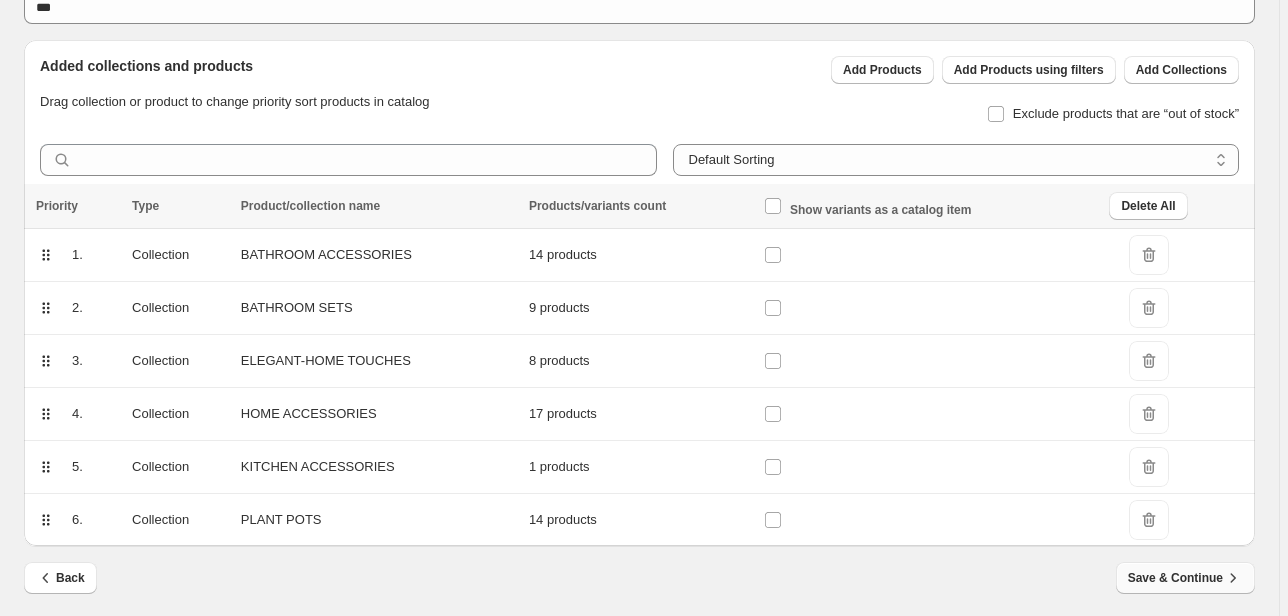 click on "Save & Continue" at bounding box center (1185, 578) 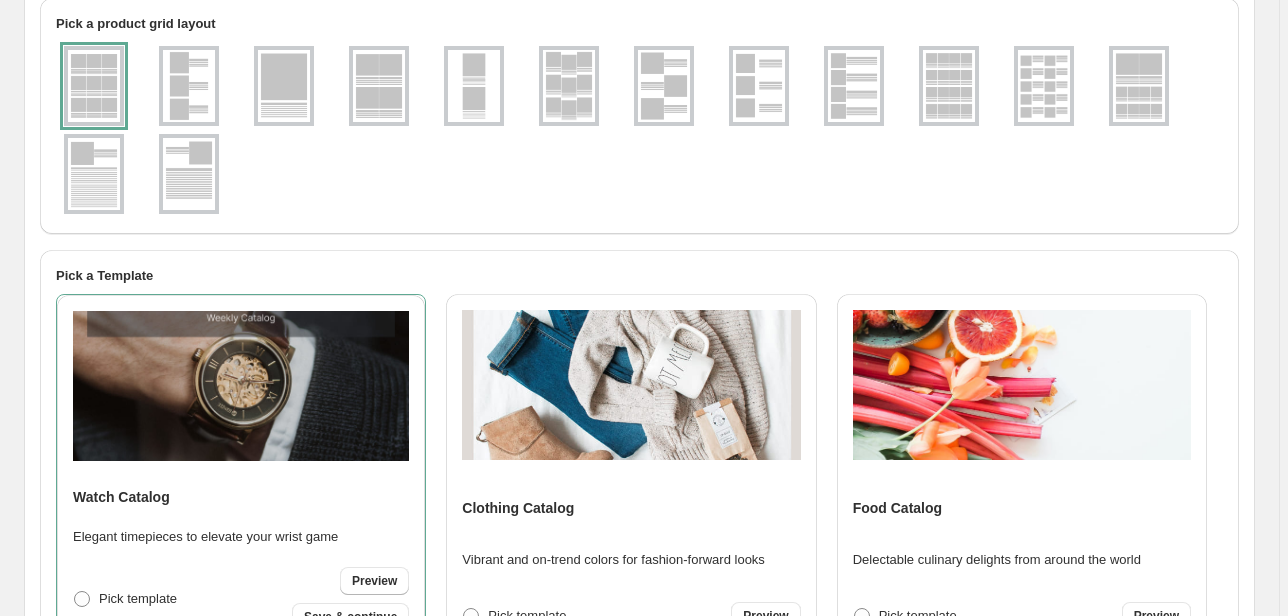 scroll, scrollTop: 80, scrollLeft: 0, axis: vertical 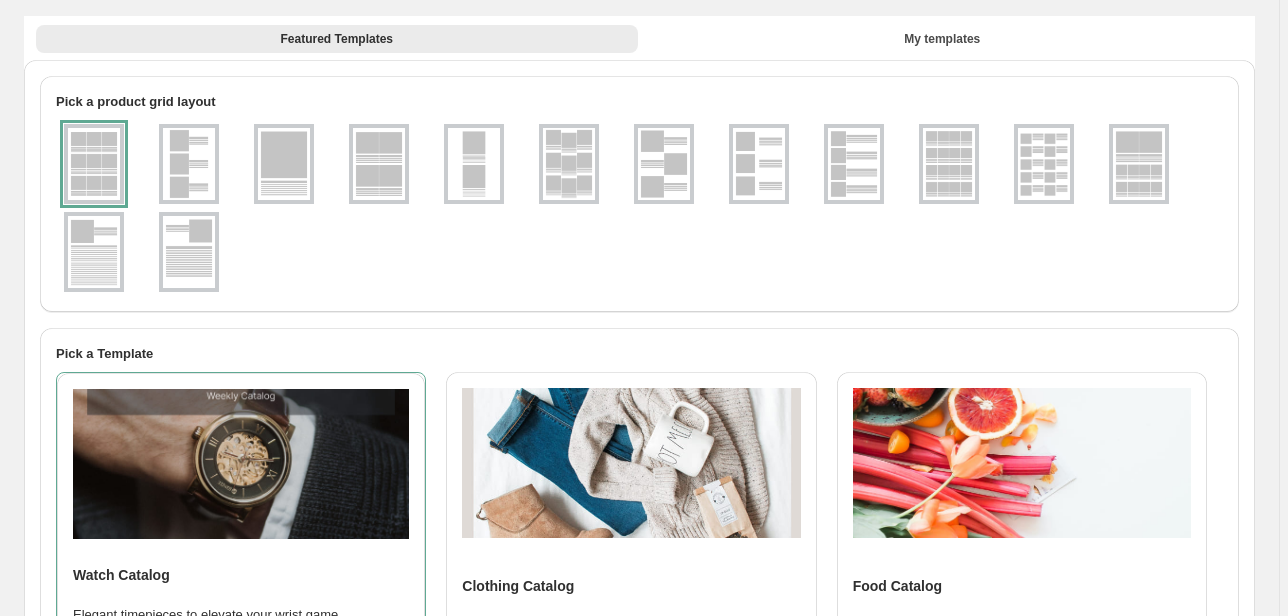 click at bounding box center (1044, 164) 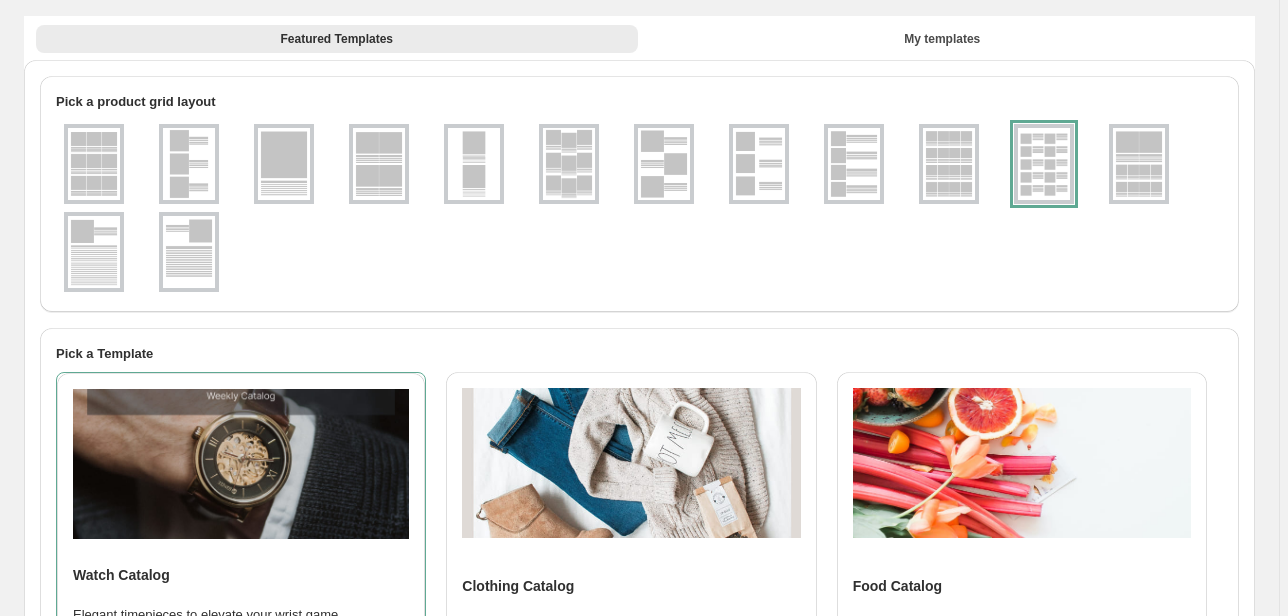 click at bounding box center [949, 164] 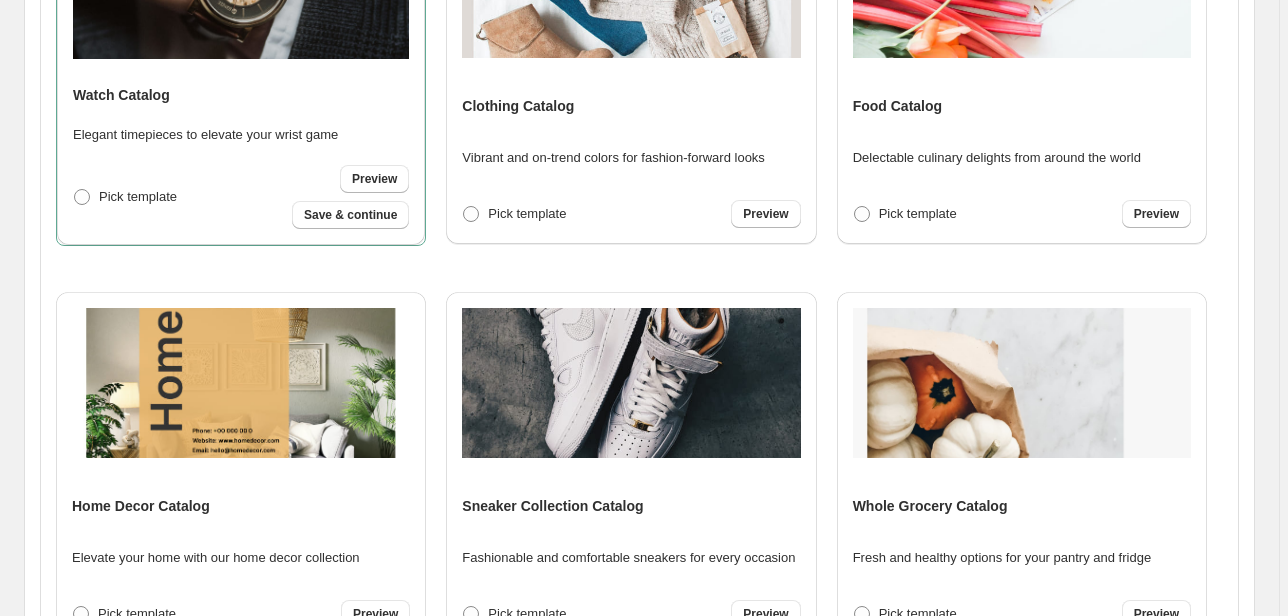 scroll, scrollTop: 761, scrollLeft: 0, axis: vertical 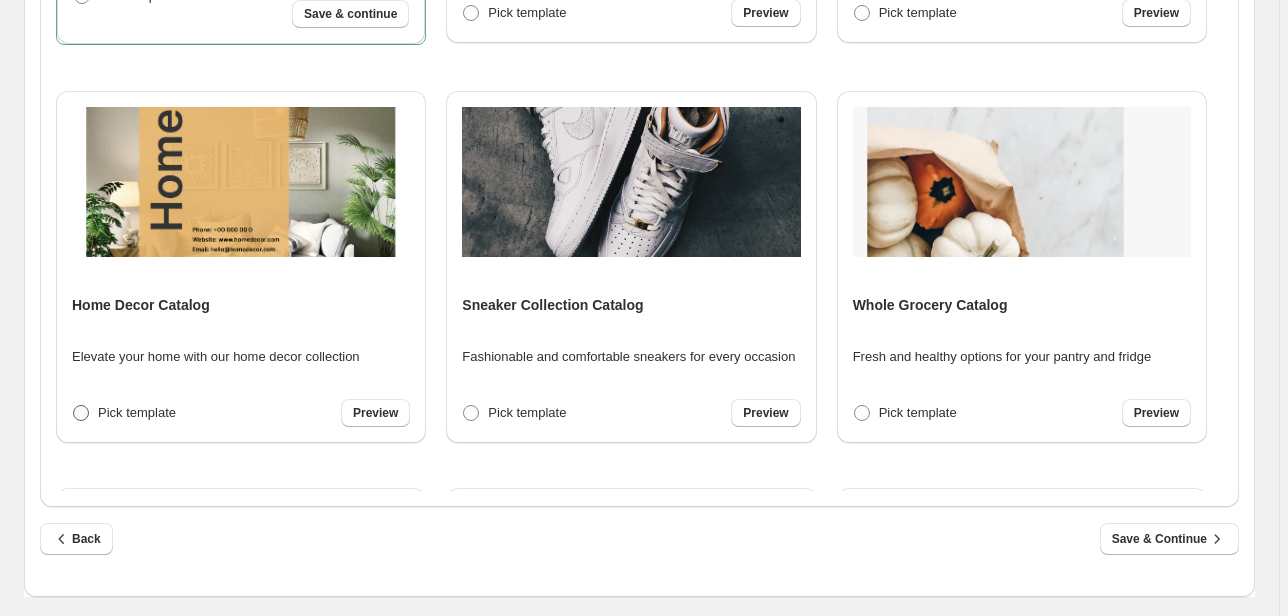 click on "Pick template" at bounding box center (137, 412) 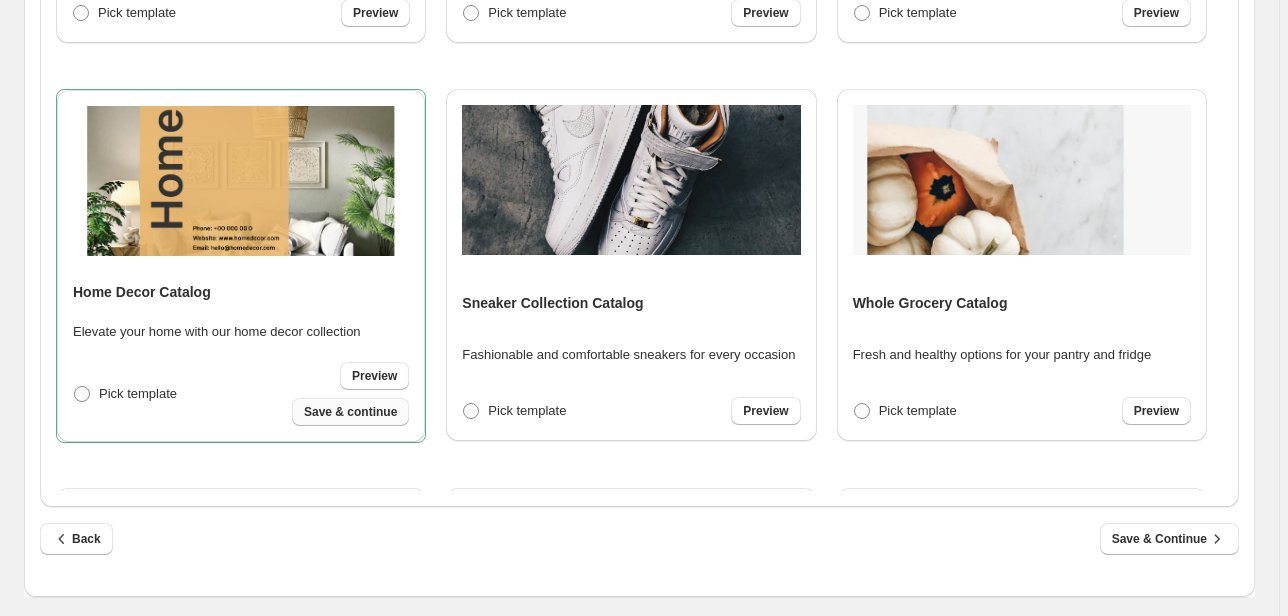 click on "Save & continue" at bounding box center (350, 412) 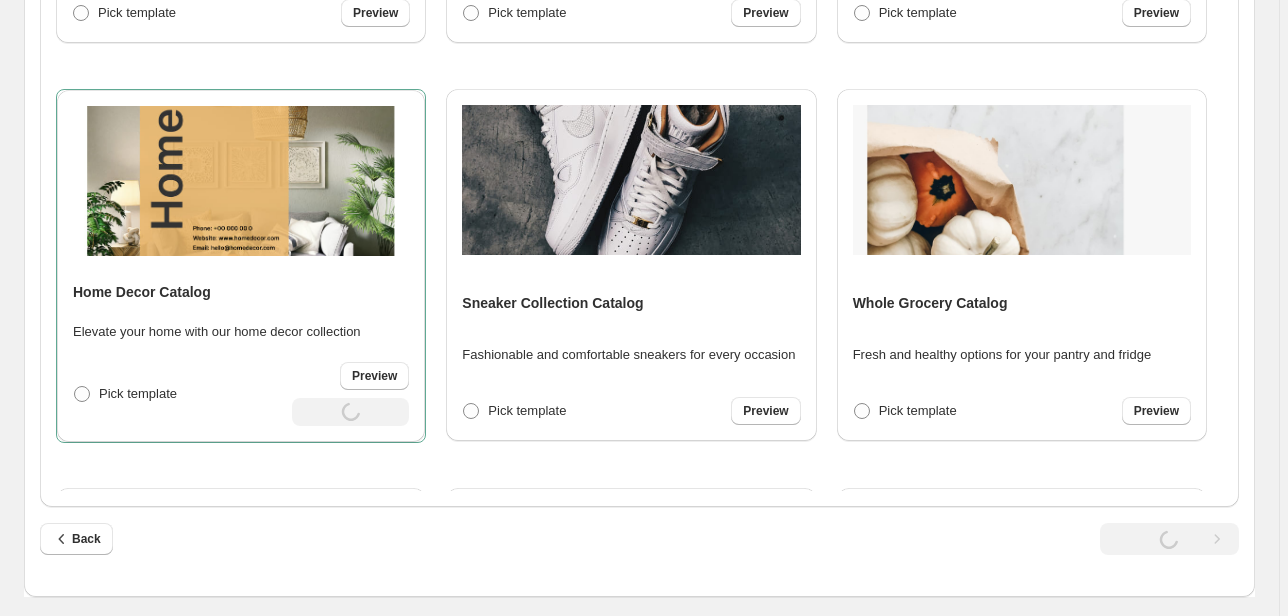 scroll, scrollTop: 125, scrollLeft: 0, axis: vertical 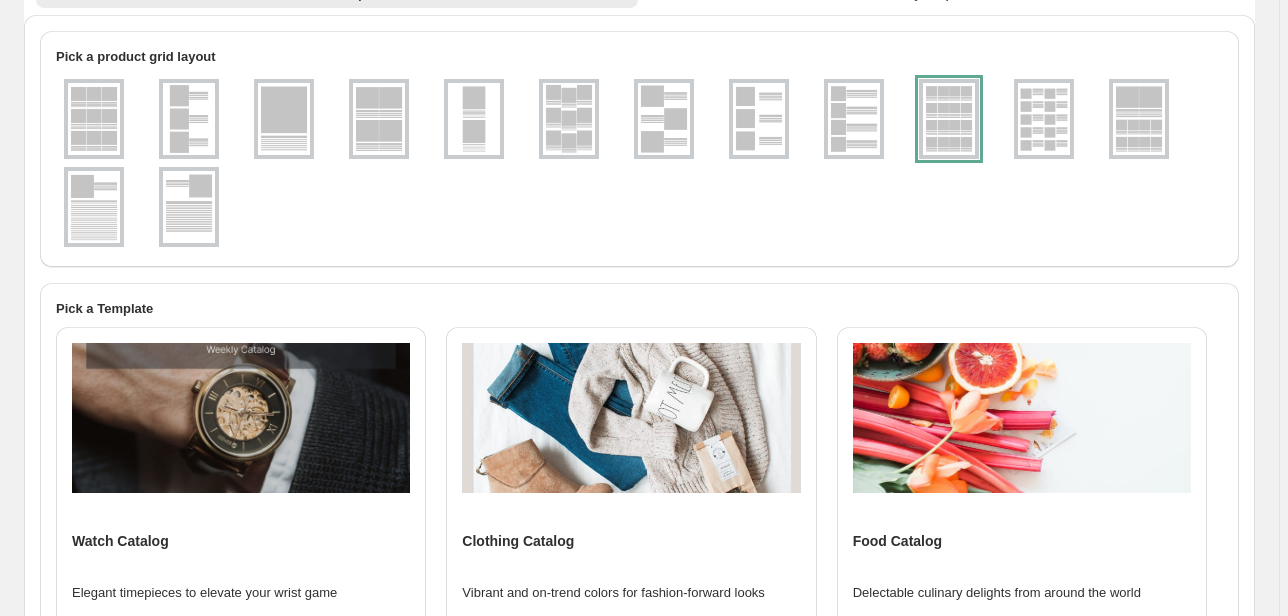 select on "**********" 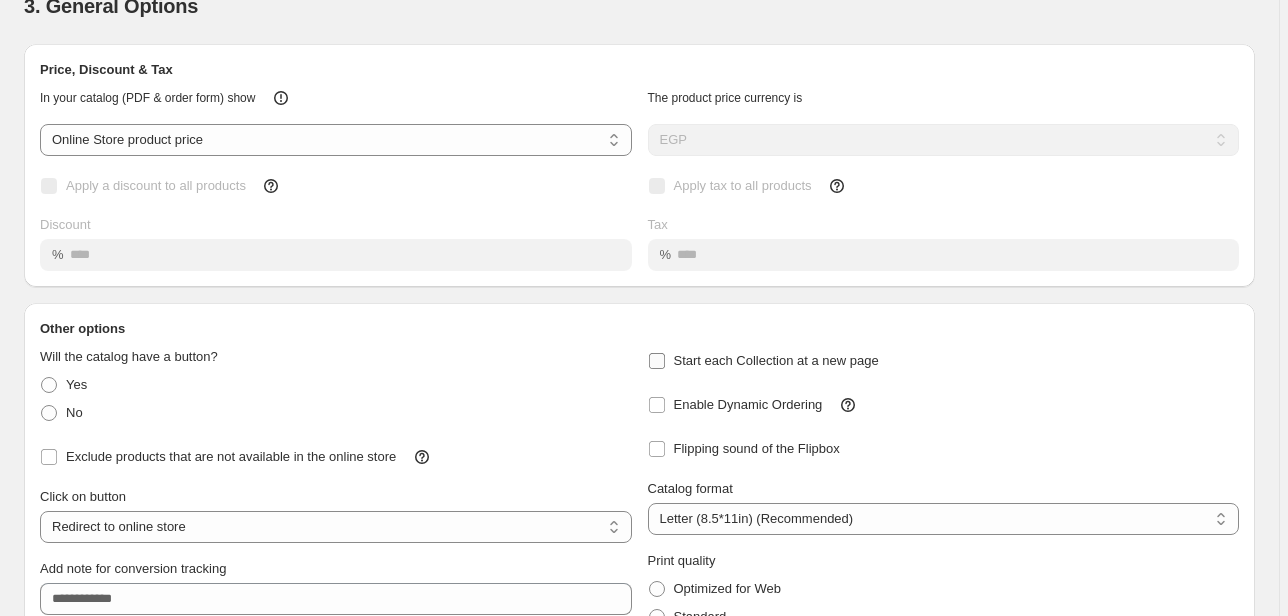 scroll, scrollTop: 80, scrollLeft: 0, axis: vertical 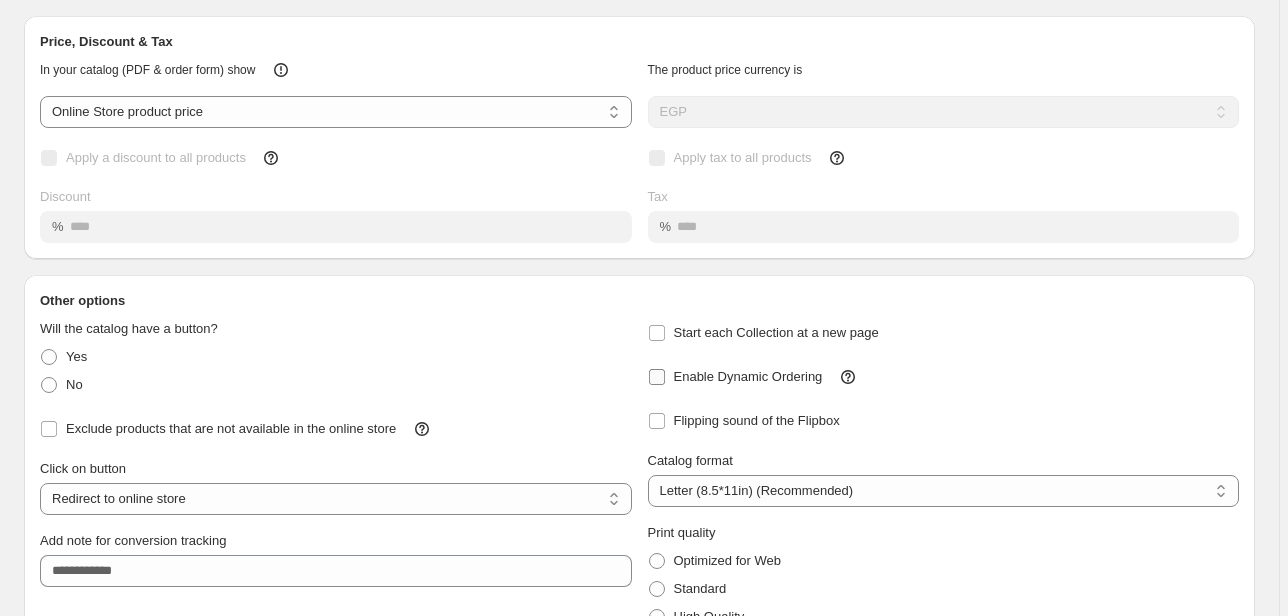 click on "Enable Dynamic Ordering" at bounding box center (748, 376) 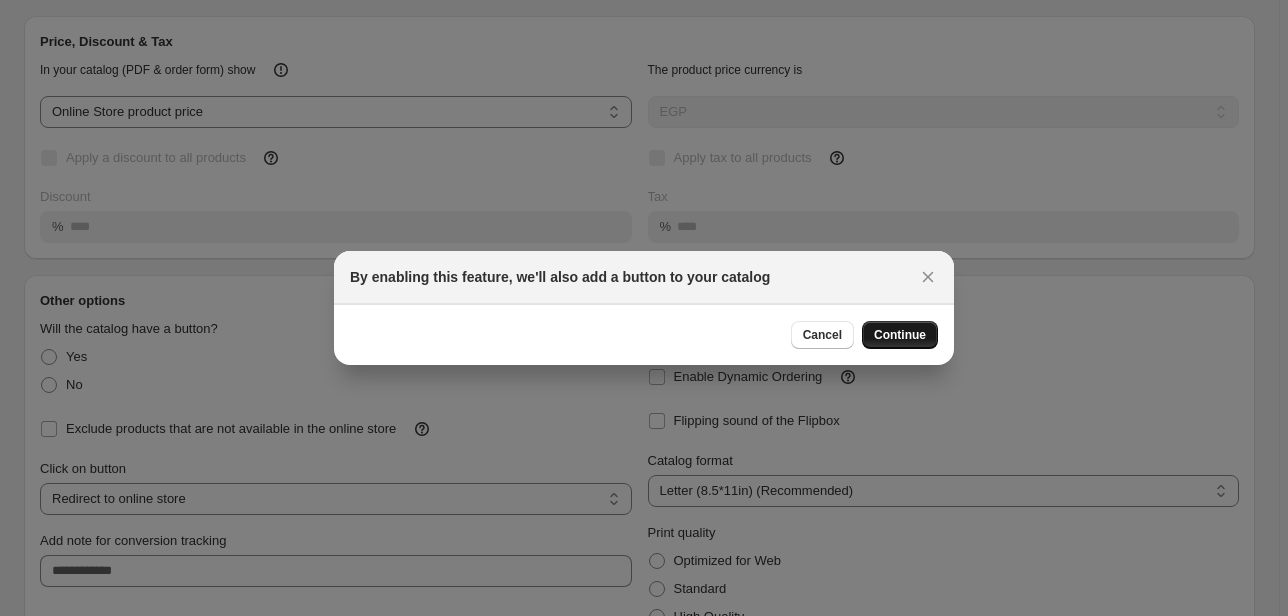click on "Continue" at bounding box center [900, 335] 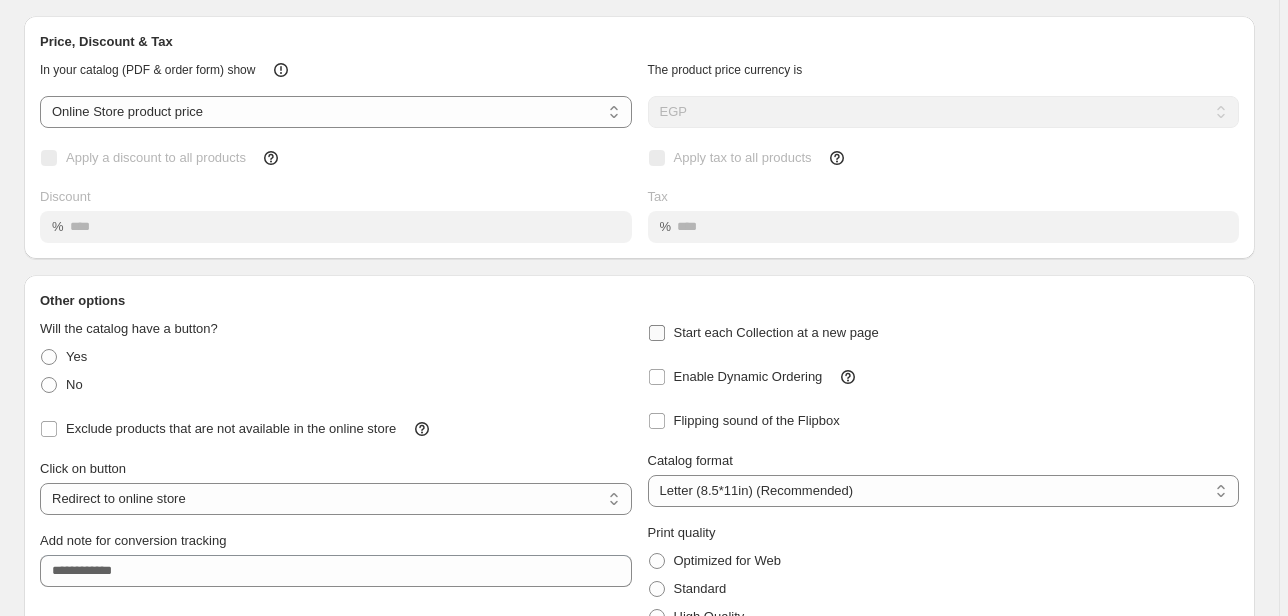 click on "Start each Collection at a new page" at bounding box center (776, 332) 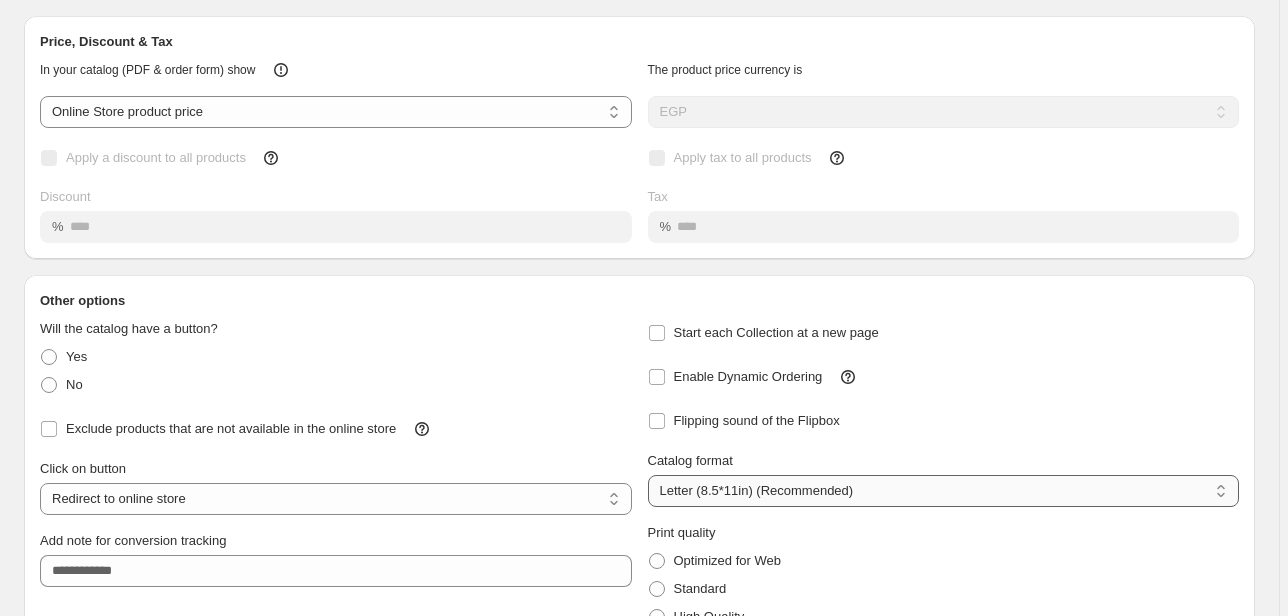 click on "**********" at bounding box center (944, 491) 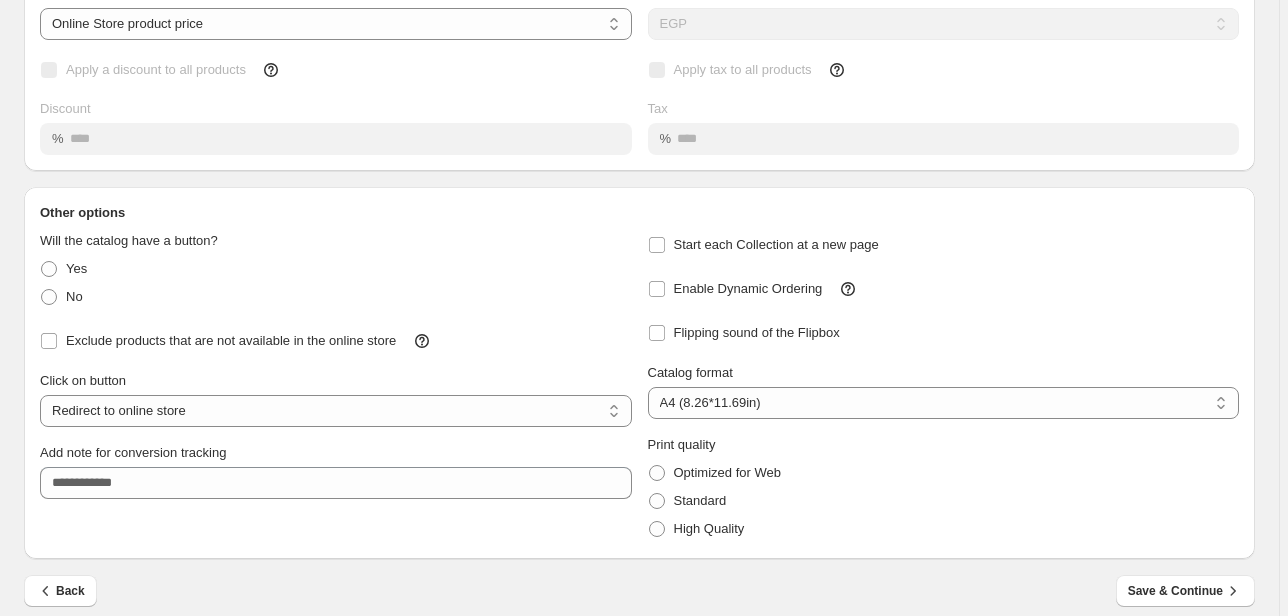 scroll, scrollTop: 185, scrollLeft: 0, axis: vertical 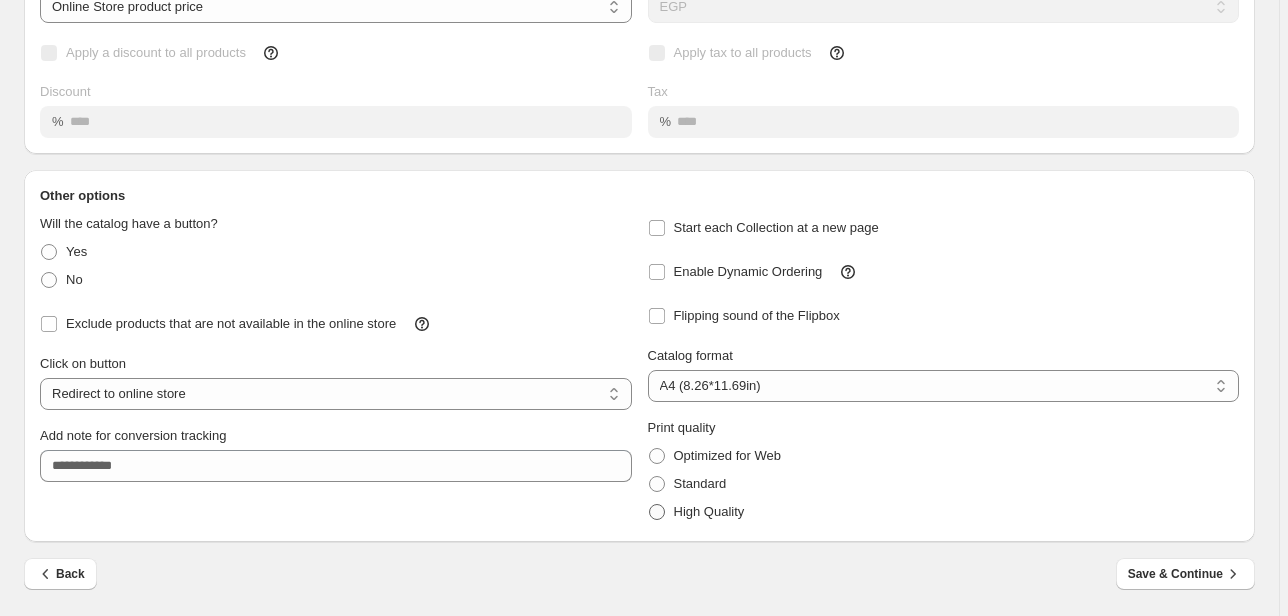 click on "High Quality" at bounding box center [709, 511] 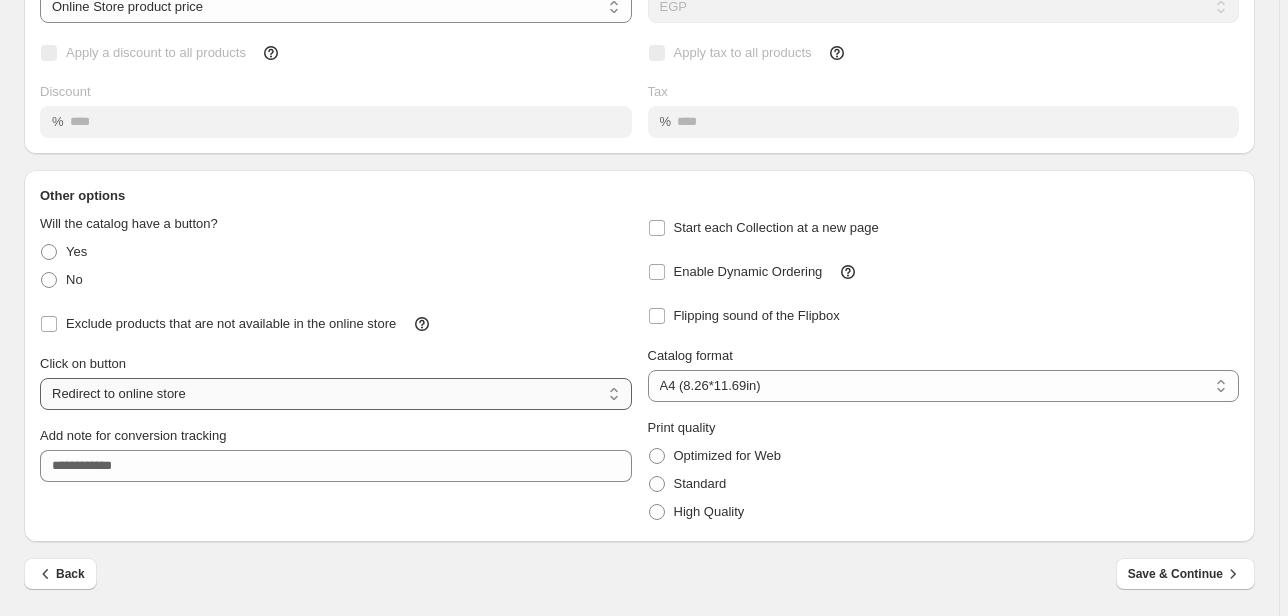 click on "**********" at bounding box center (336, 394) 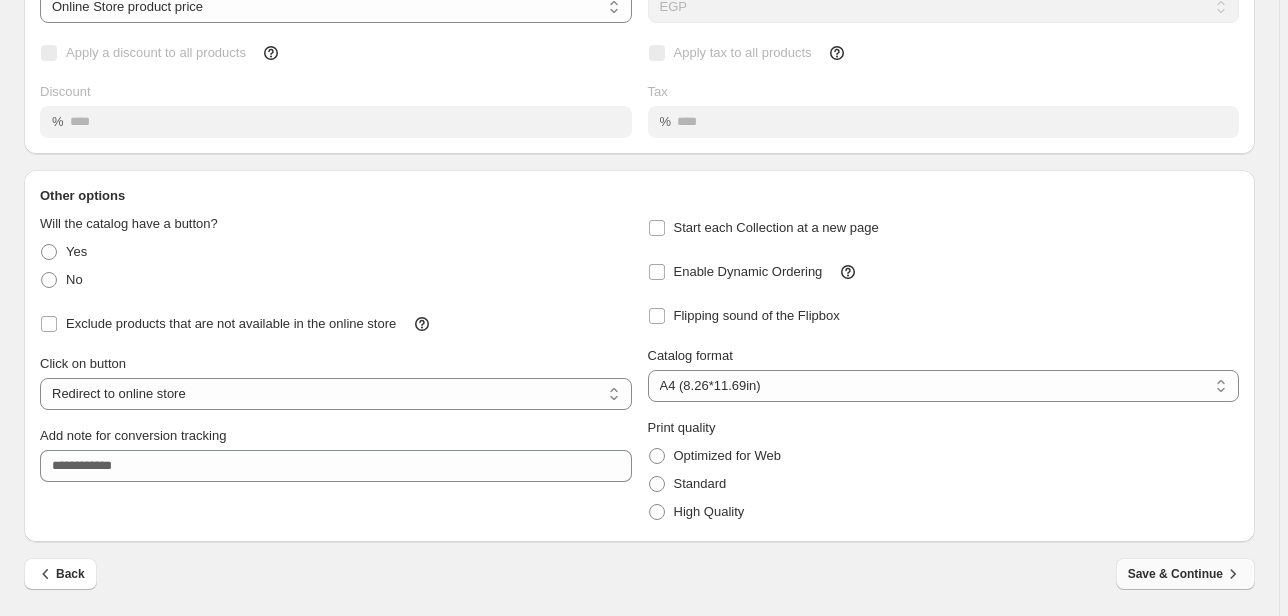 click on "Save & Continue" at bounding box center (1185, 574) 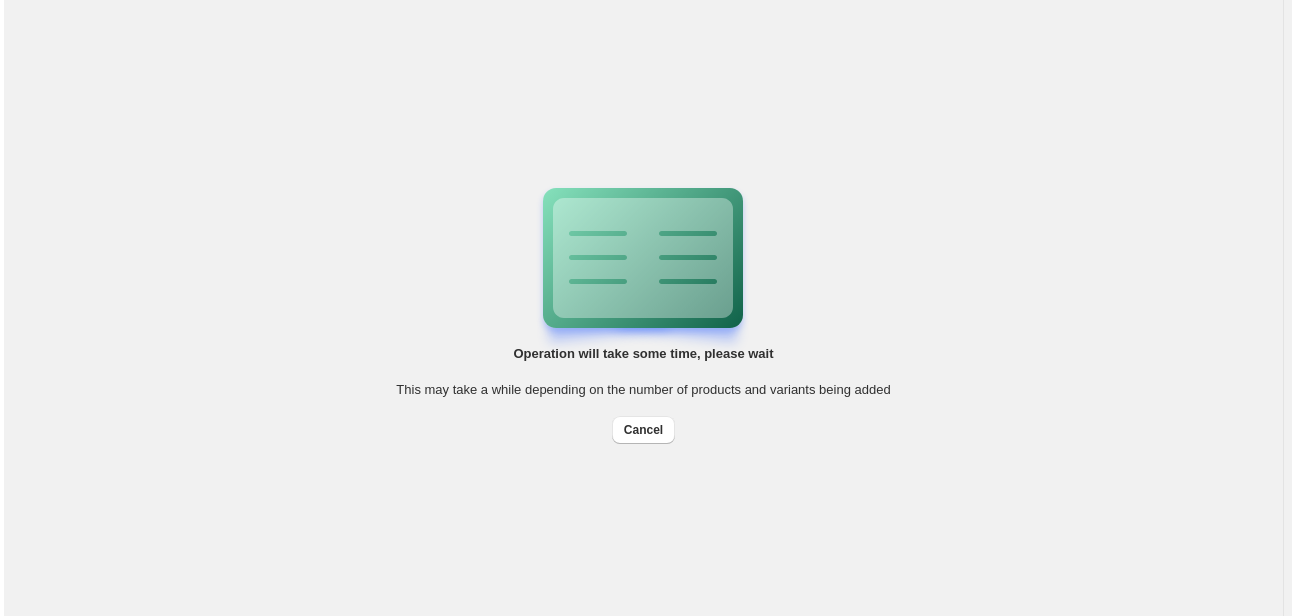 scroll, scrollTop: 0, scrollLeft: 0, axis: both 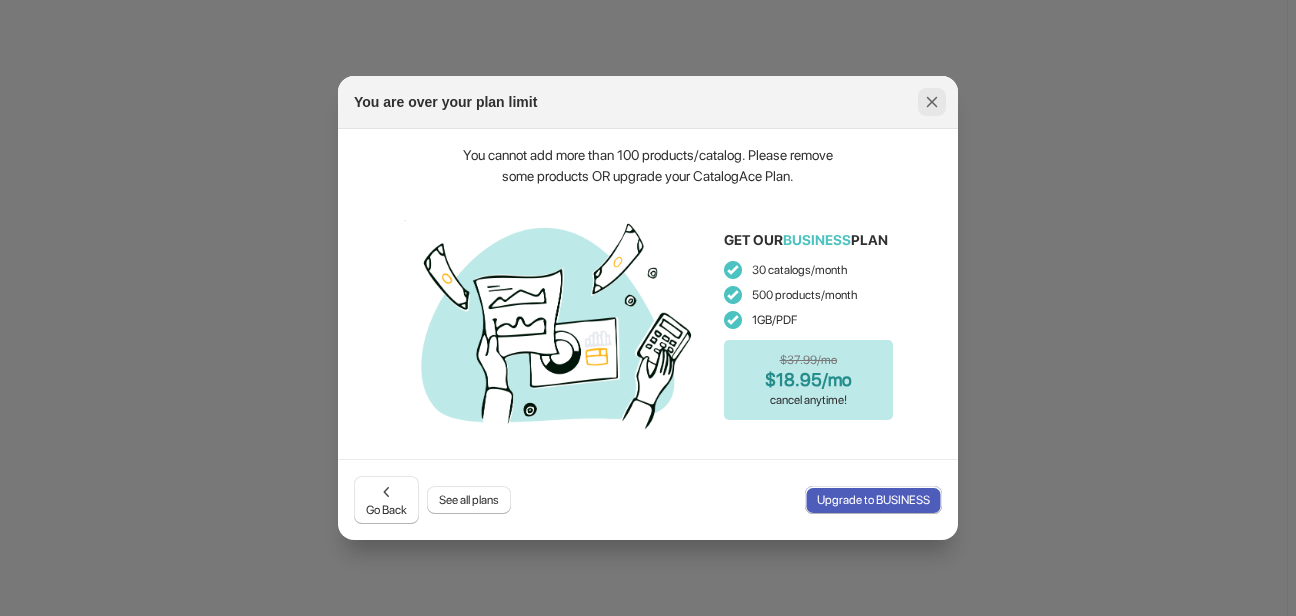 click 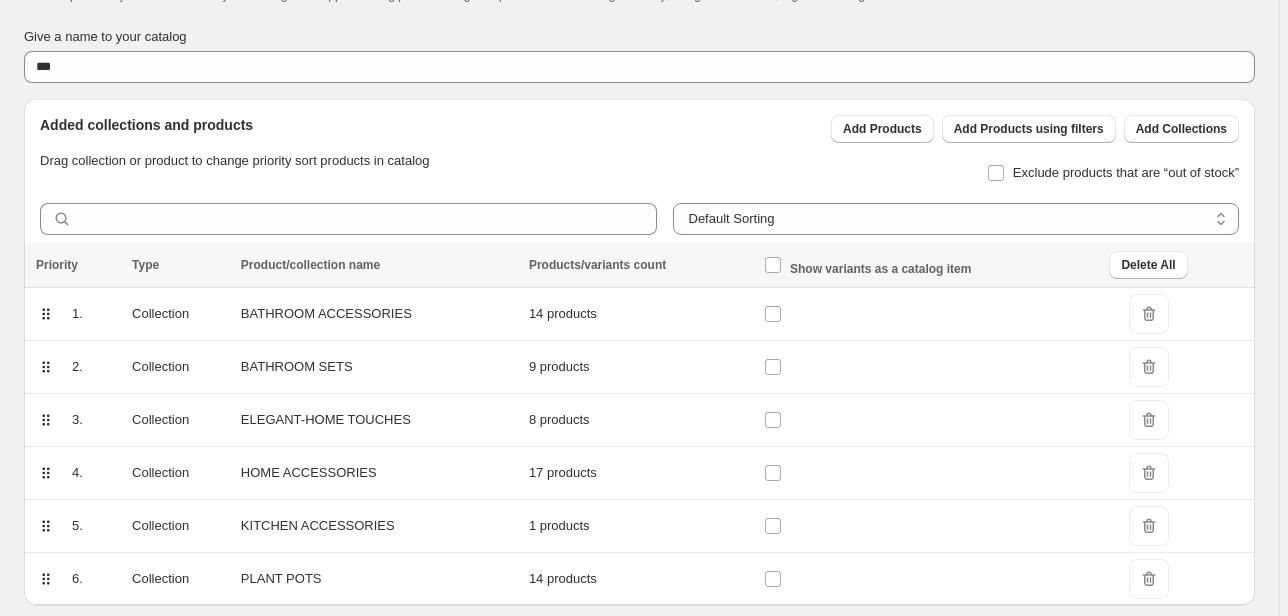 scroll, scrollTop: 150, scrollLeft: 0, axis: vertical 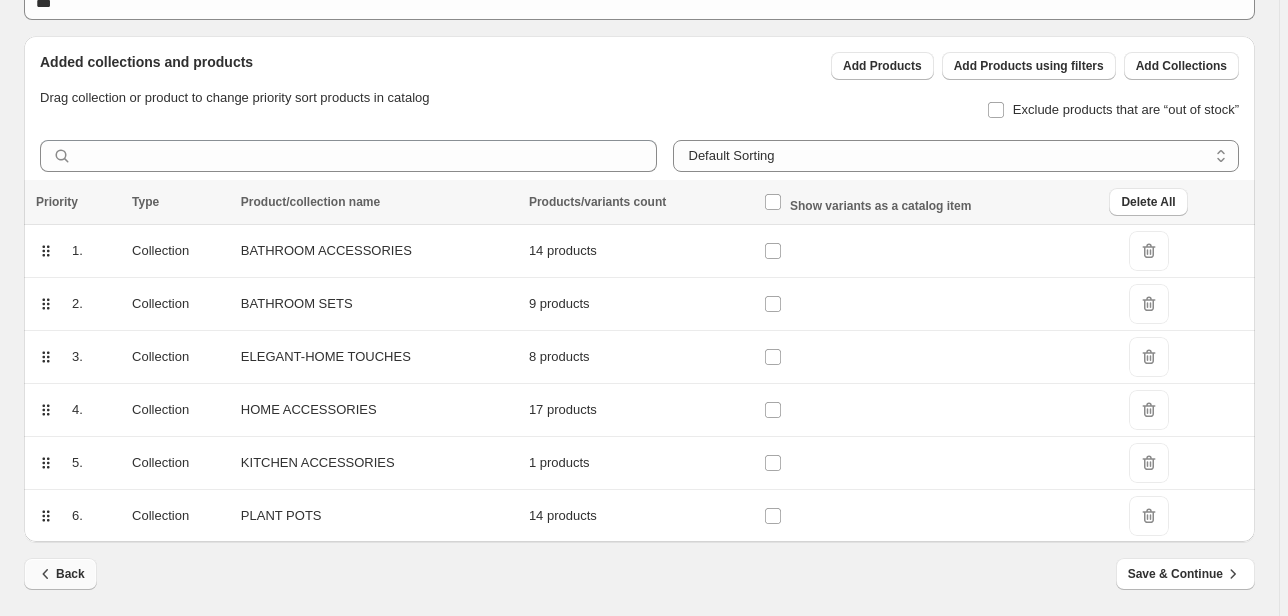 click on "Back" at bounding box center (60, 574) 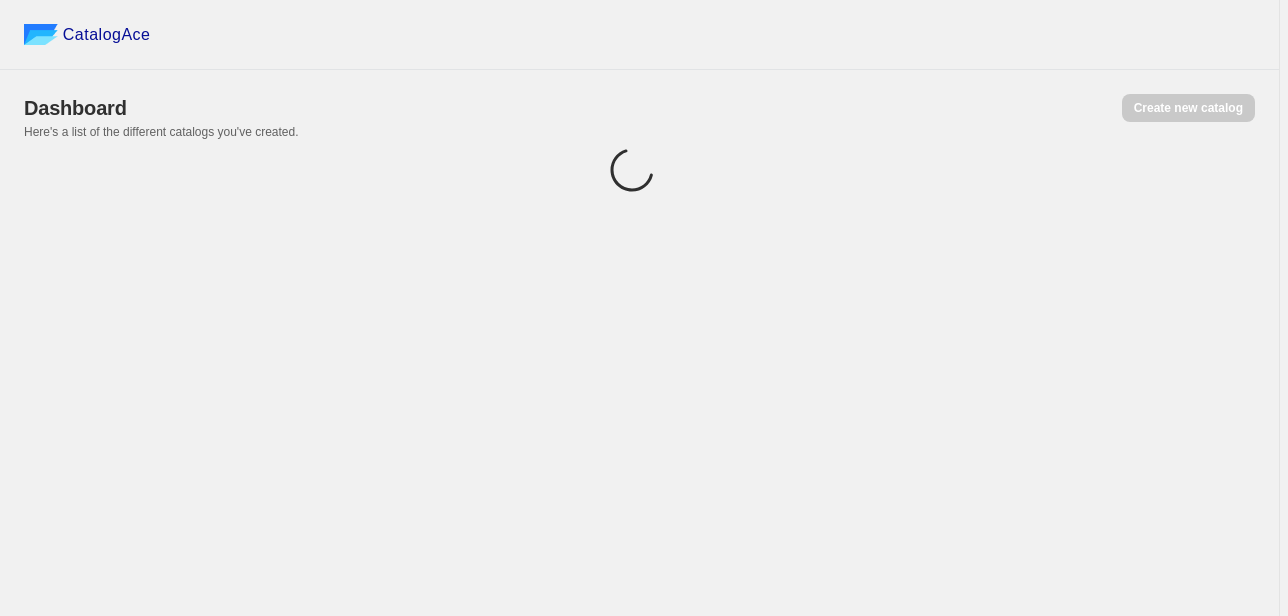 scroll, scrollTop: 0, scrollLeft: 0, axis: both 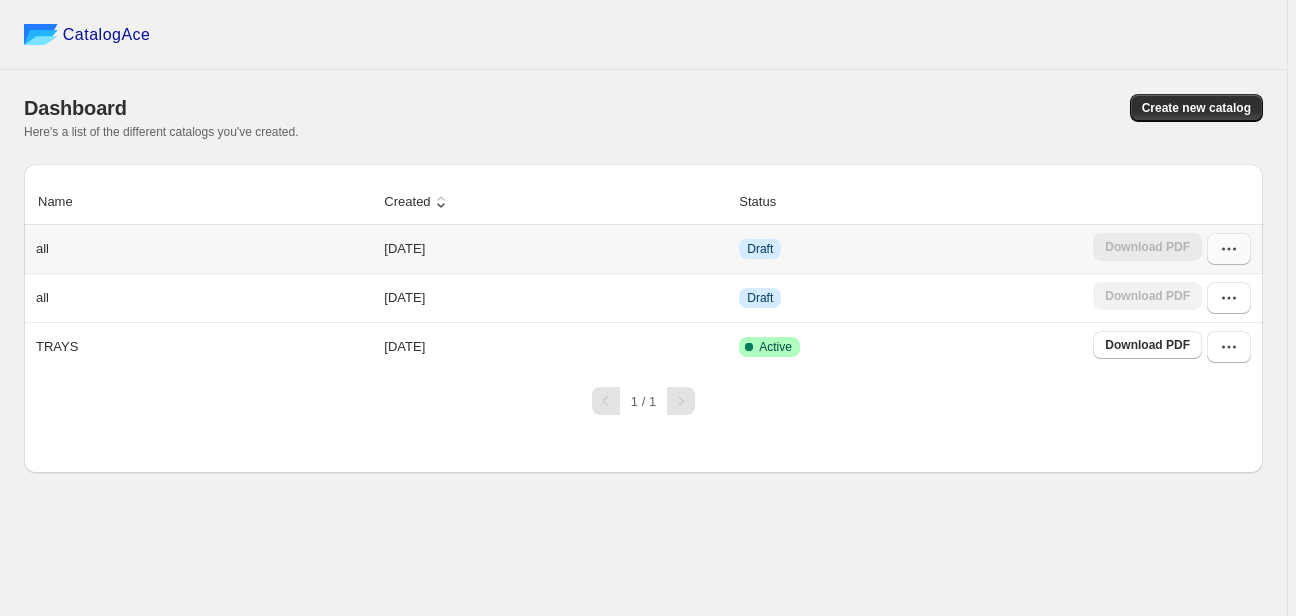 click at bounding box center (1229, 249) 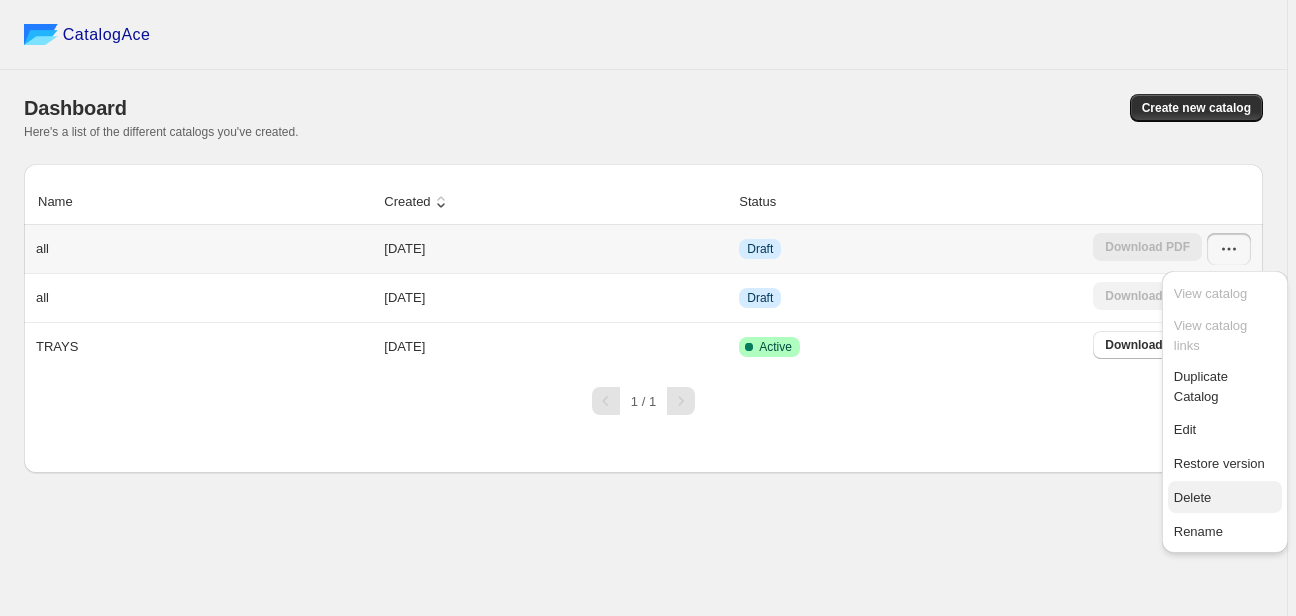 click on "Delete" at bounding box center [1225, 498] 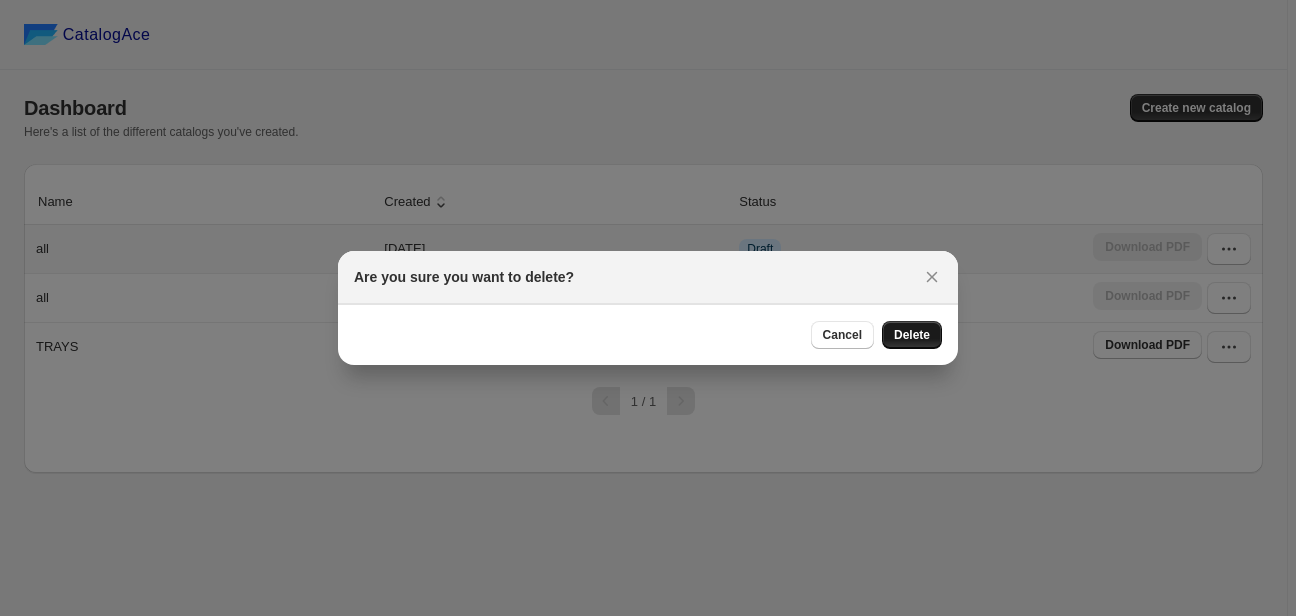 click on "Delete" at bounding box center [912, 335] 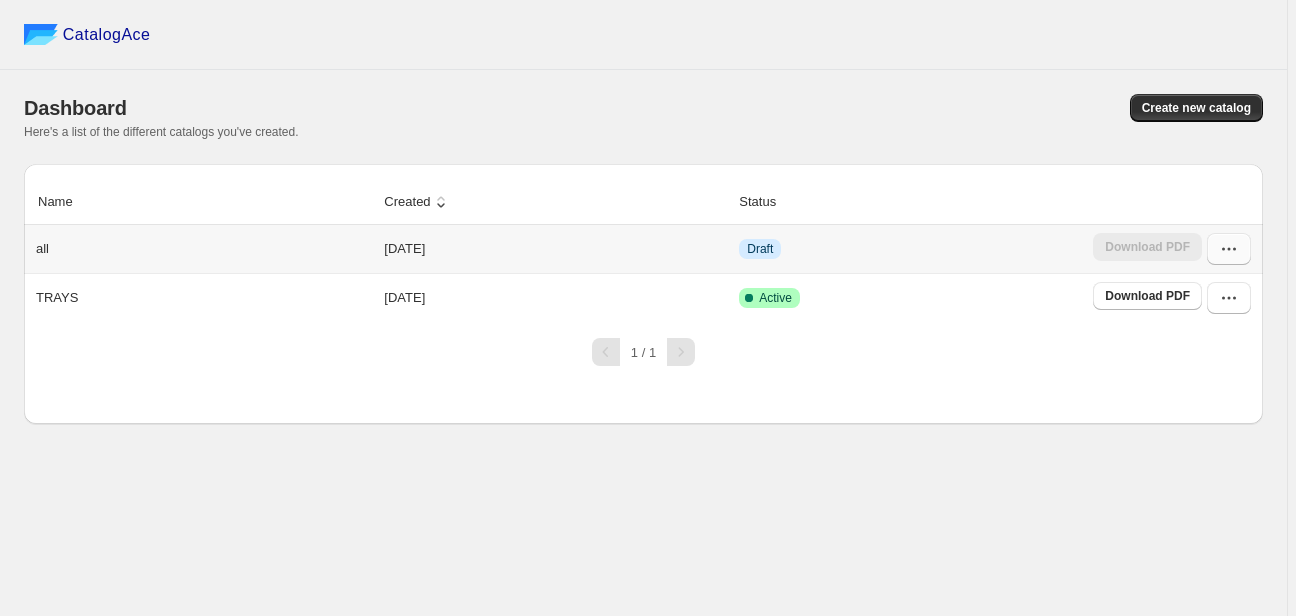 click 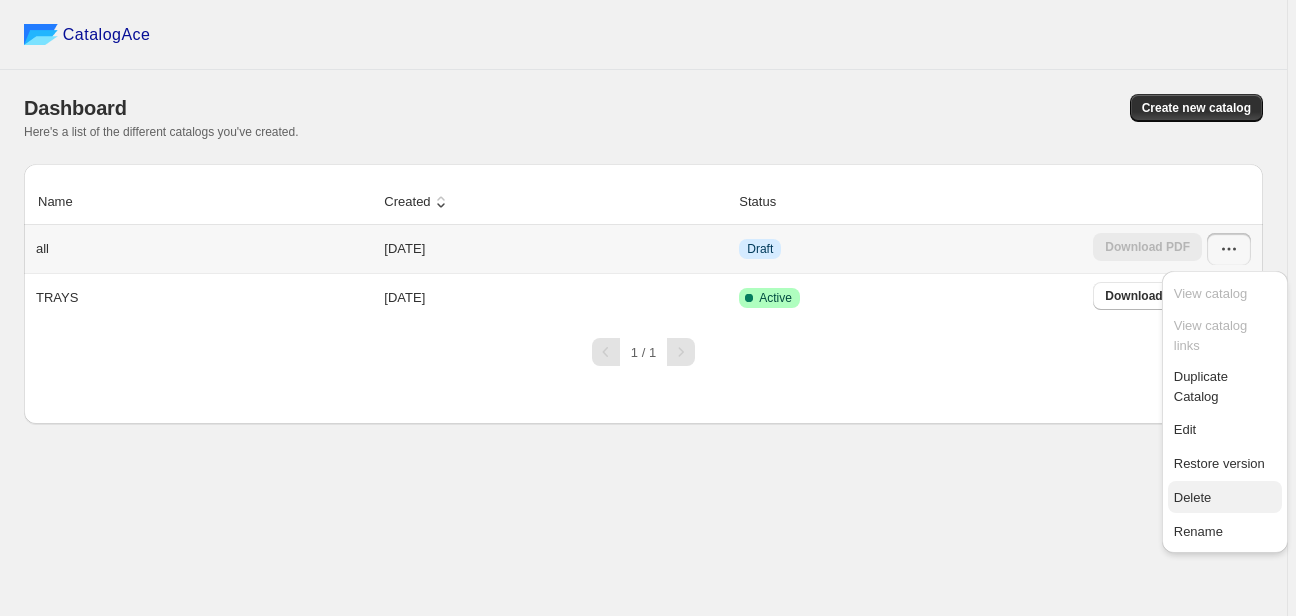 click on "Delete" at bounding box center [1193, 497] 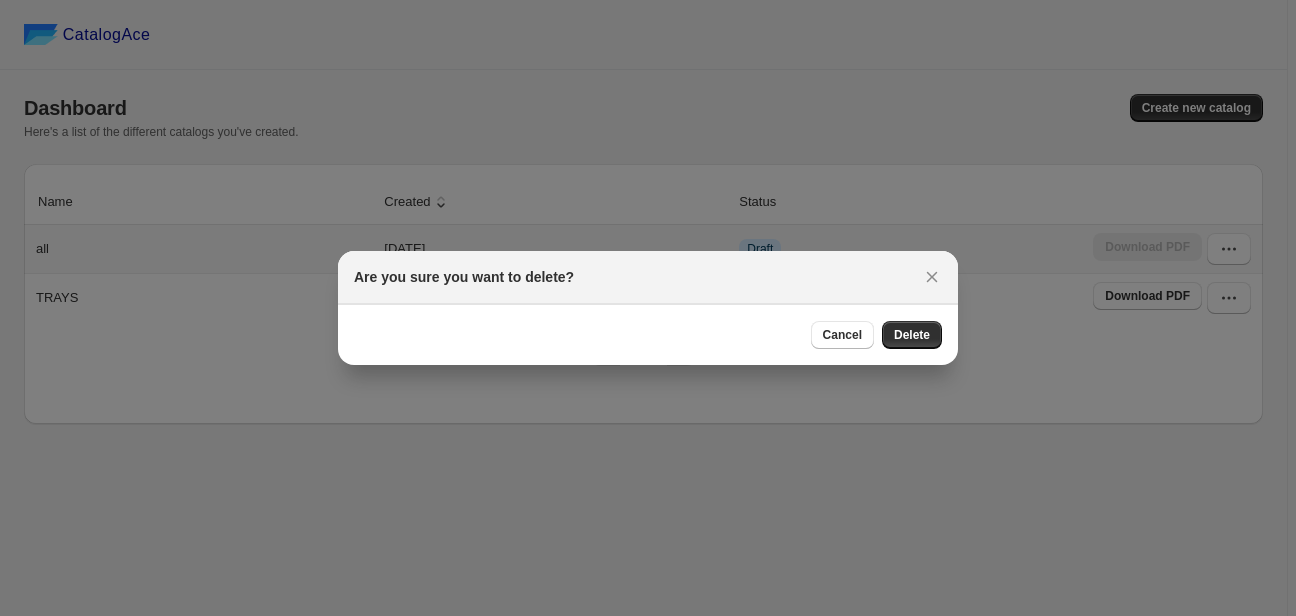 click on "Delete" at bounding box center [912, 335] 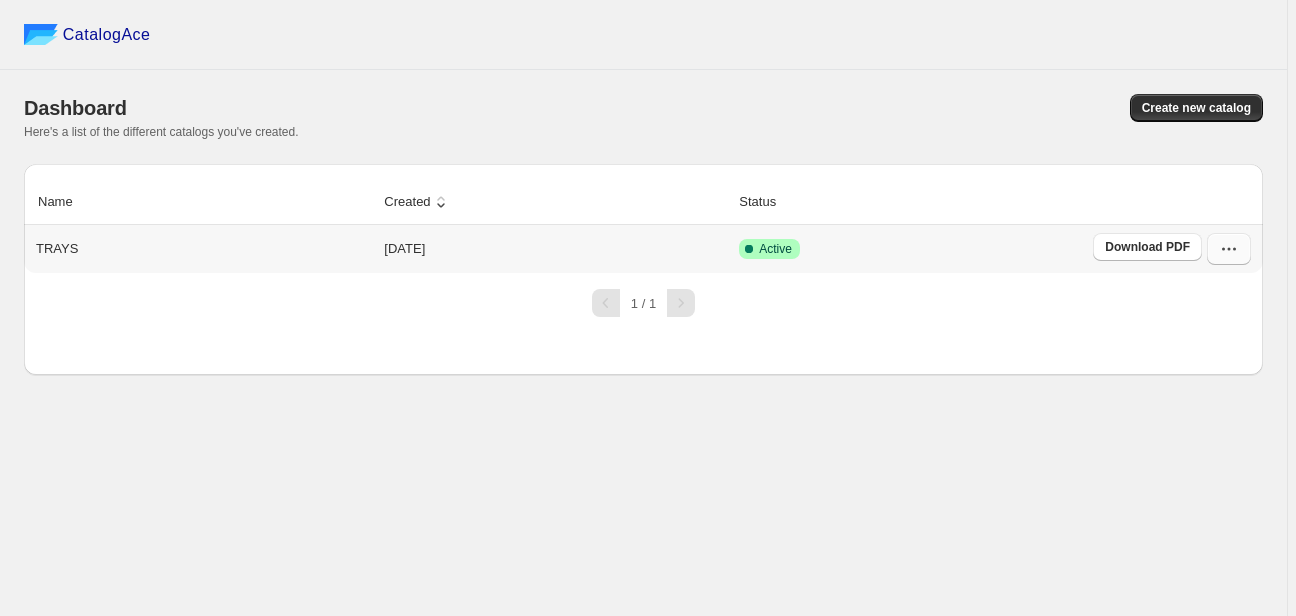 click 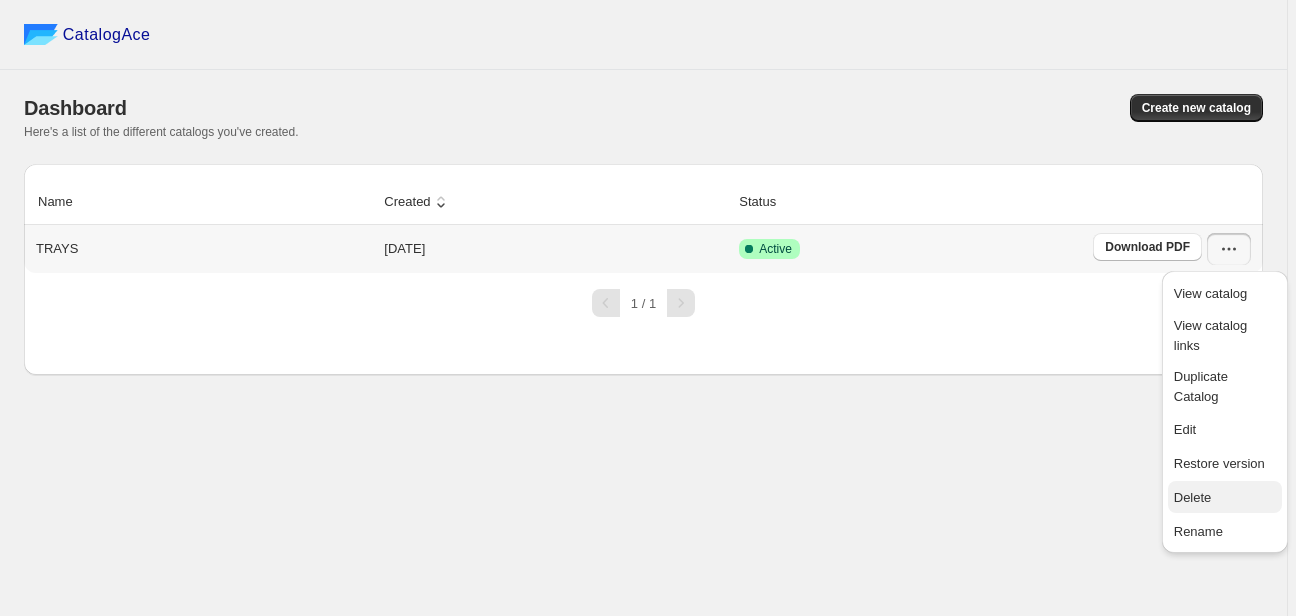 click on "Delete" at bounding box center (1225, 498) 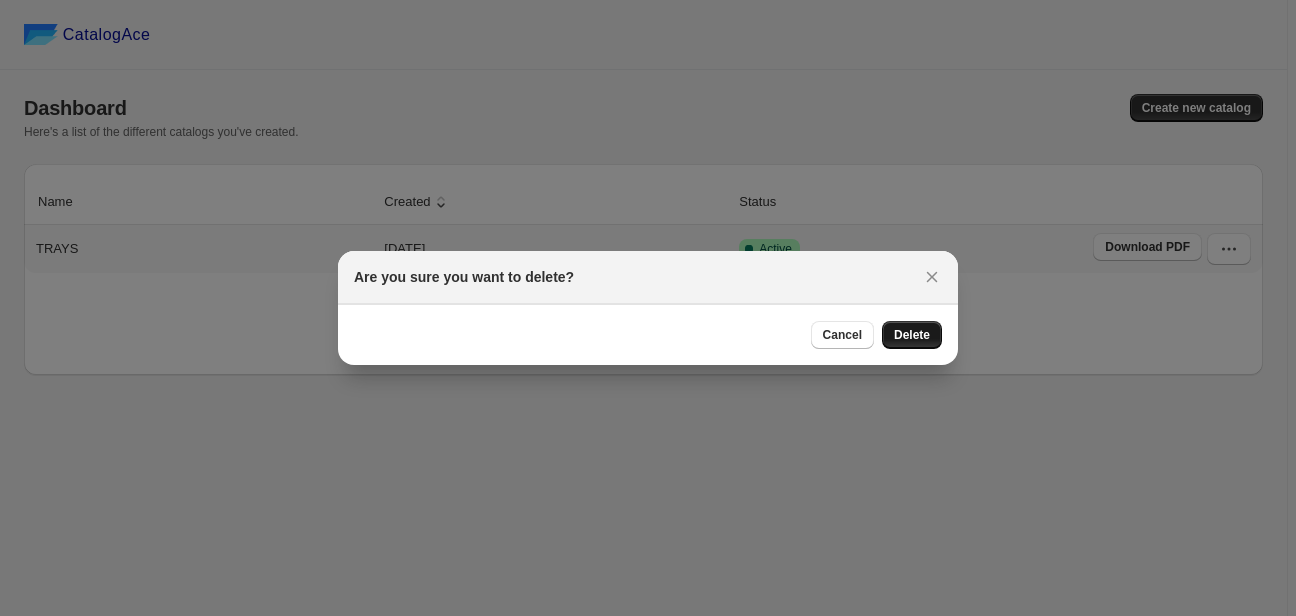 click on "Delete" at bounding box center [912, 335] 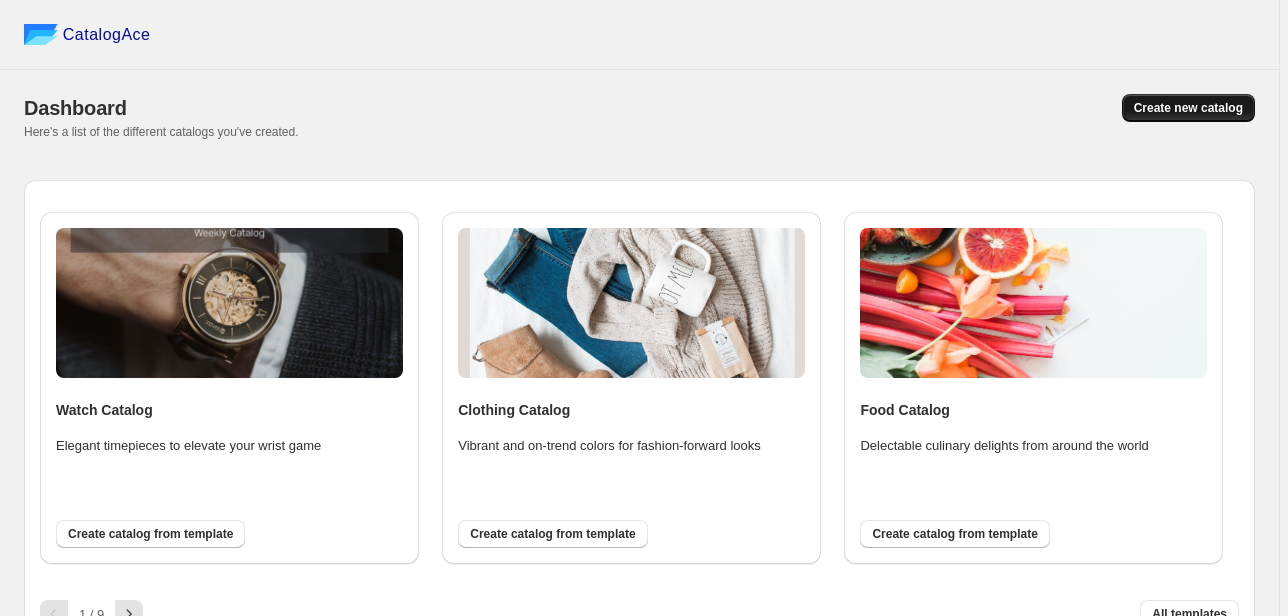 click on "Create new catalog" at bounding box center (1188, 108) 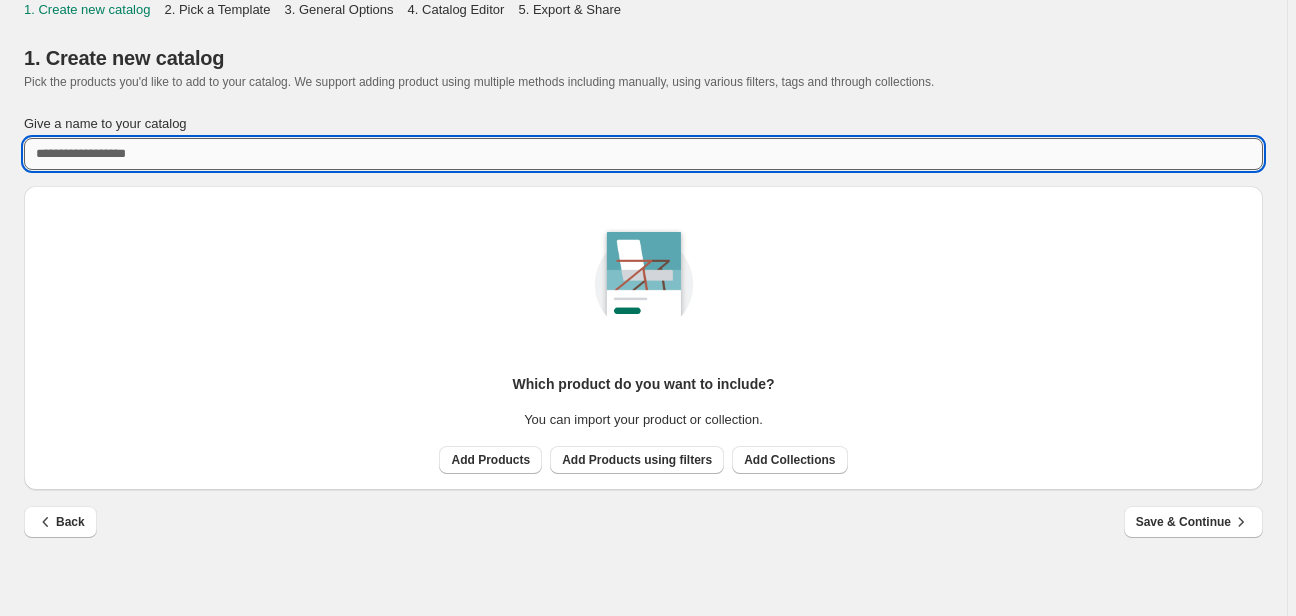 click on "Give a name to your catalog" at bounding box center [643, 154] 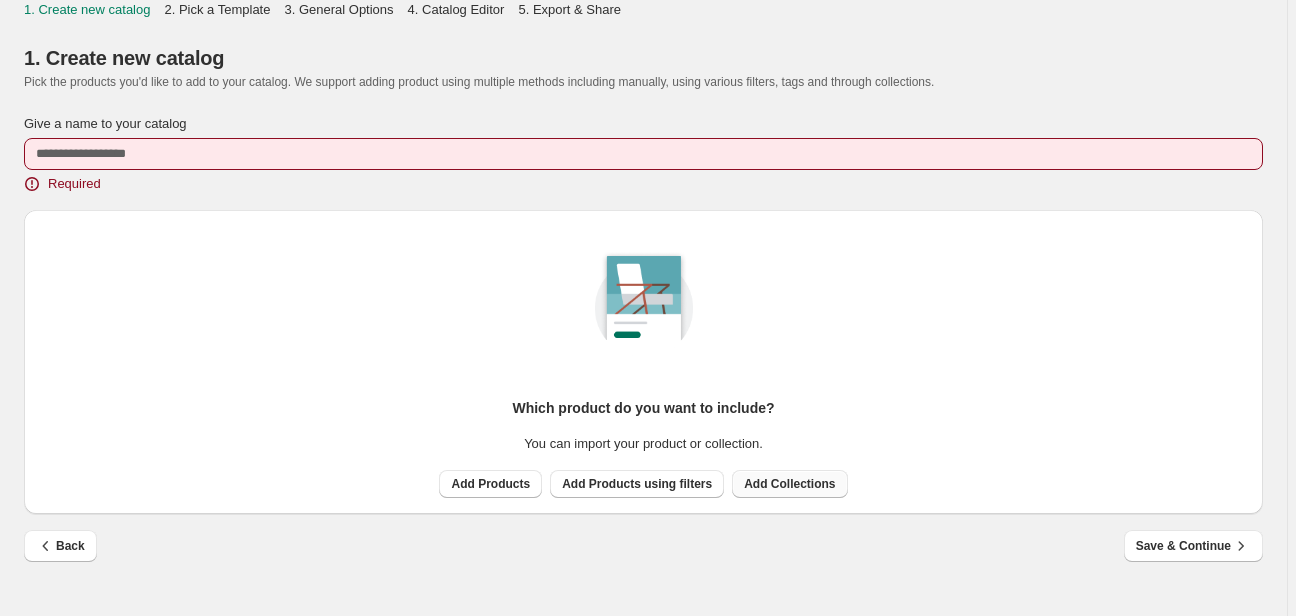 click on "Add Products Add Products using filters Add Collections" at bounding box center [639, 480] 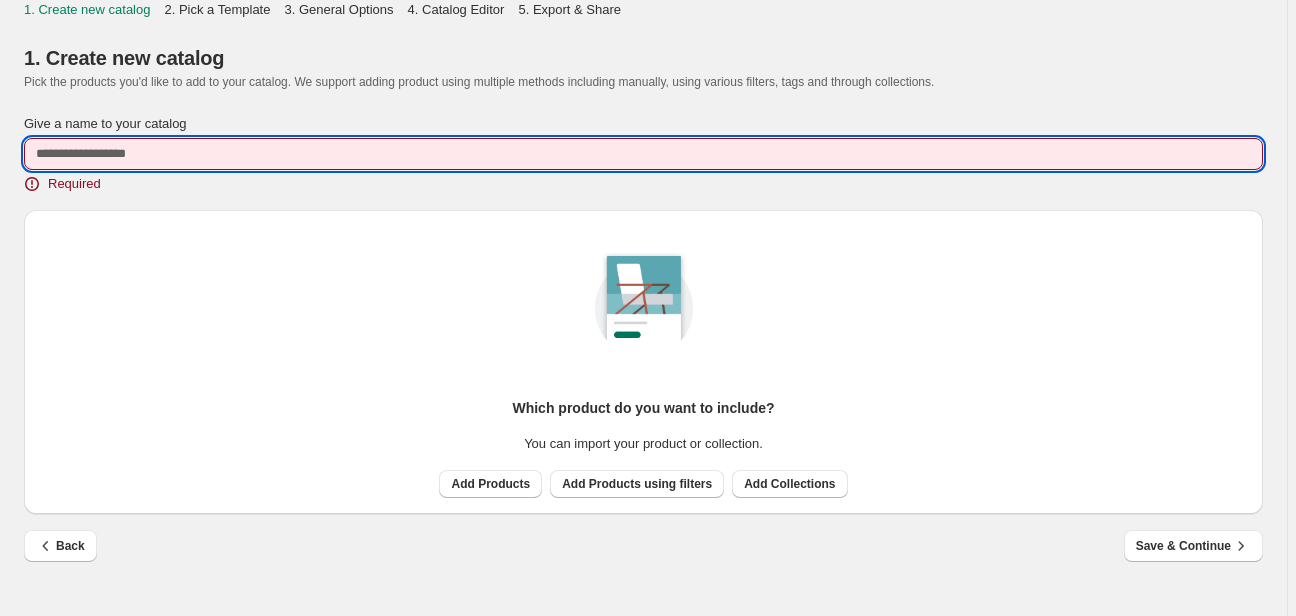 click on "Give a name to your catalog" at bounding box center [643, 154] 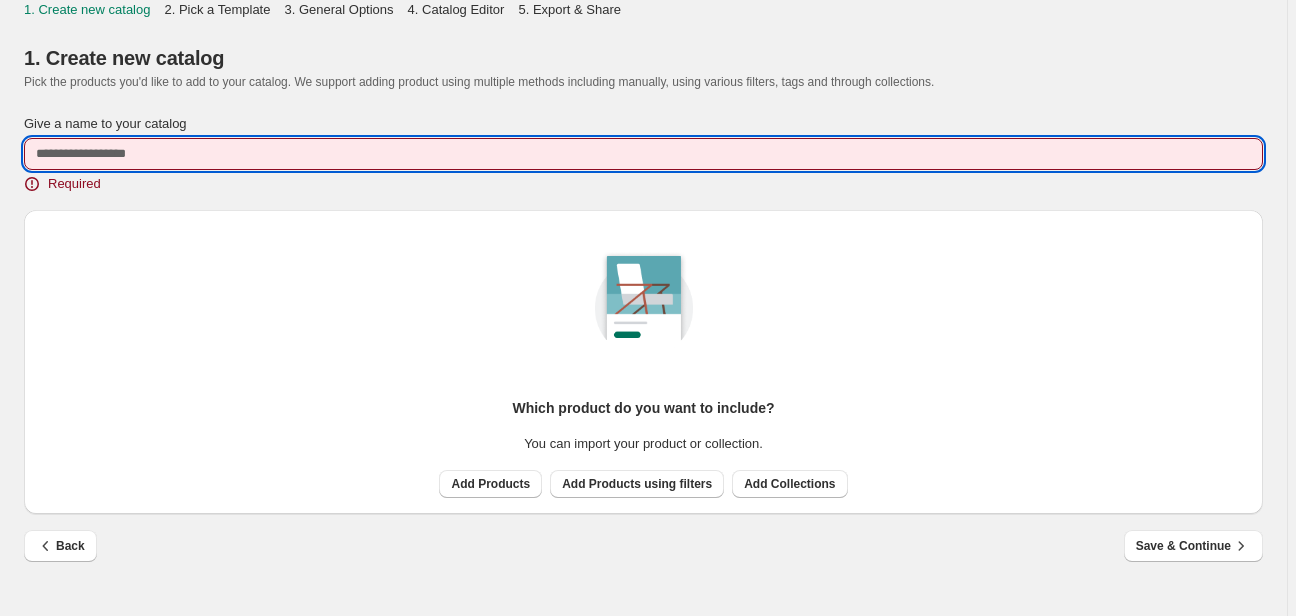 type on "*" 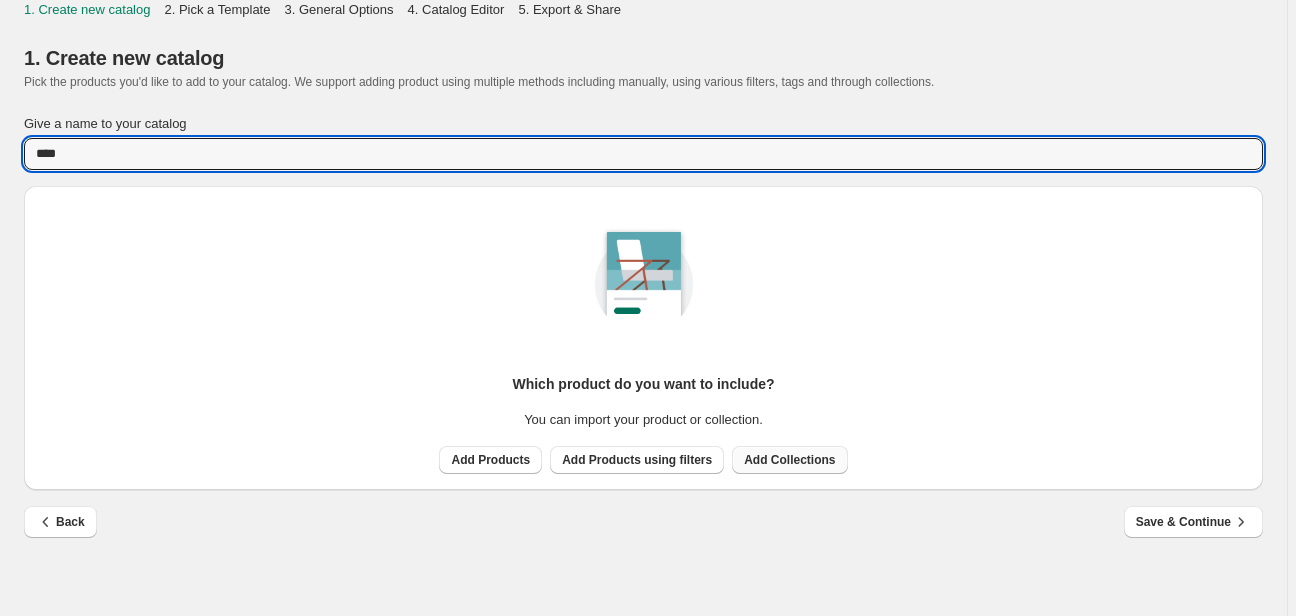 type on "****" 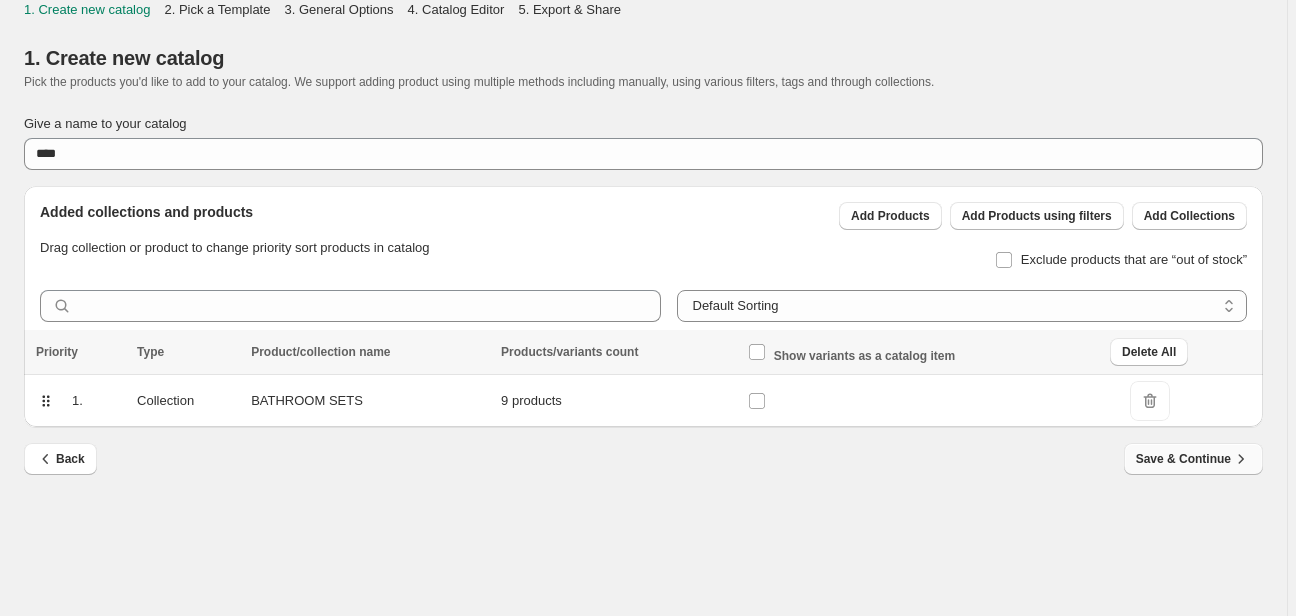 click on "Save & Continue" at bounding box center (1193, 459) 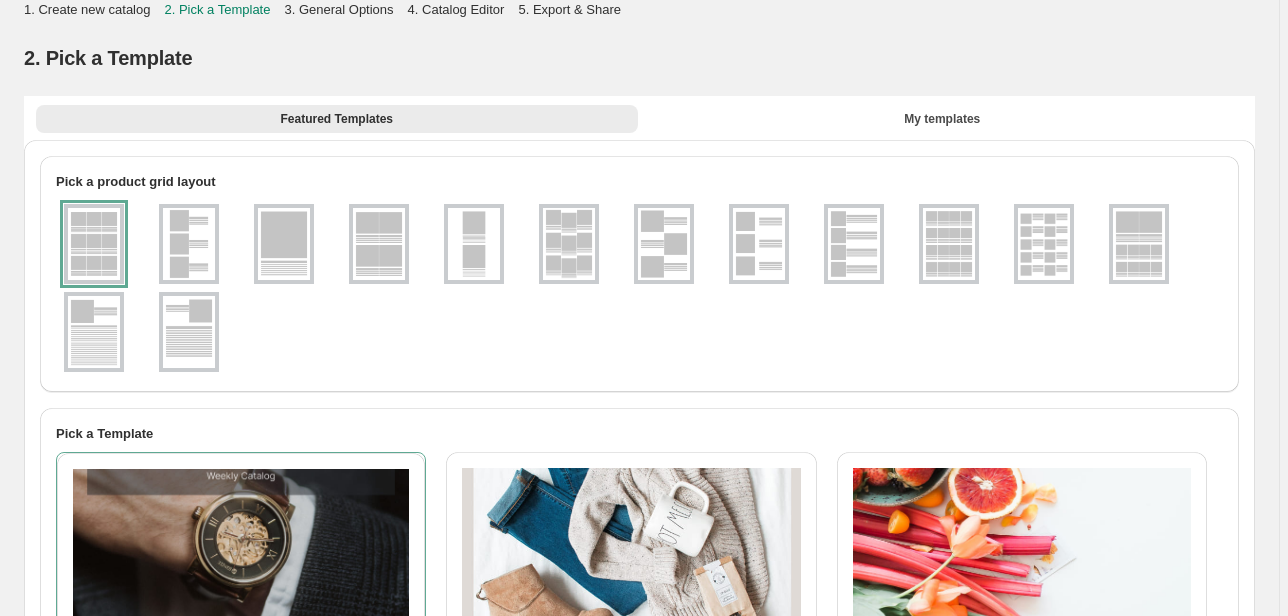 click at bounding box center (949, 244) 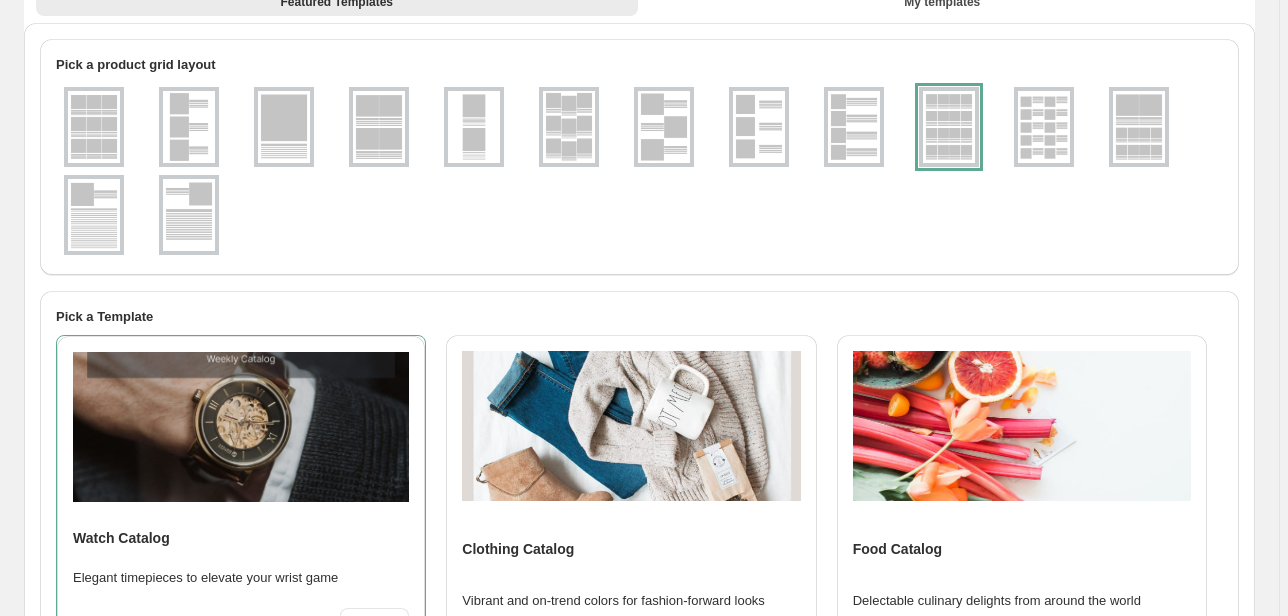 scroll, scrollTop: 240, scrollLeft: 0, axis: vertical 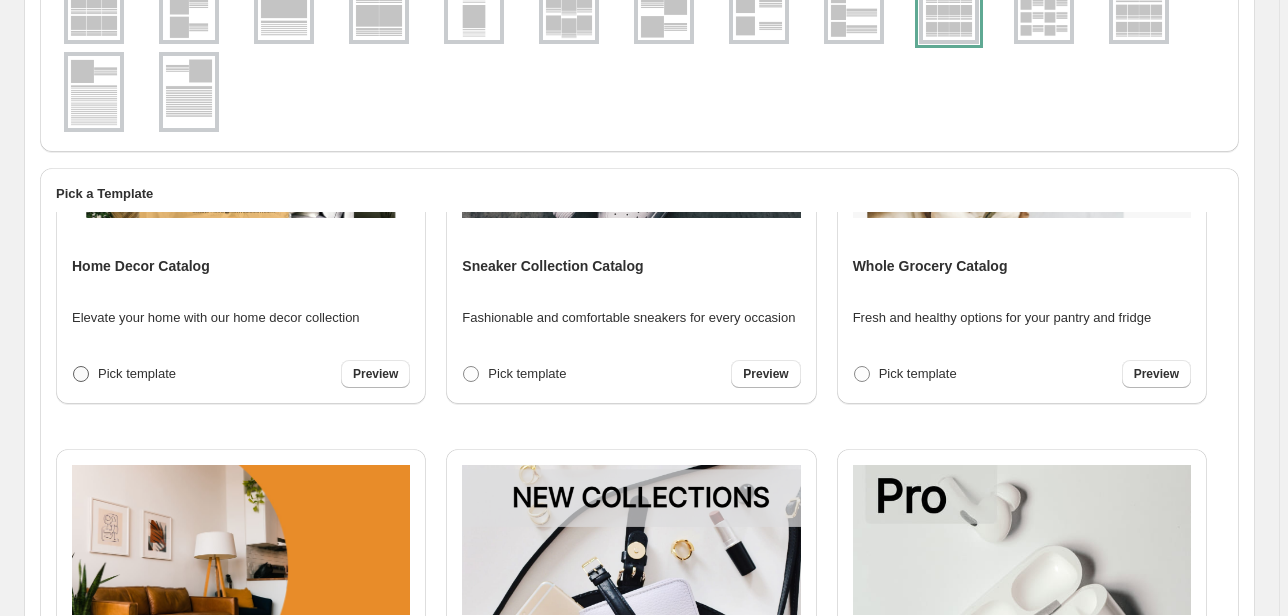 click at bounding box center (81, 374) 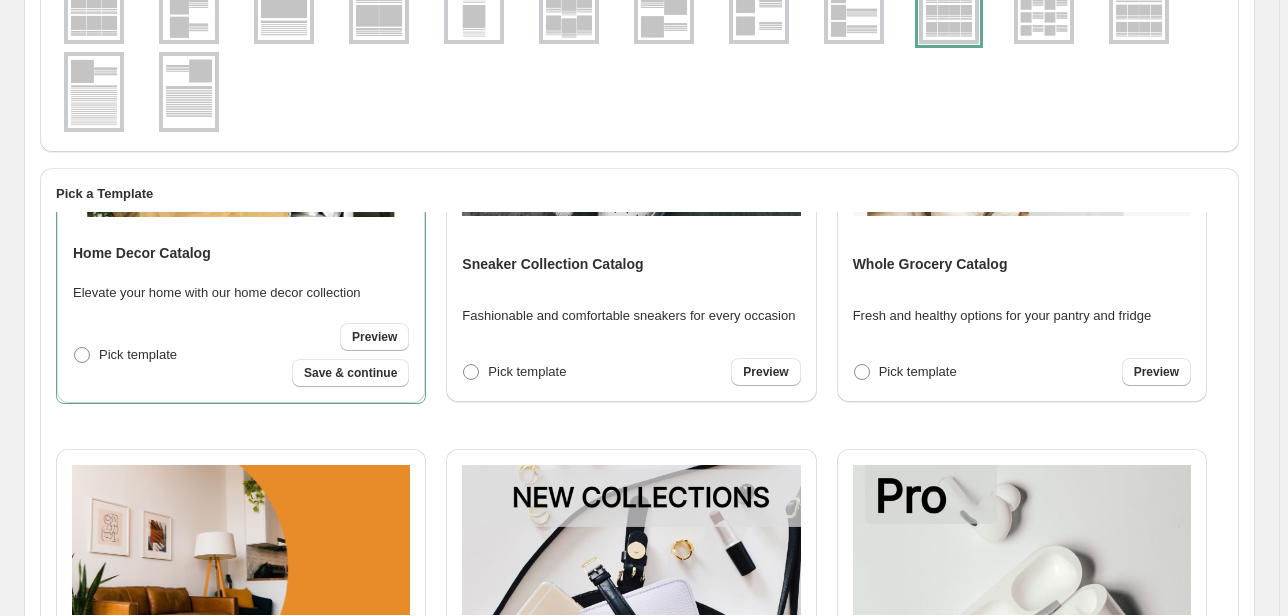 scroll, scrollTop: 559, scrollLeft: 0, axis: vertical 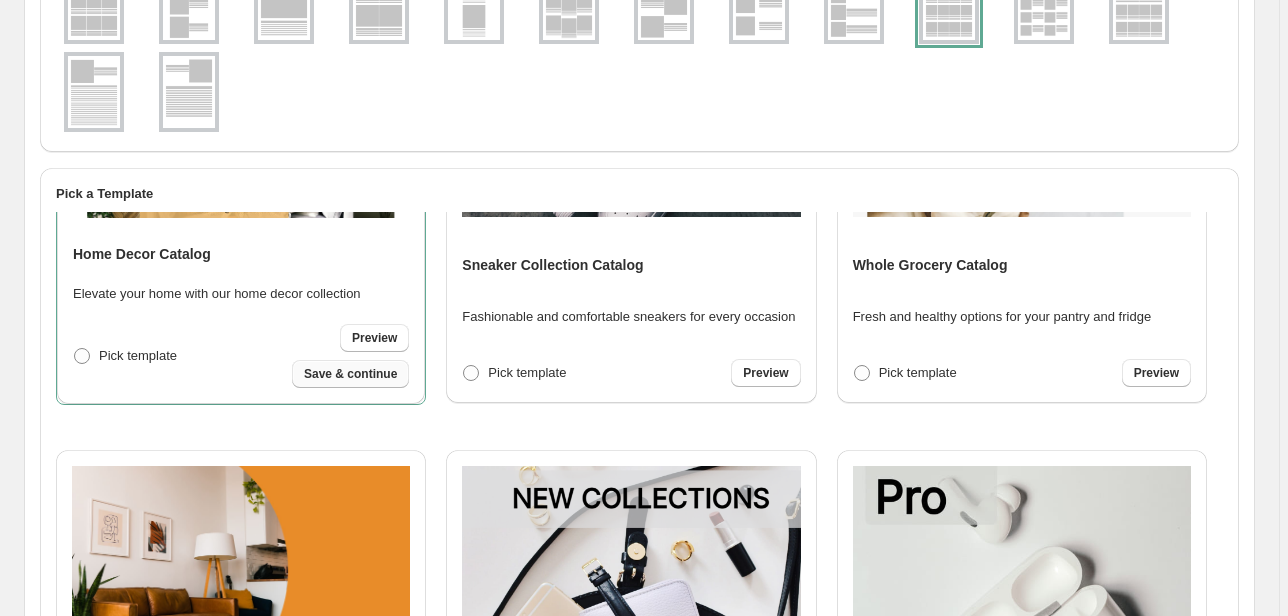 click on "Save & continue" at bounding box center (350, 374) 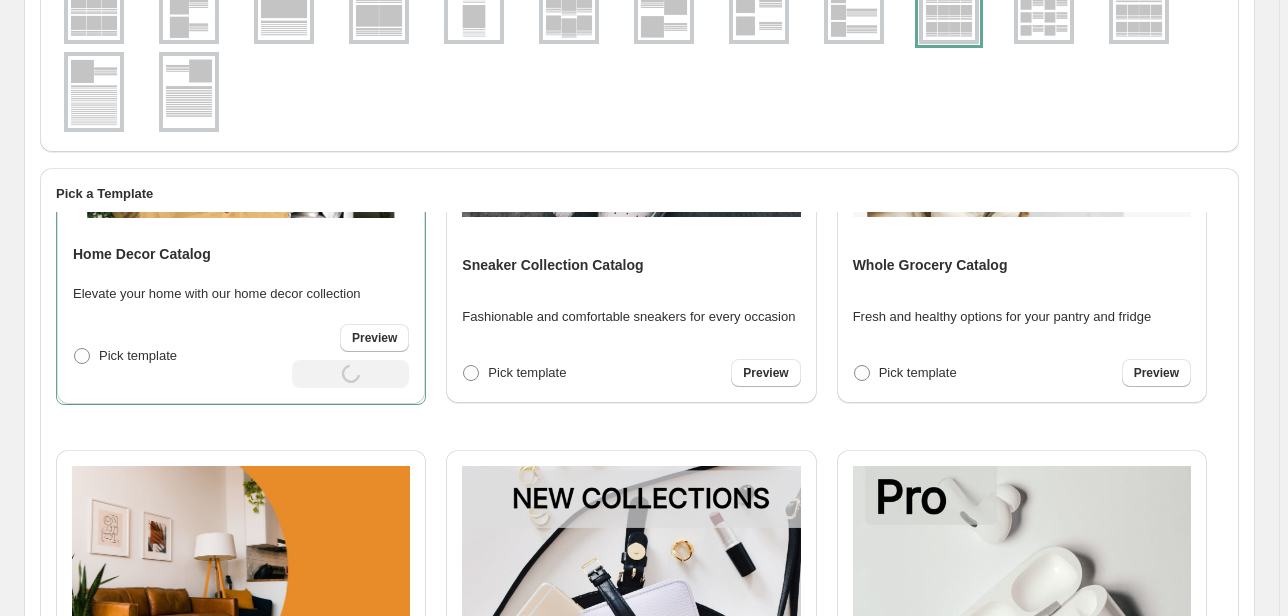 select on "**********" 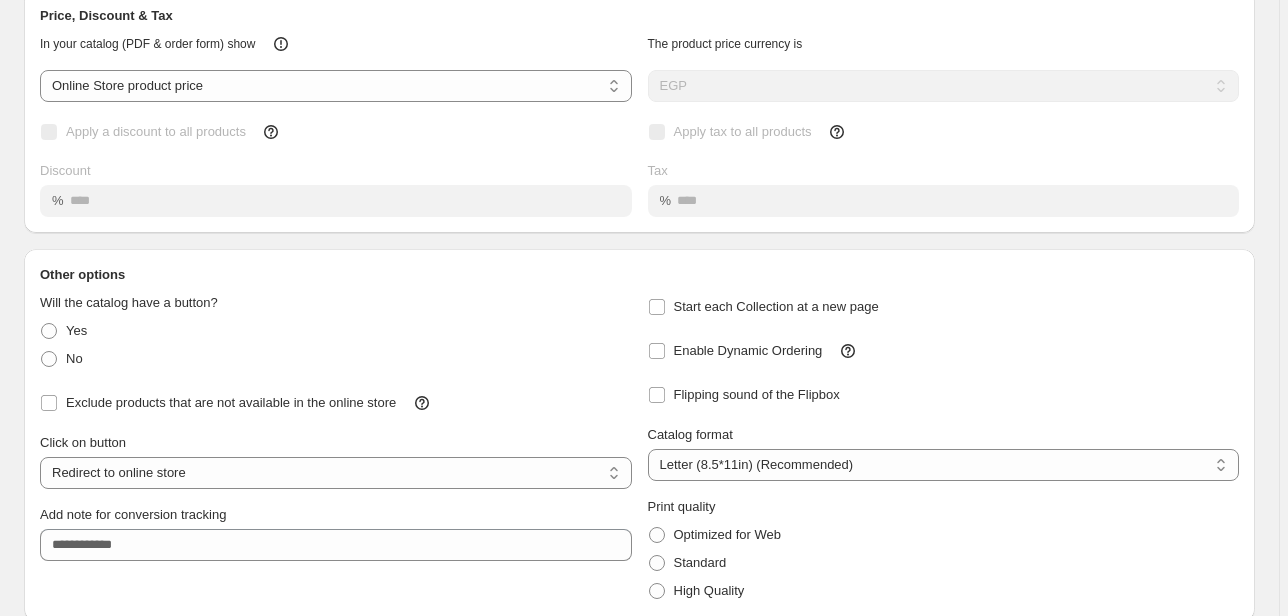 scroll, scrollTop: 160, scrollLeft: 0, axis: vertical 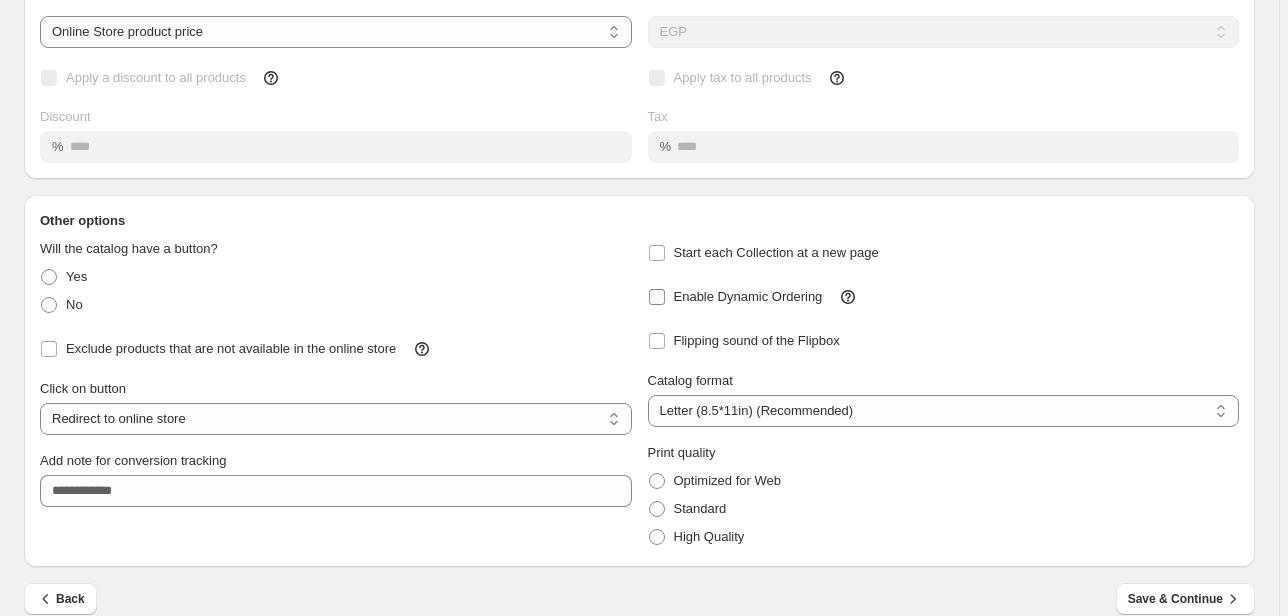 click on "Enable Dynamic Ordering" at bounding box center [748, 296] 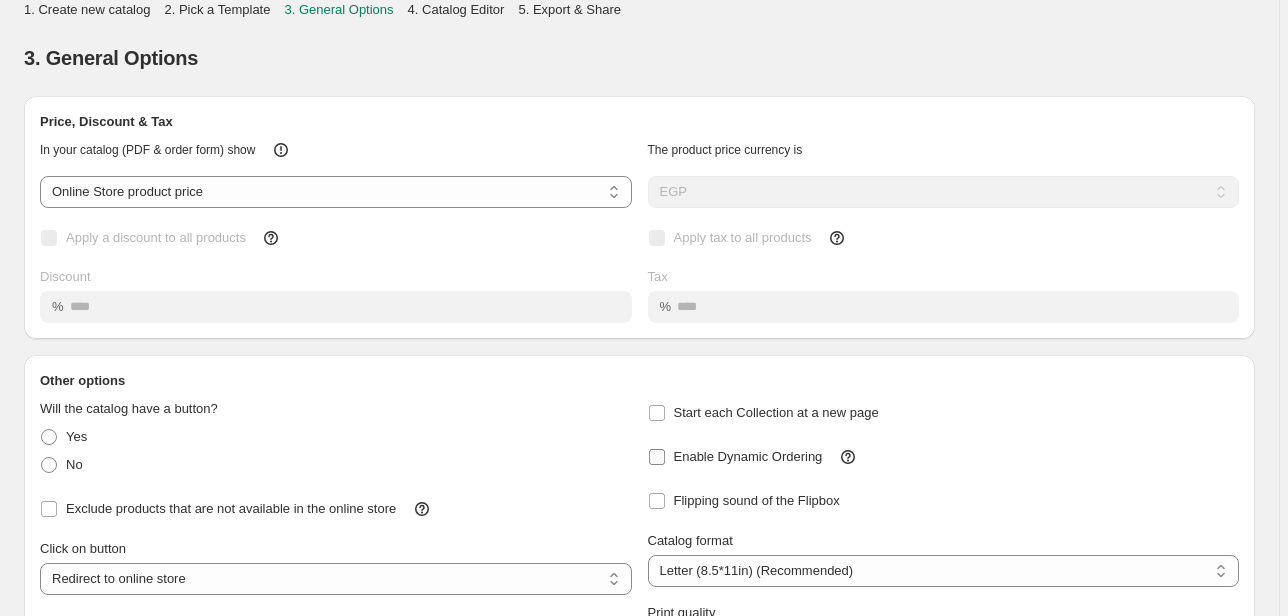 scroll, scrollTop: 160, scrollLeft: 0, axis: vertical 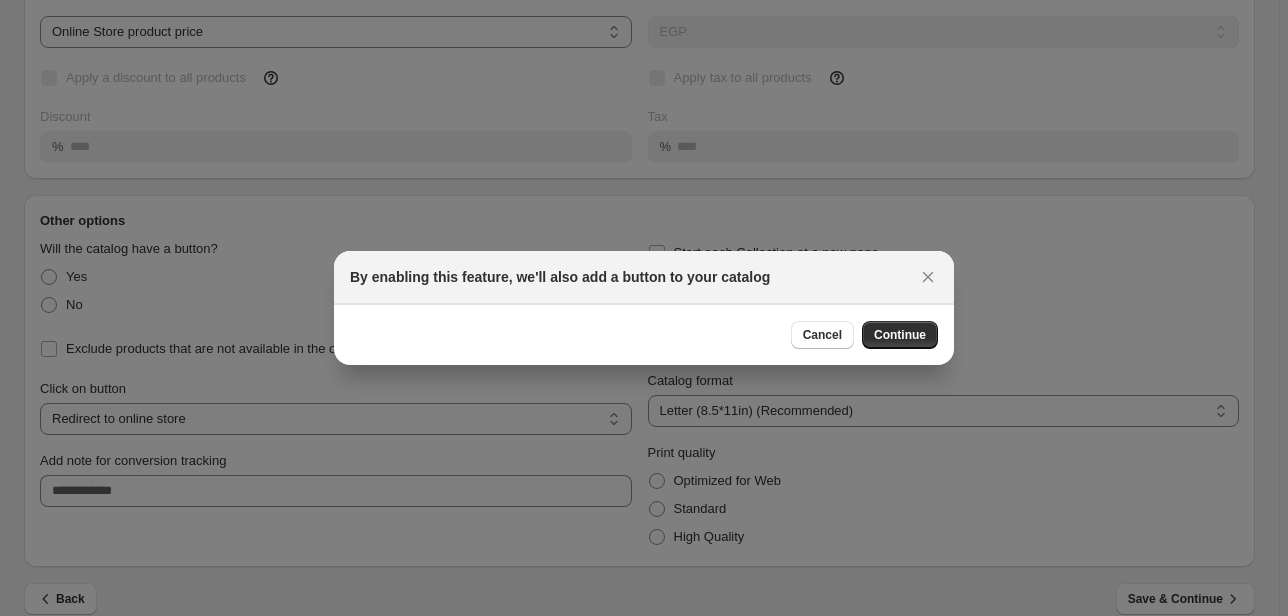 drag, startPoint x: 899, startPoint y: 334, endPoint x: 862, endPoint y: 307, distance: 45.80393 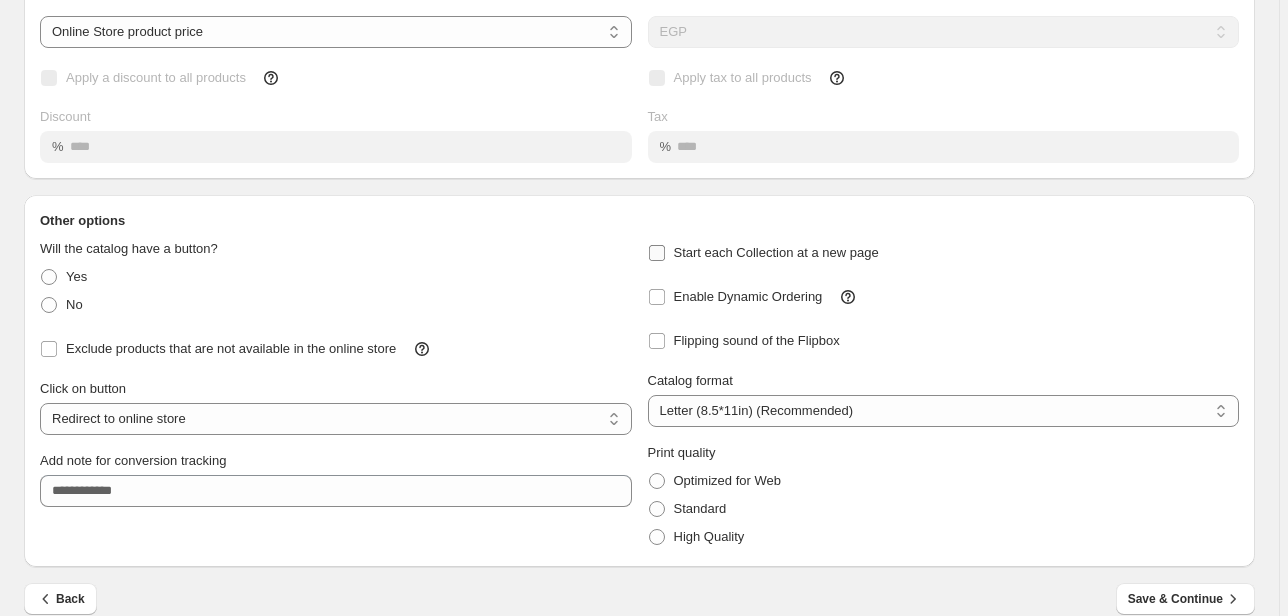 click on "Start each Collection at a new page" at bounding box center (776, 252) 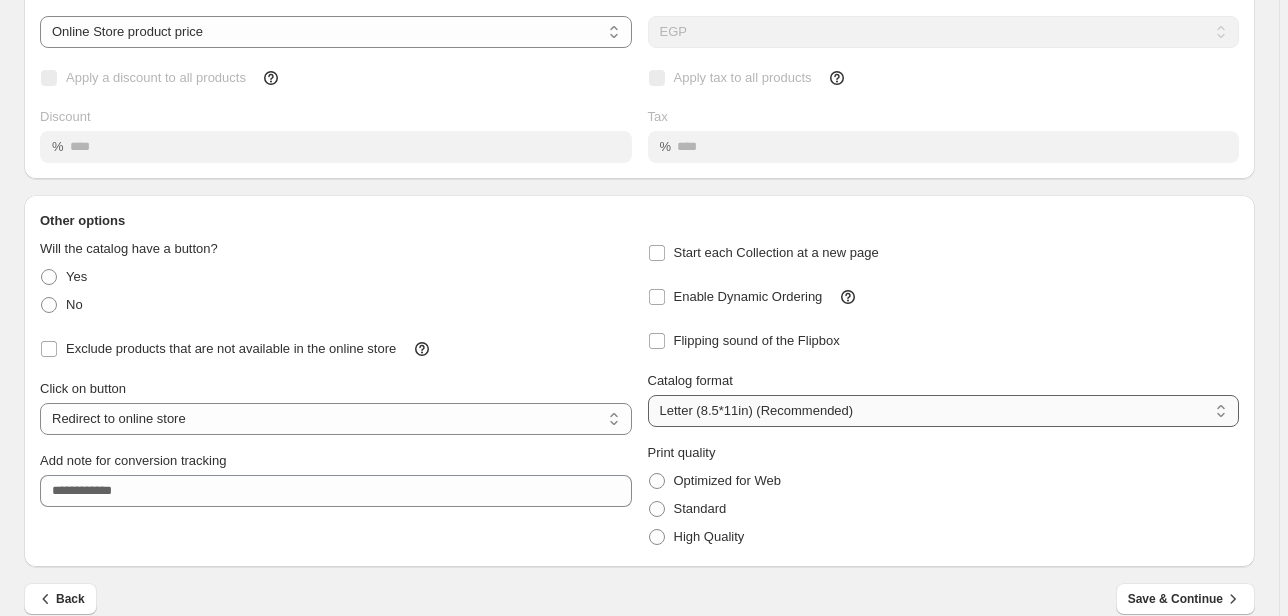 drag, startPoint x: 903, startPoint y: 408, endPoint x: 891, endPoint y: 415, distance: 13.892444 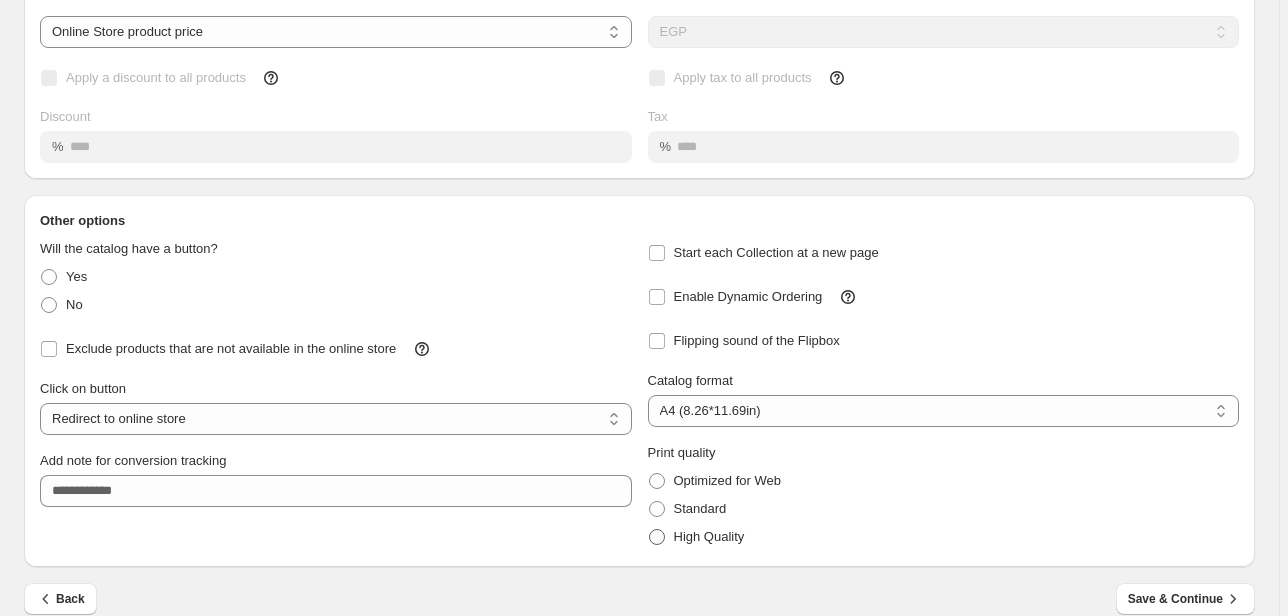 click on "High Quality" at bounding box center (709, 536) 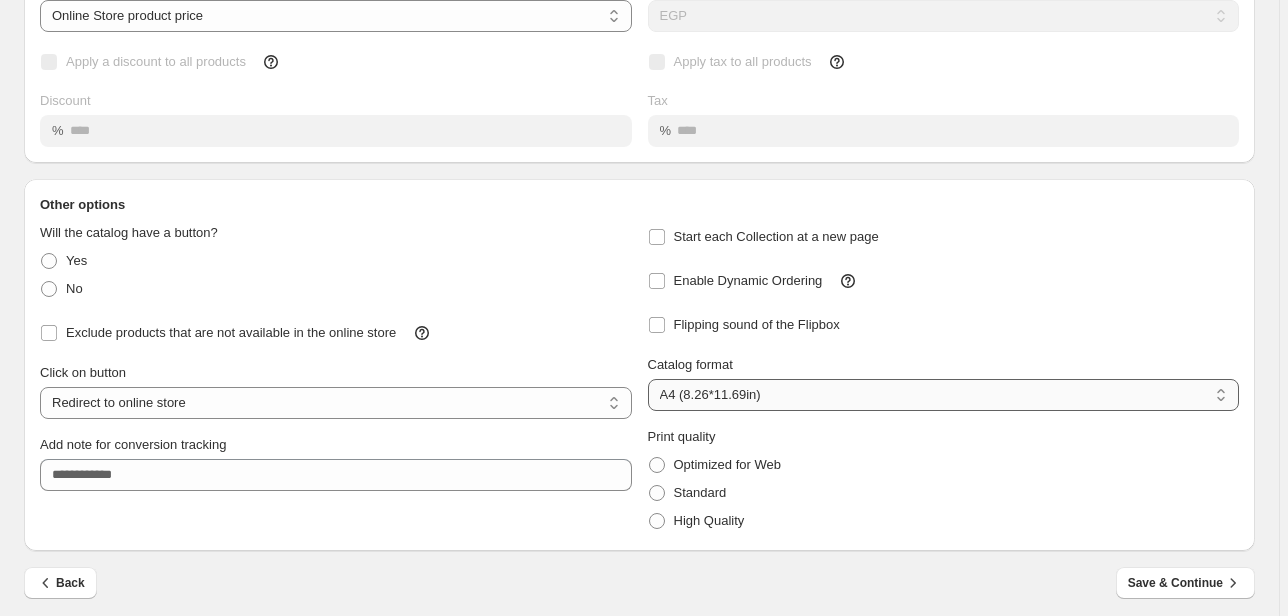 scroll, scrollTop: 185, scrollLeft: 0, axis: vertical 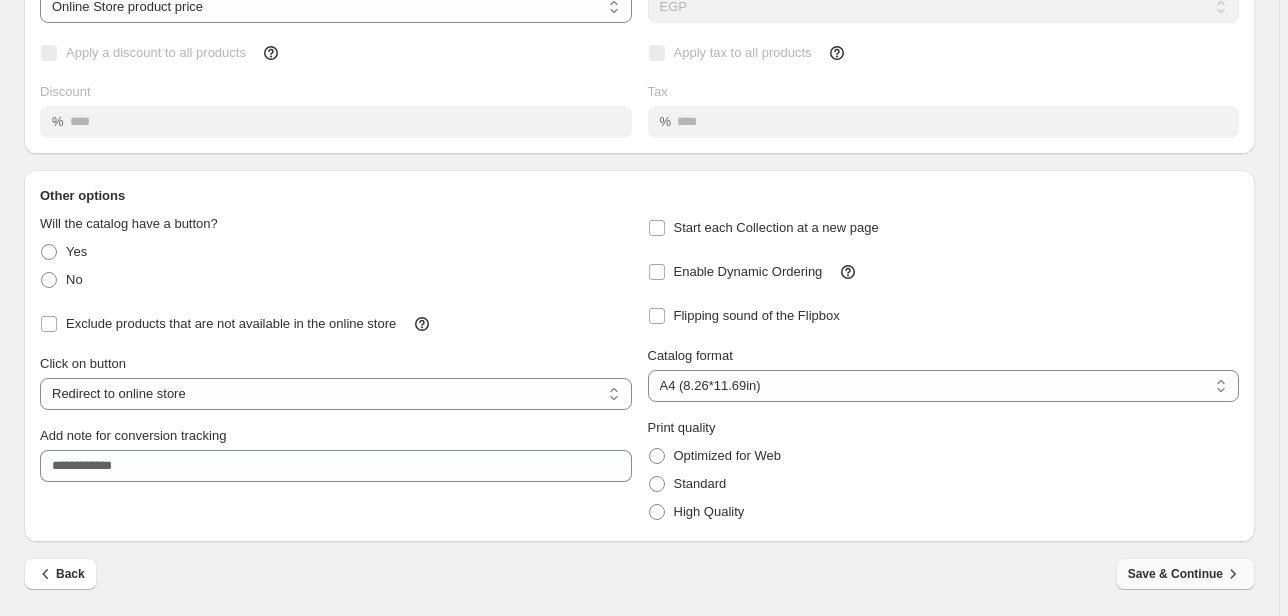 click on "Save & Continue" at bounding box center [1185, 574] 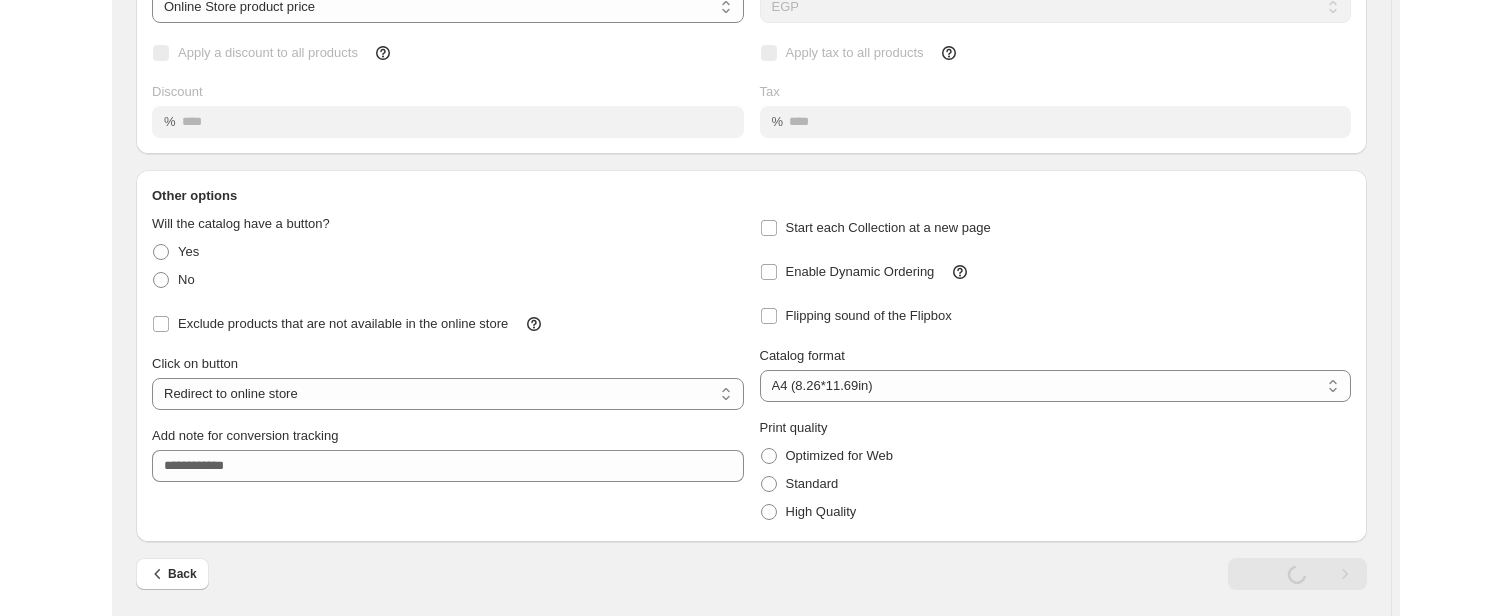 scroll, scrollTop: 0, scrollLeft: 0, axis: both 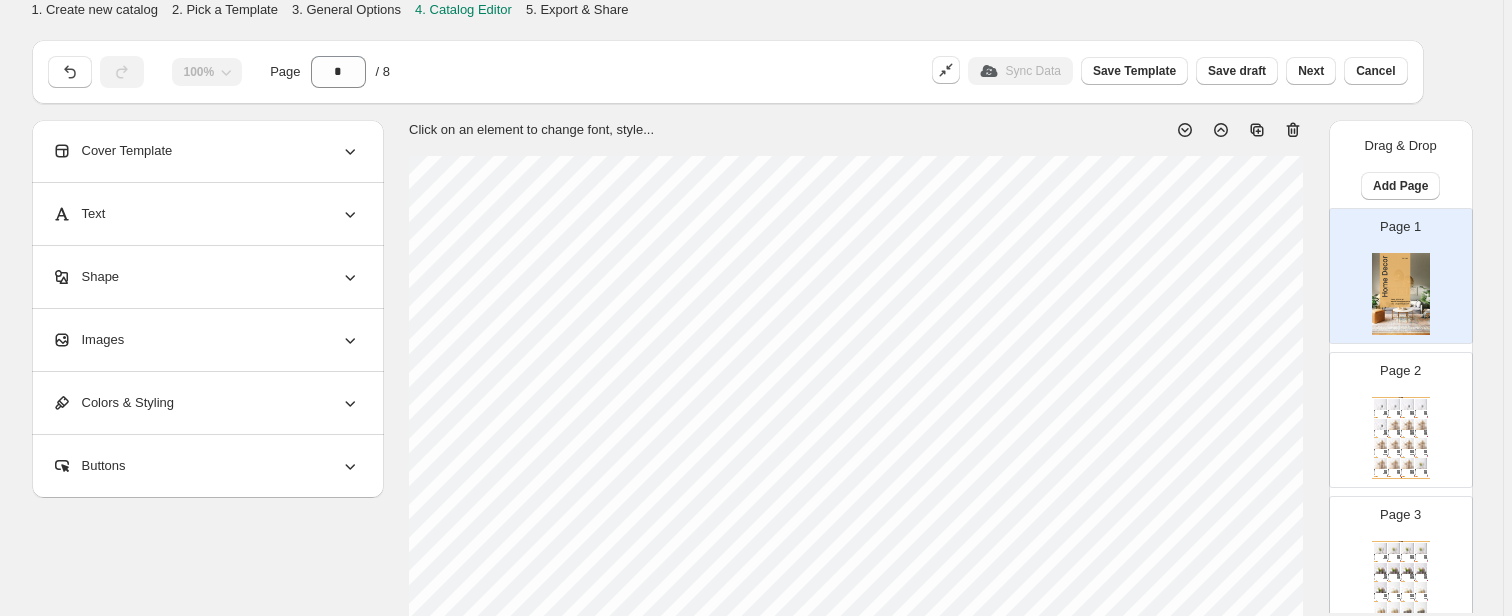 click 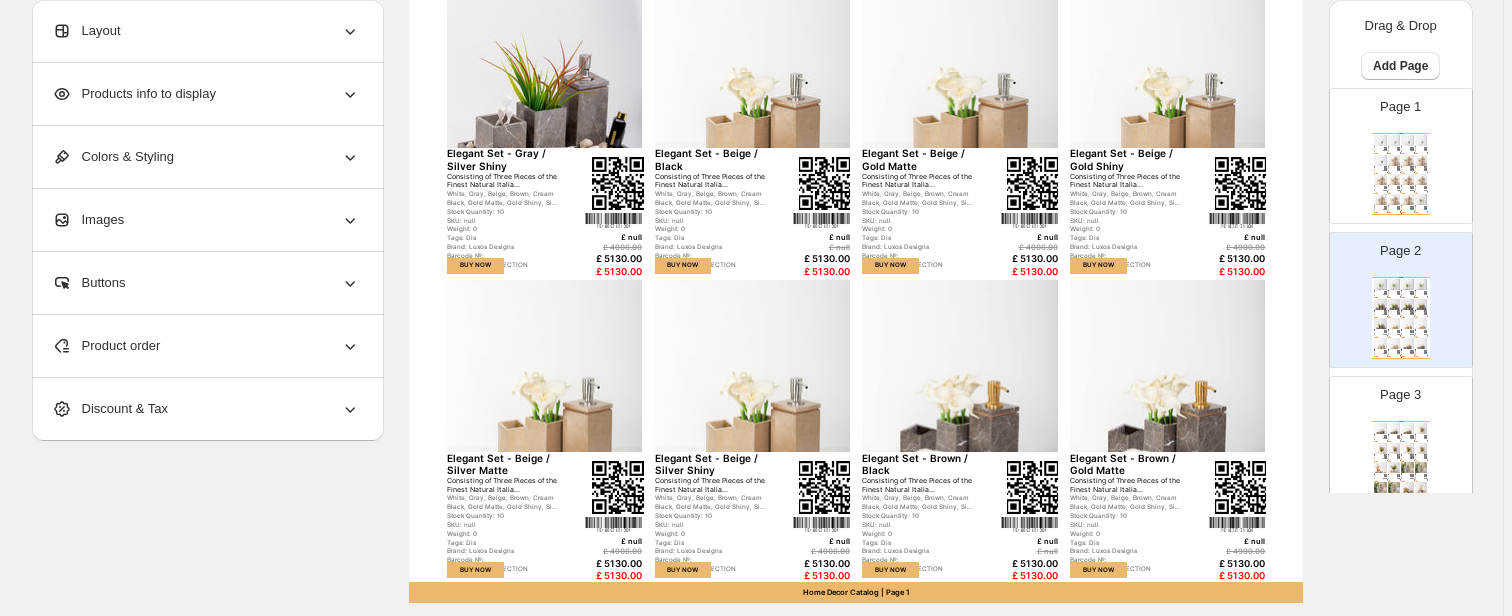 scroll, scrollTop: 884, scrollLeft: 0, axis: vertical 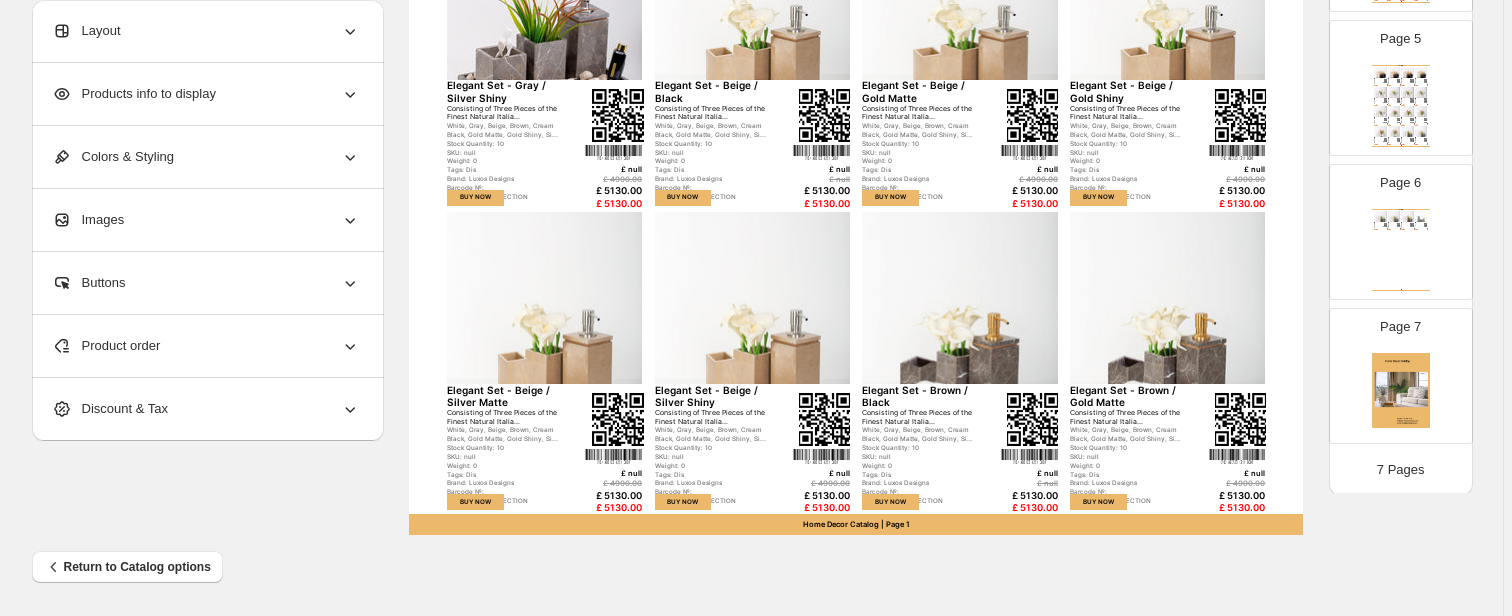 click at bounding box center [1407, 216] 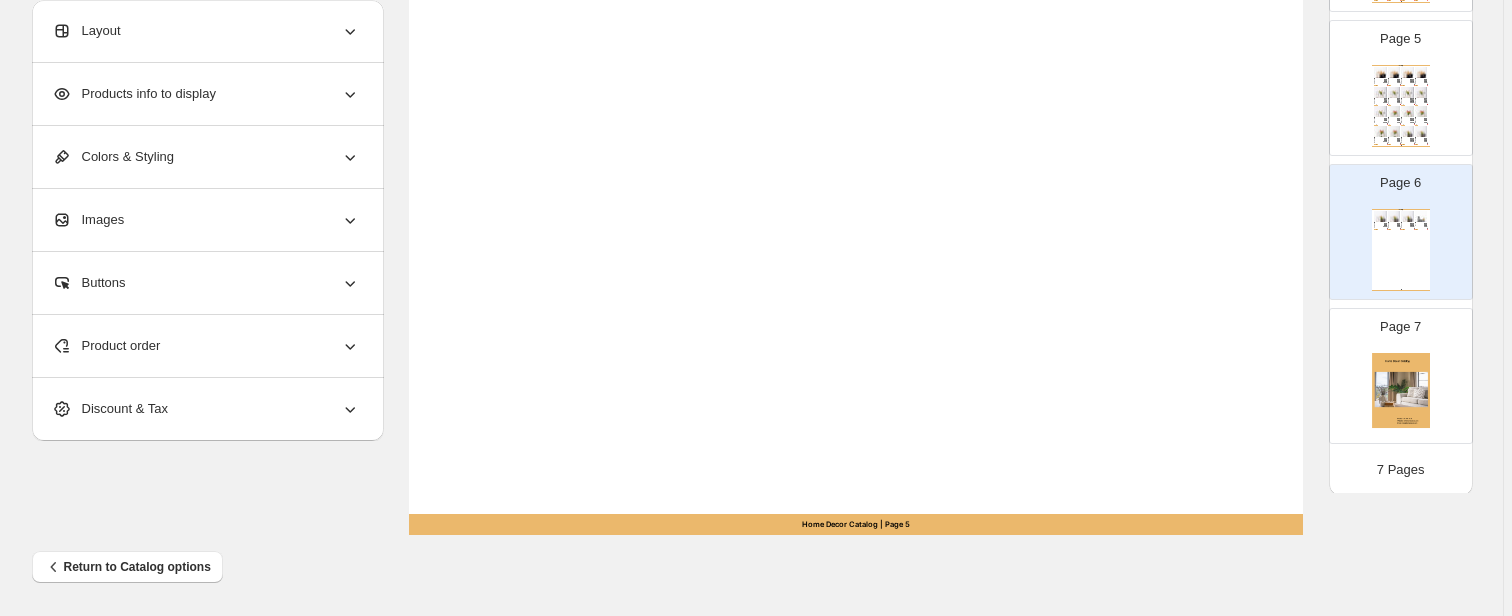 click at bounding box center [1394, 72] 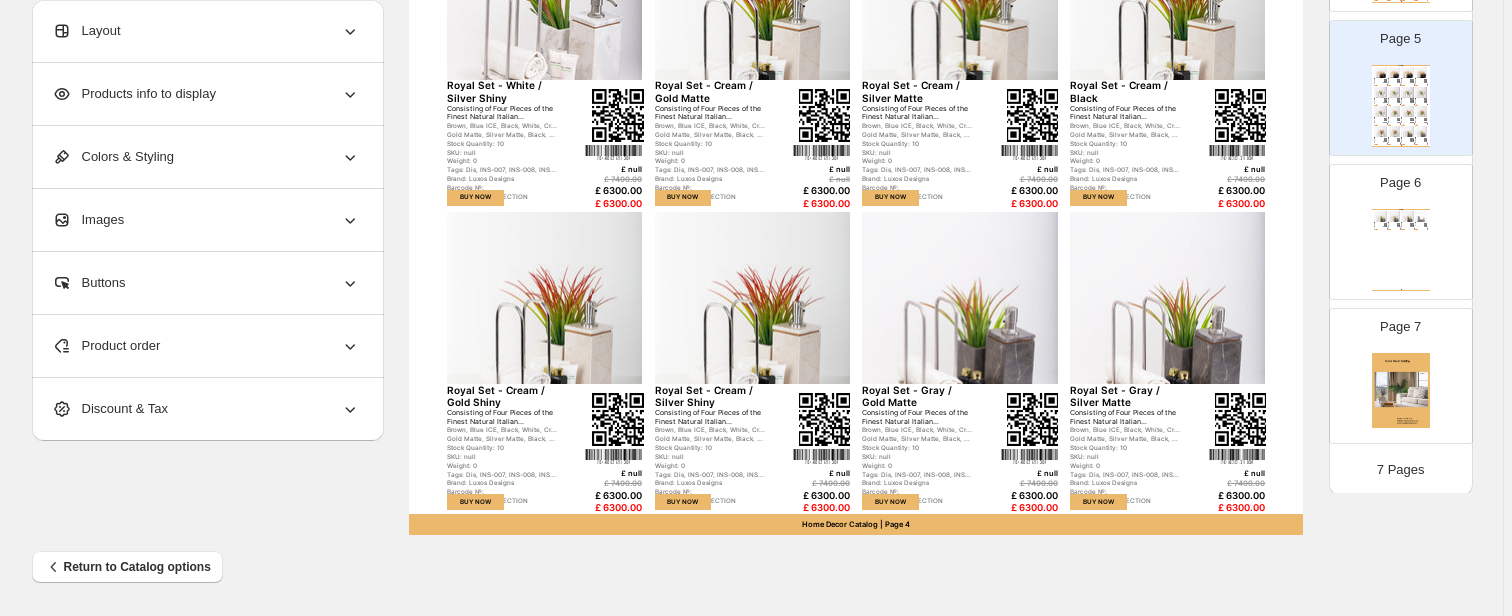 click at bounding box center (959, 298) 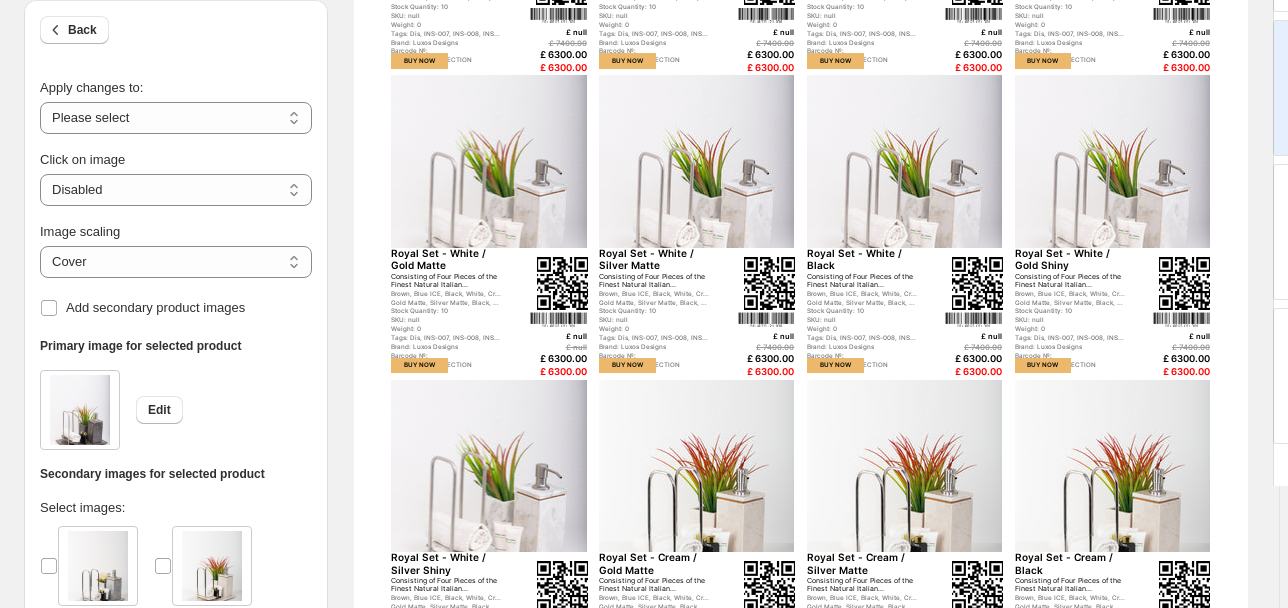 scroll, scrollTop: 0, scrollLeft: 0, axis: both 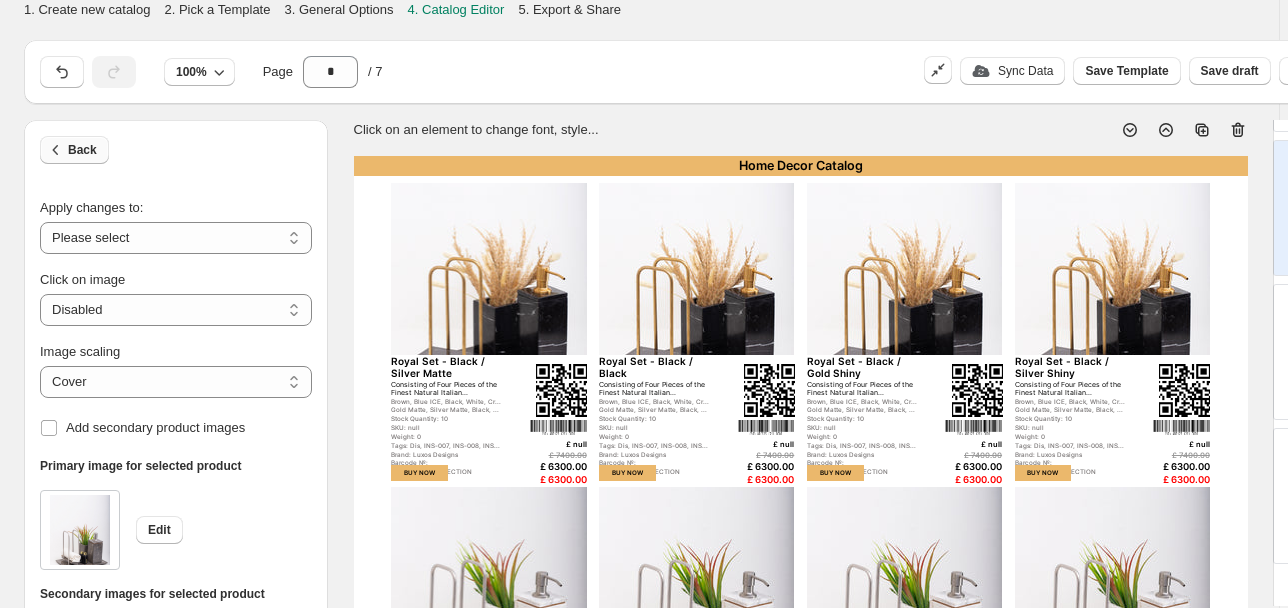 click on "Back" at bounding box center [74, 150] 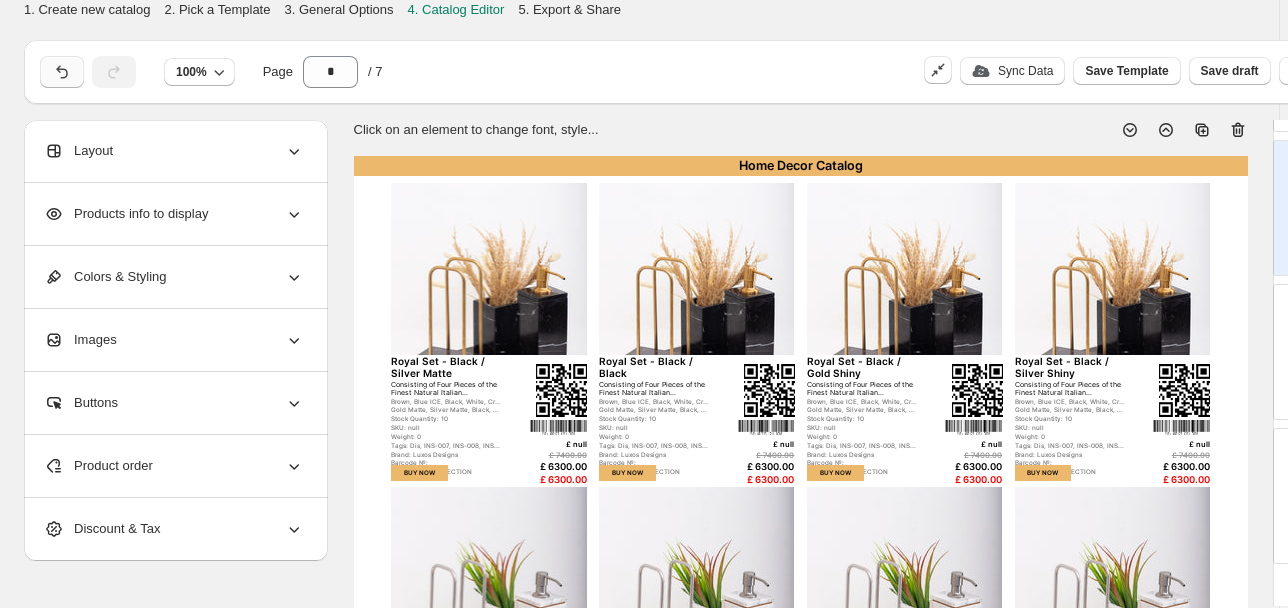click 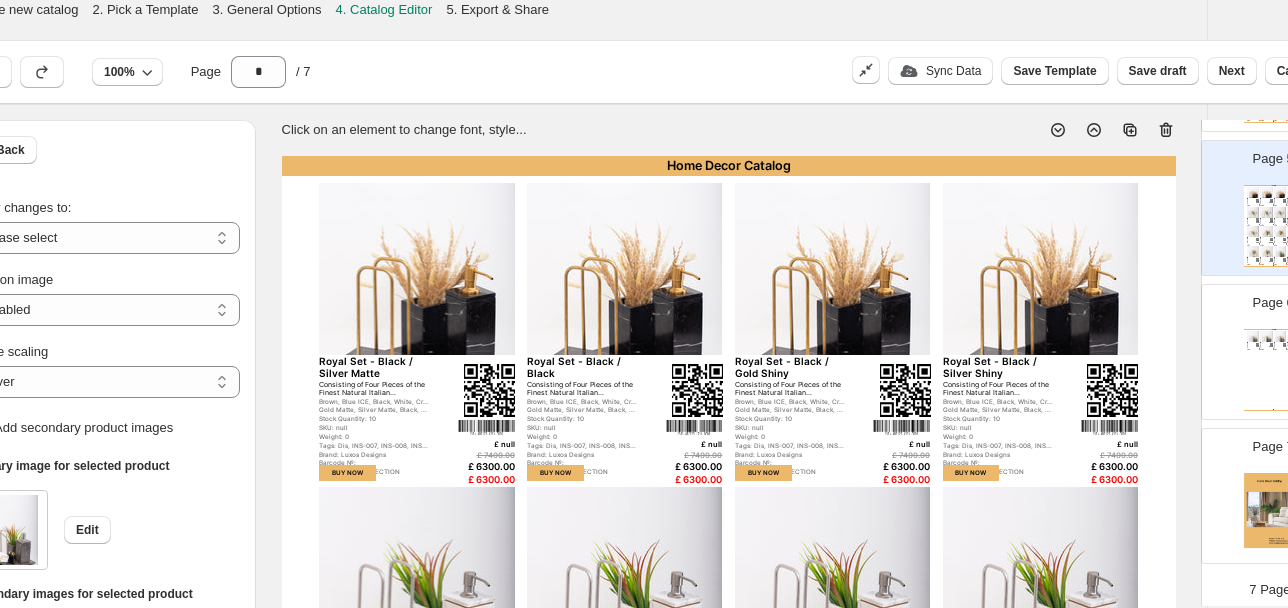 scroll, scrollTop: 0, scrollLeft: 129, axis: horizontal 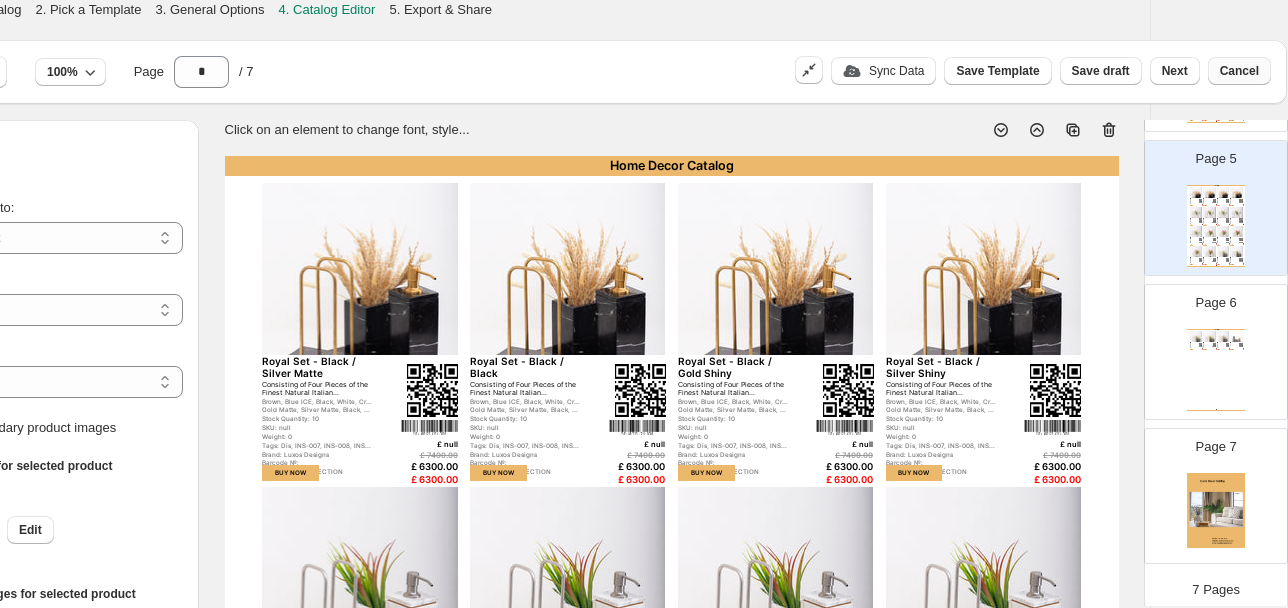 click on "Cancel" at bounding box center (1239, 71) 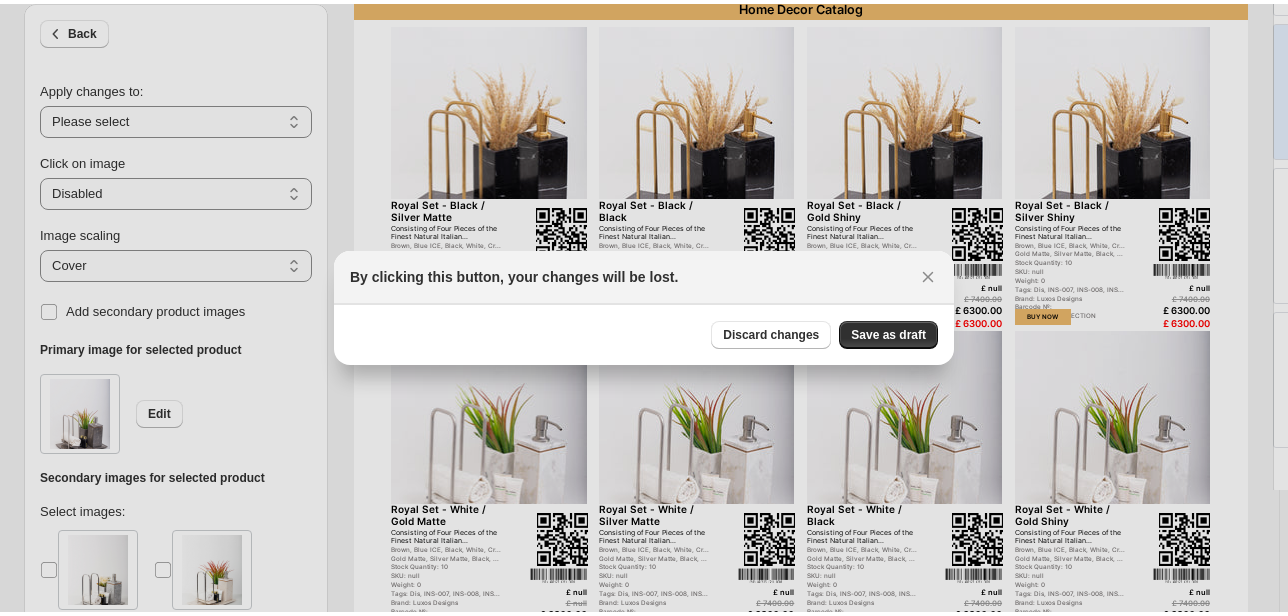 scroll, scrollTop: 0, scrollLeft: 0, axis: both 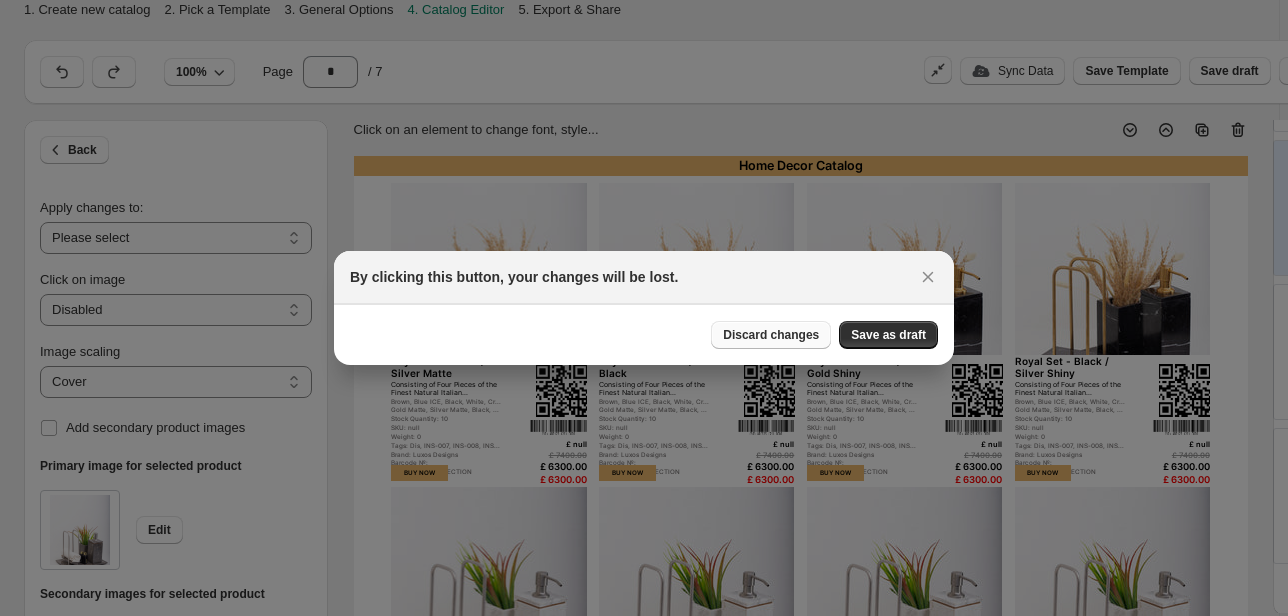 click on "Discard changes" at bounding box center (771, 335) 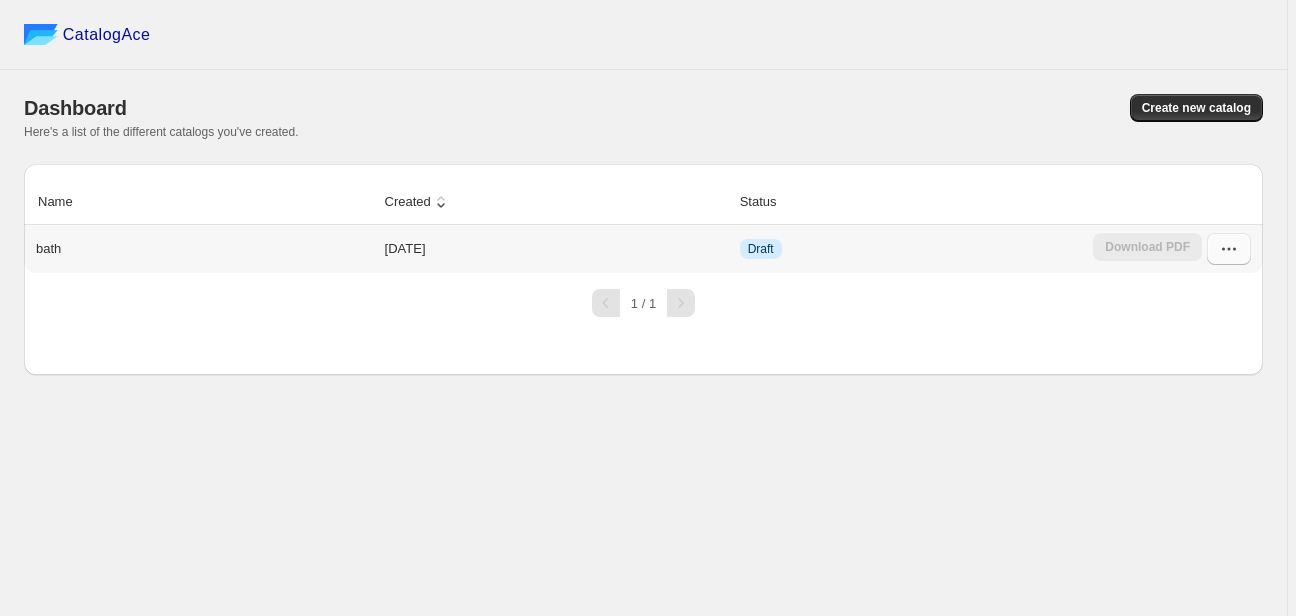 click 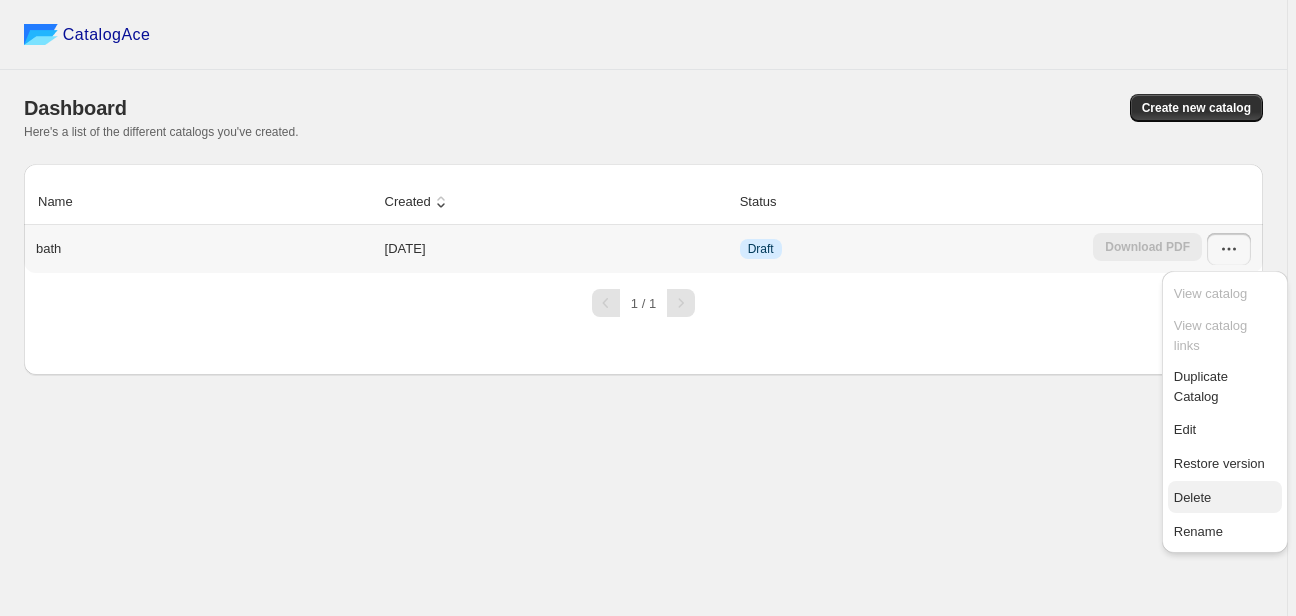 click on "Delete" at bounding box center (1225, 498) 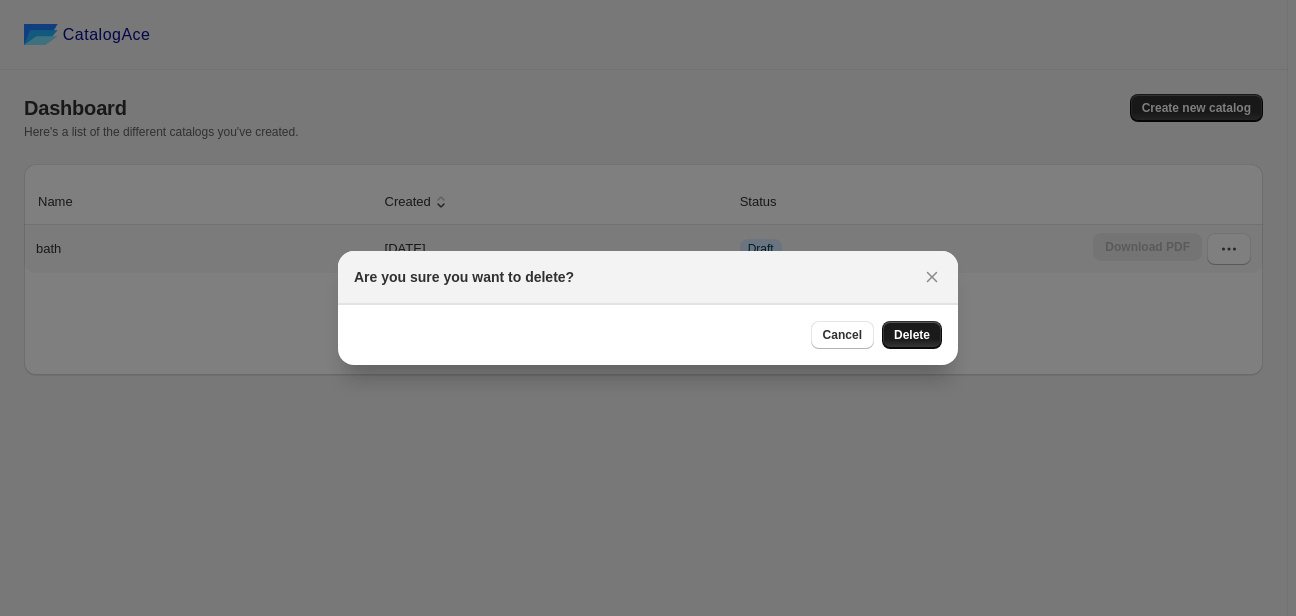 click on "Delete" at bounding box center (912, 335) 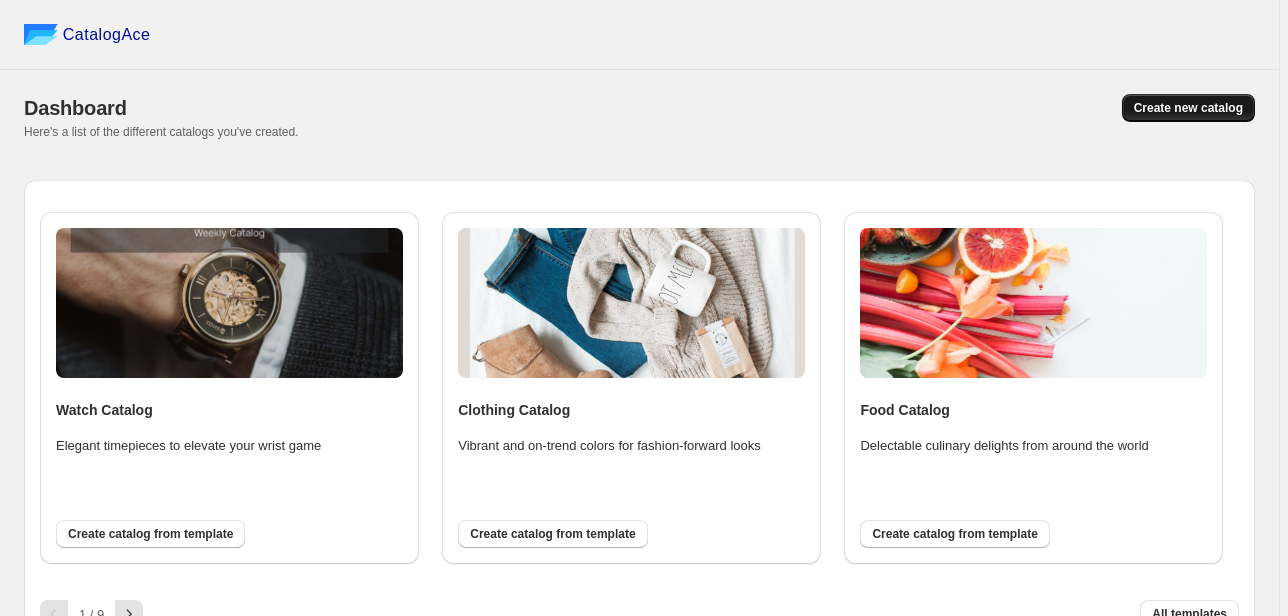 click on "Create new catalog" at bounding box center (1188, 108) 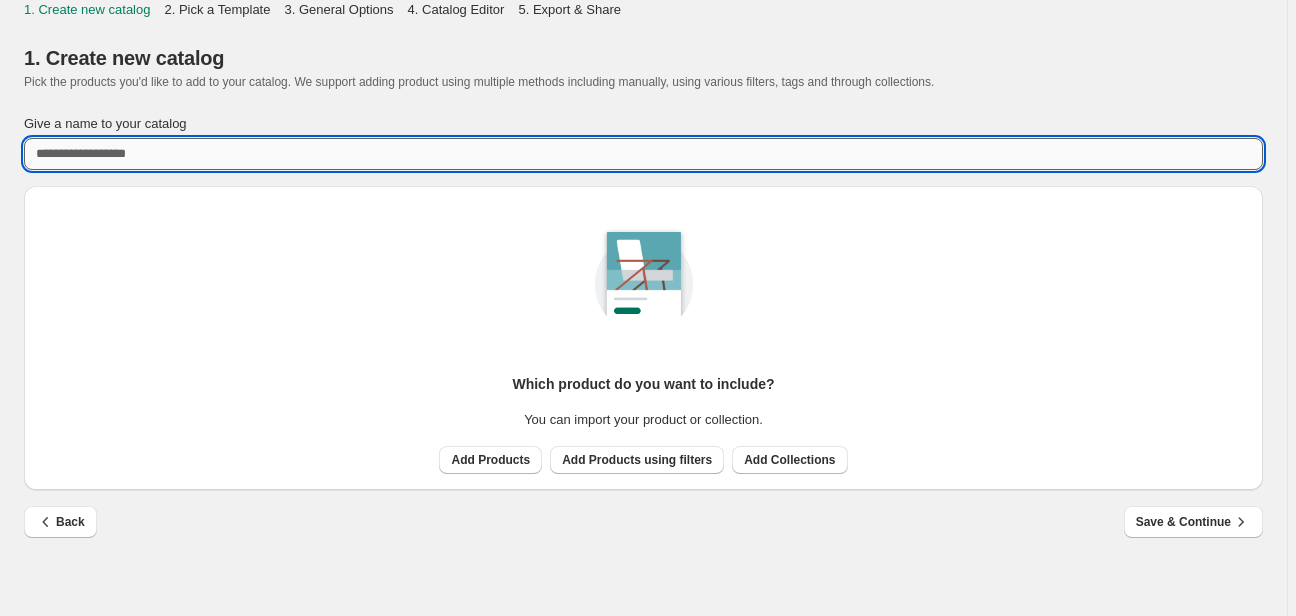 click on "Give a name to your catalog" at bounding box center [643, 154] 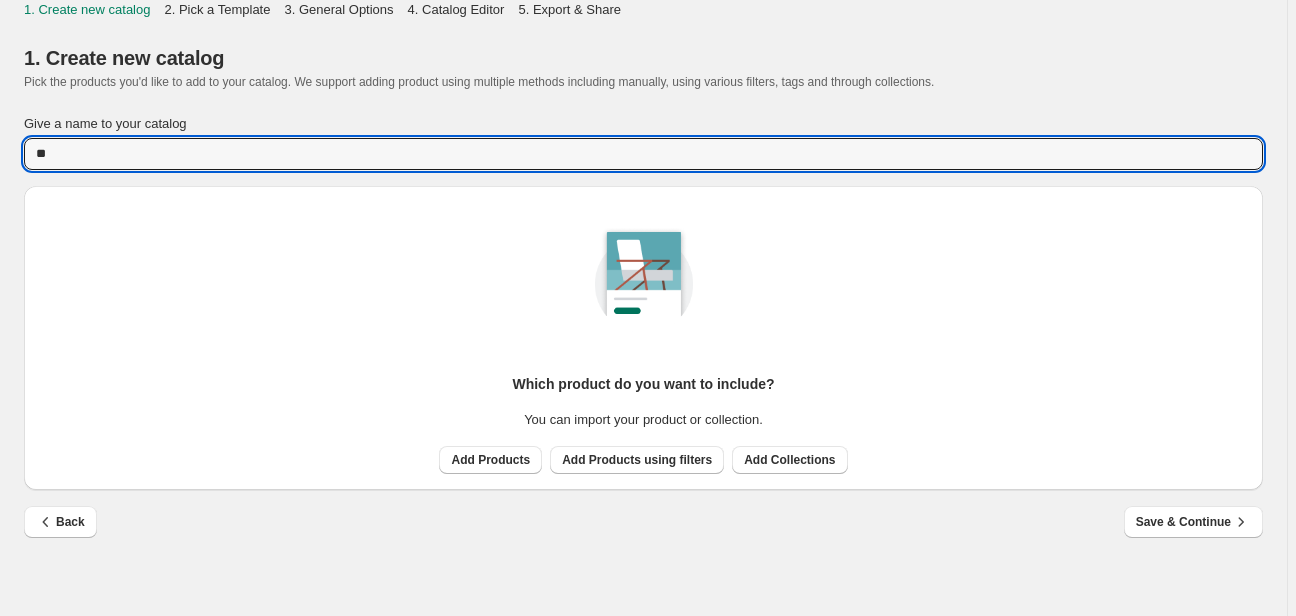 type on "**" 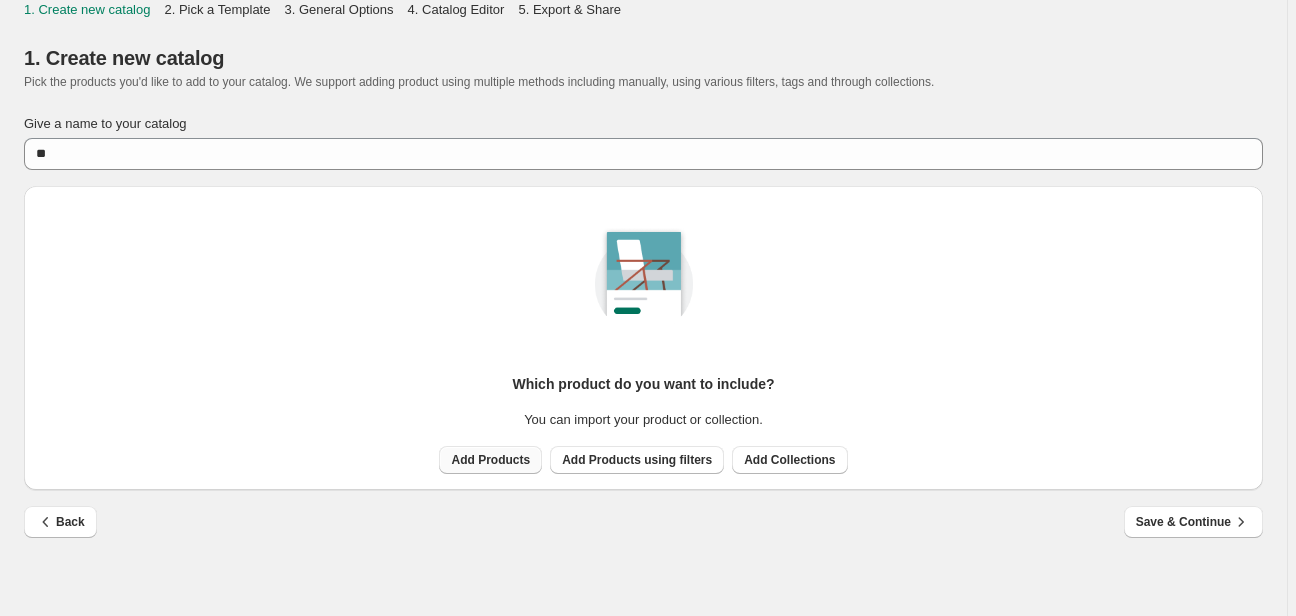 click on "Add Products" at bounding box center [490, 460] 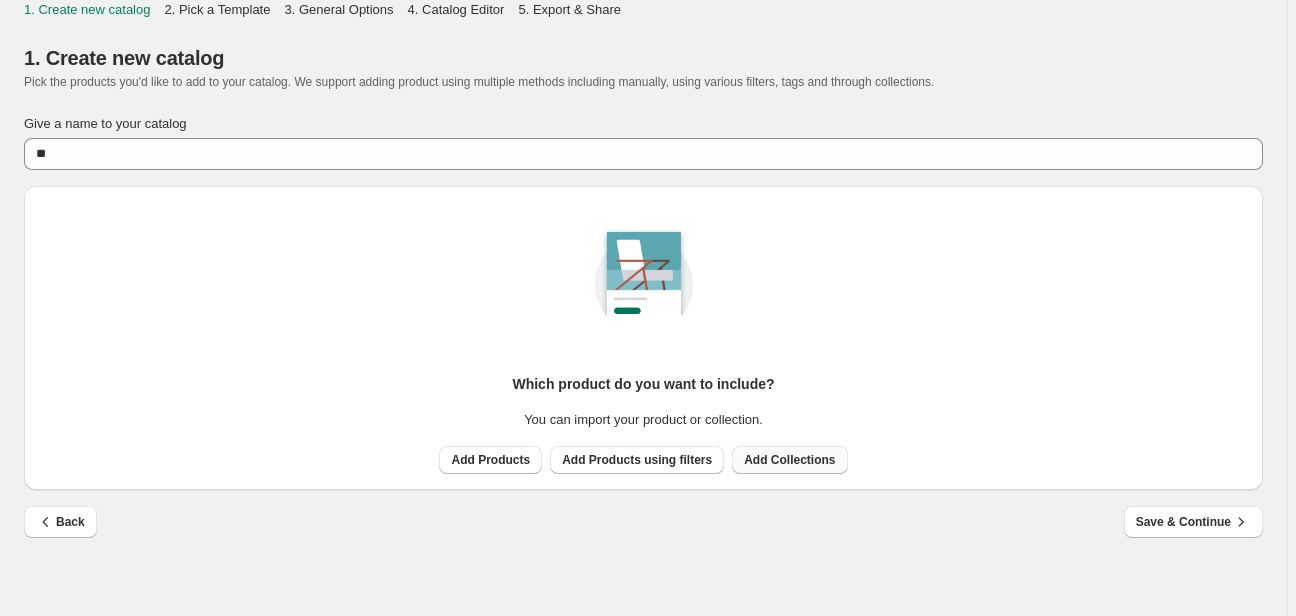 click on "Add Collections" at bounding box center (789, 460) 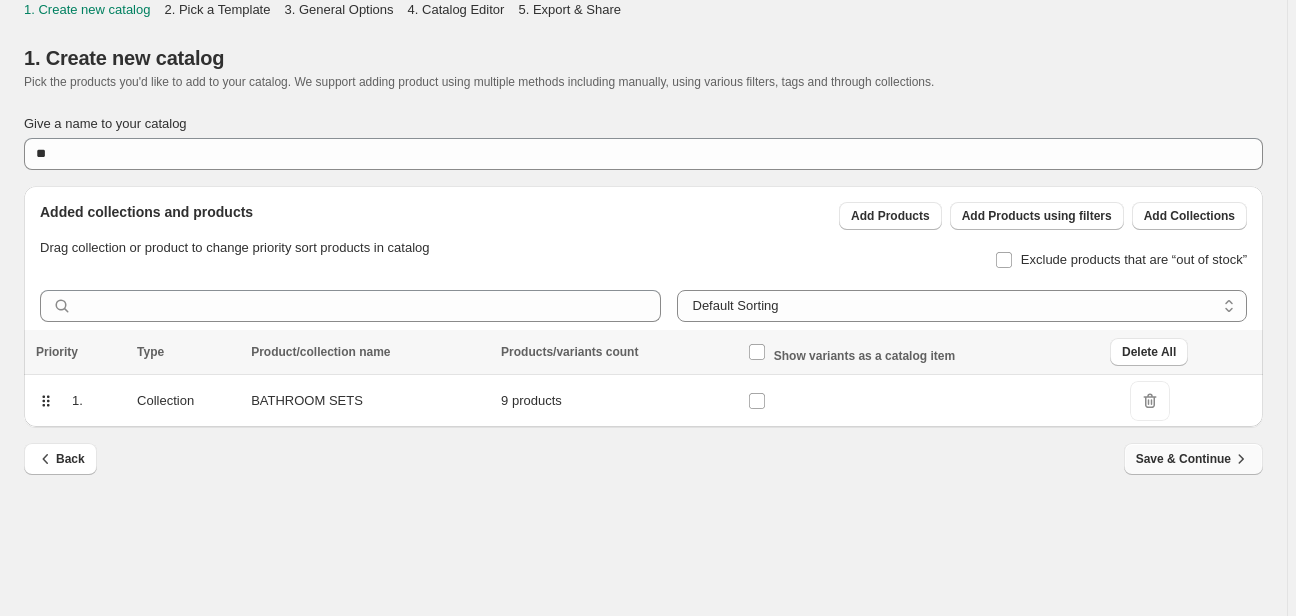 click on "Save & Continue" at bounding box center [1193, 459] 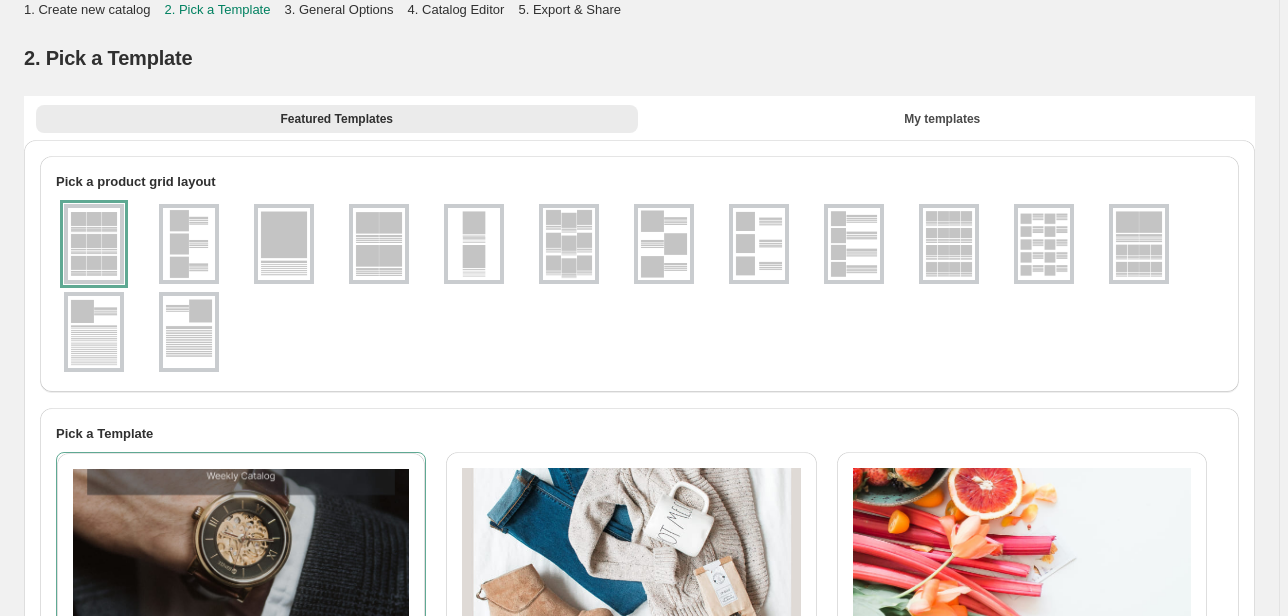 click at bounding box center [1044, 244] 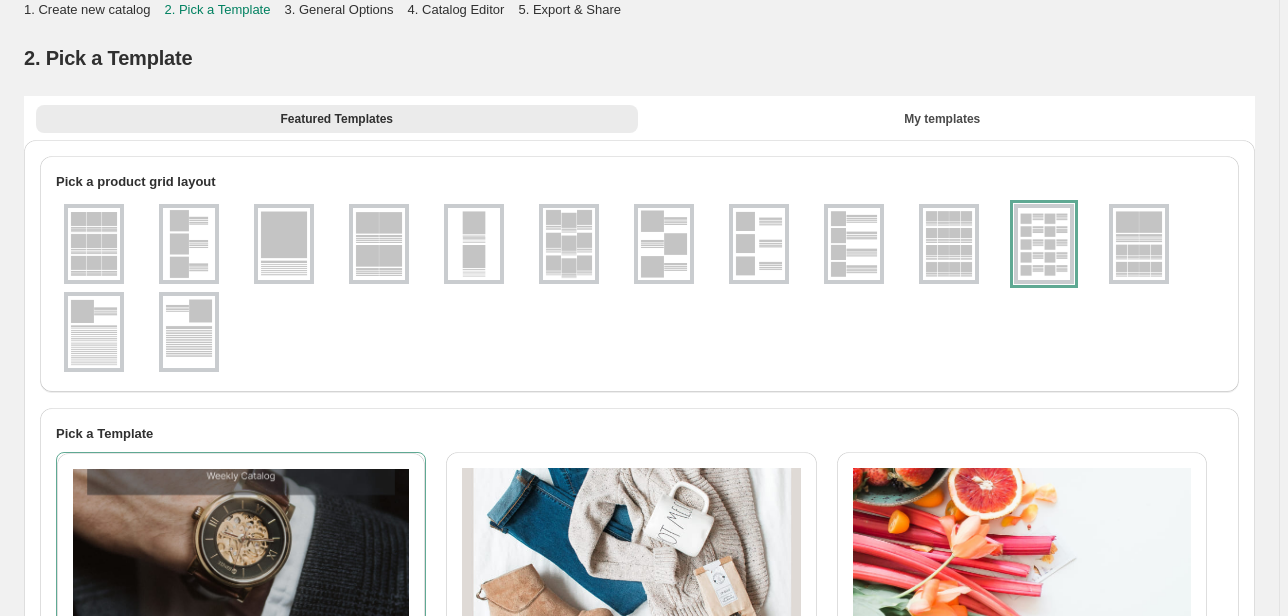 click at bounding box center (949, 244) 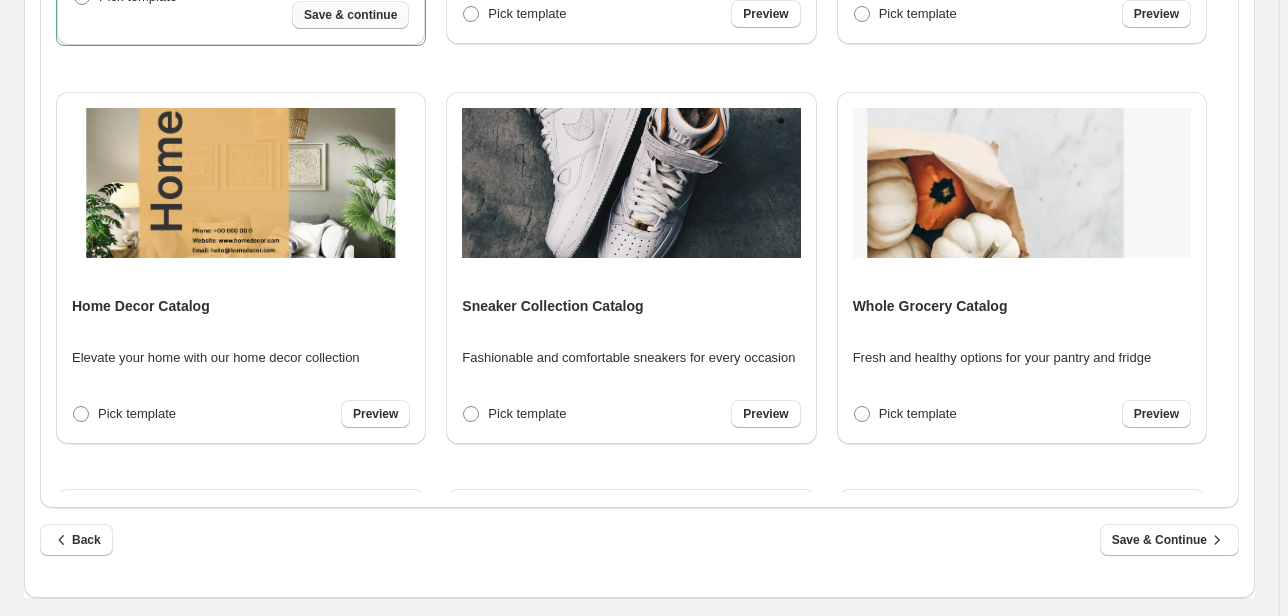 scroll, scrollTop: 761, scrollLeft: 0, axis: vertical 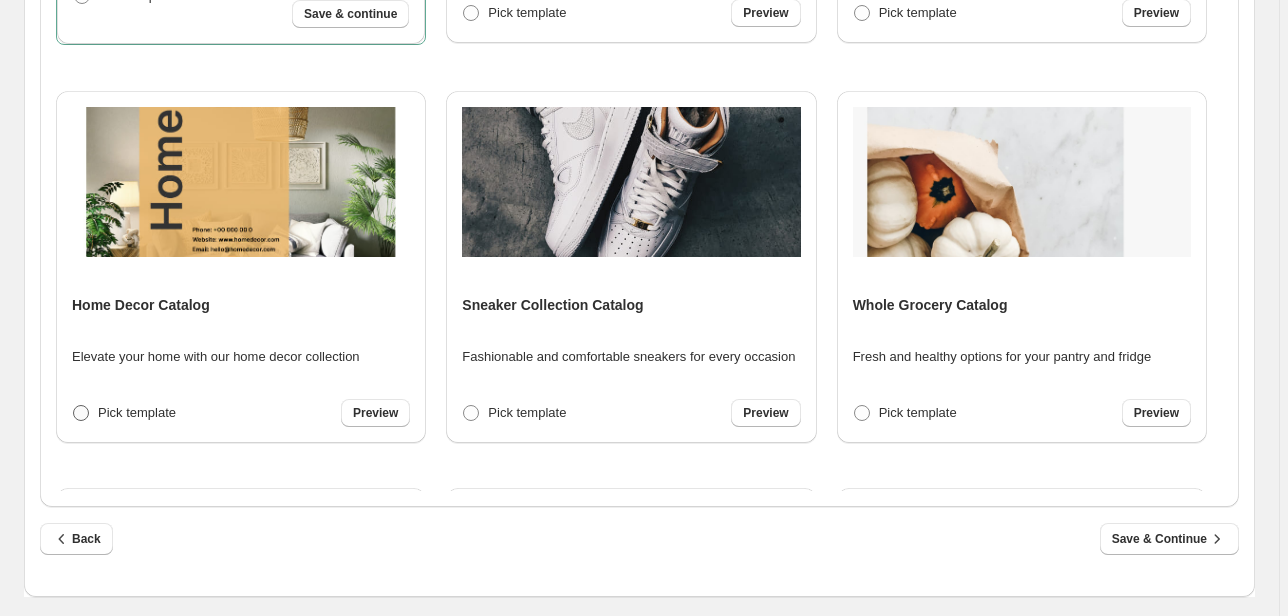 click on "Pick template" at bounding box center (137, 412) 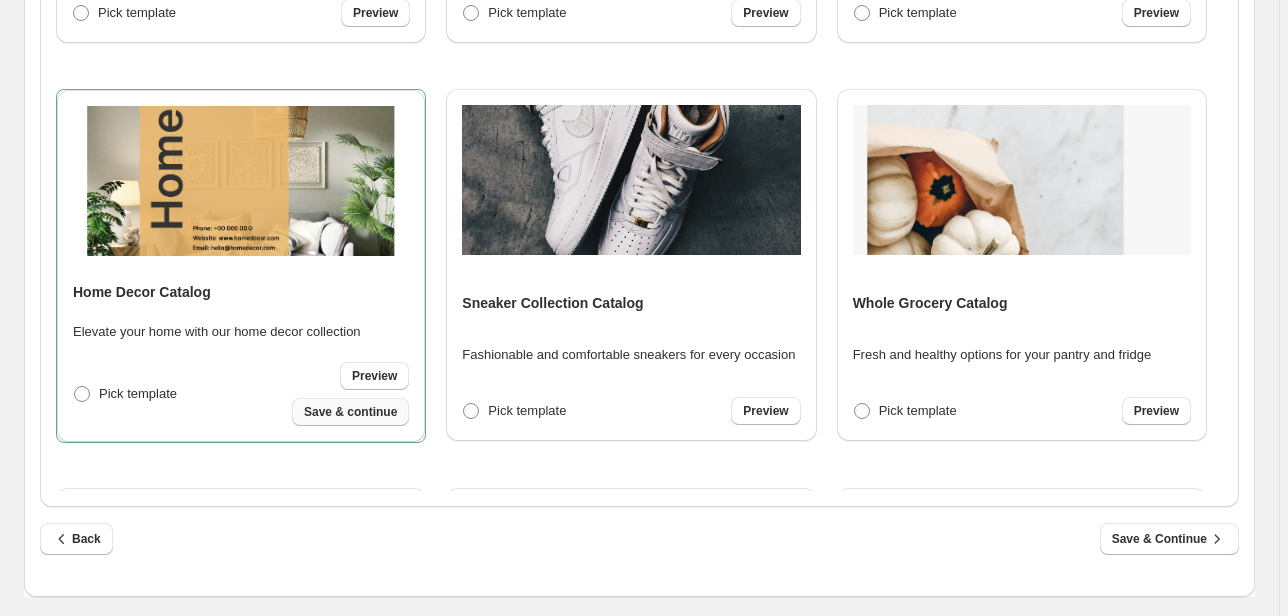 click on "Save & continue" at bounding box center (350, 412) 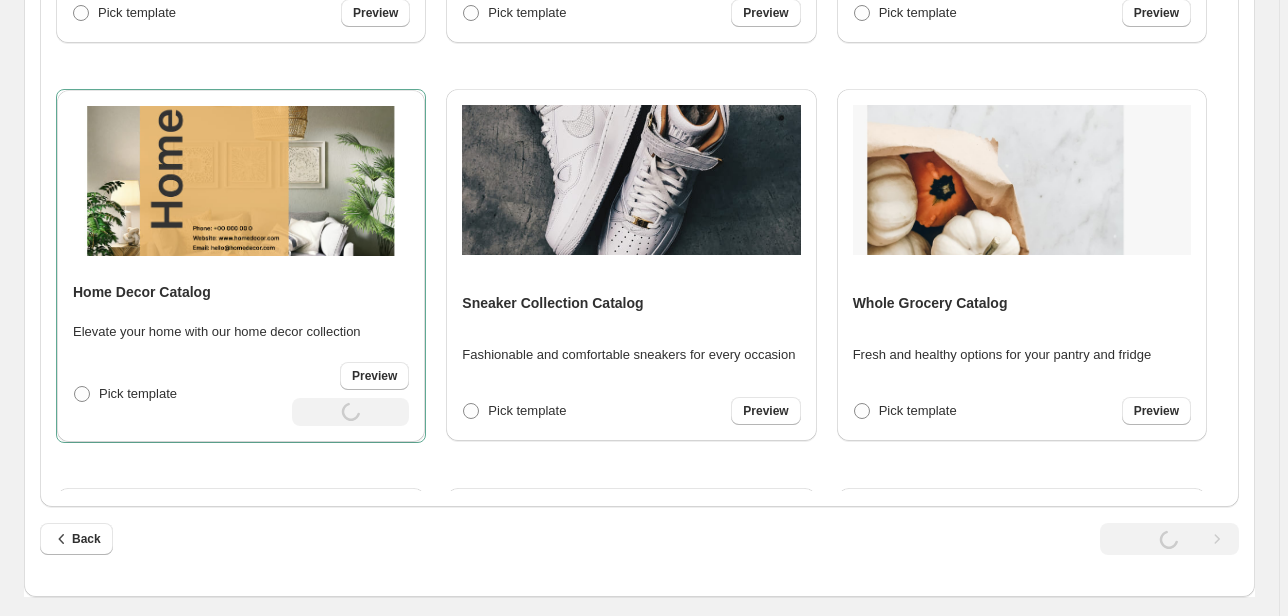 select on "**********" 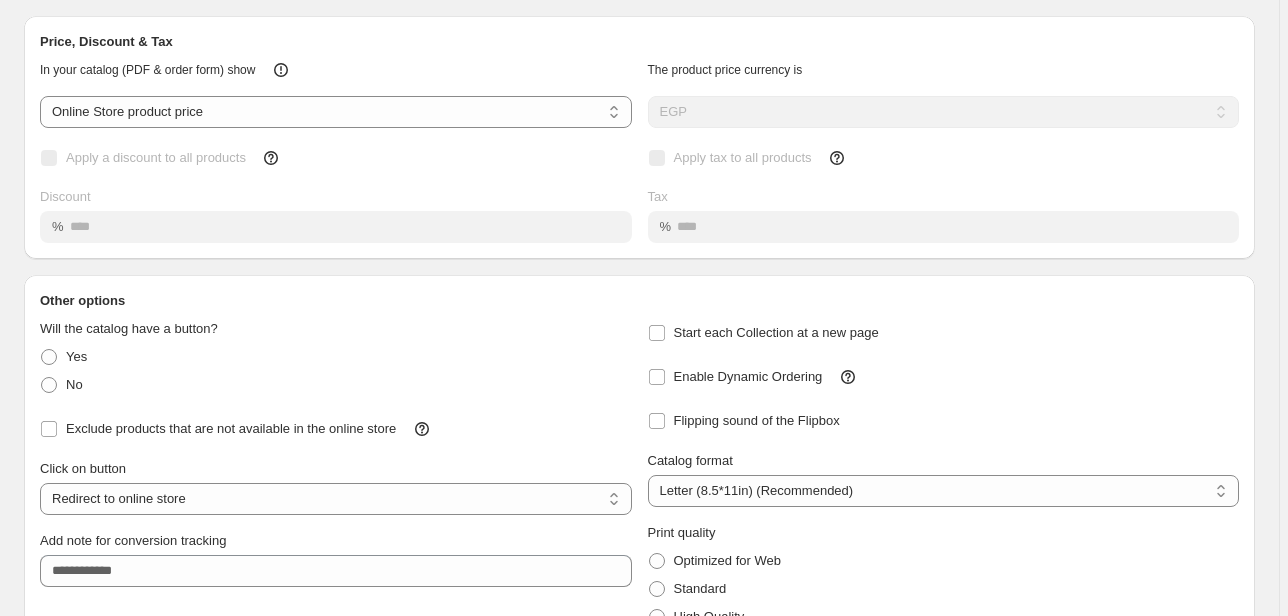 scroll, scrollTop: 185, scrollLeft: 0, axis: vertical 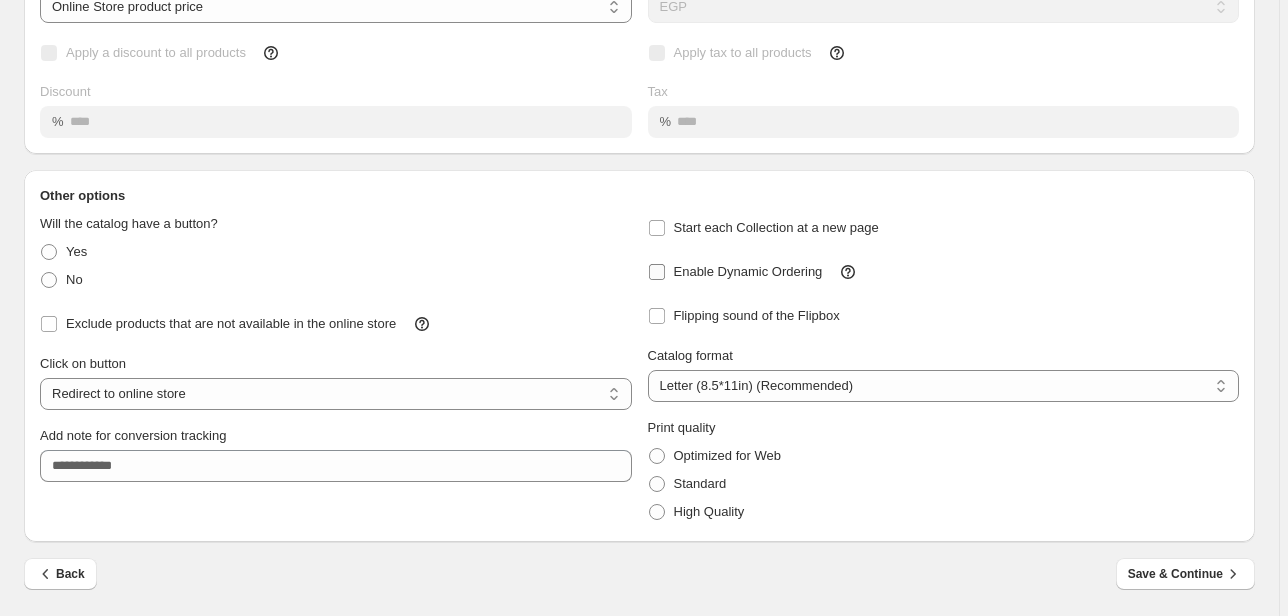 click on "Enable Dynamic Ordering" at bounding box center (748, 271) 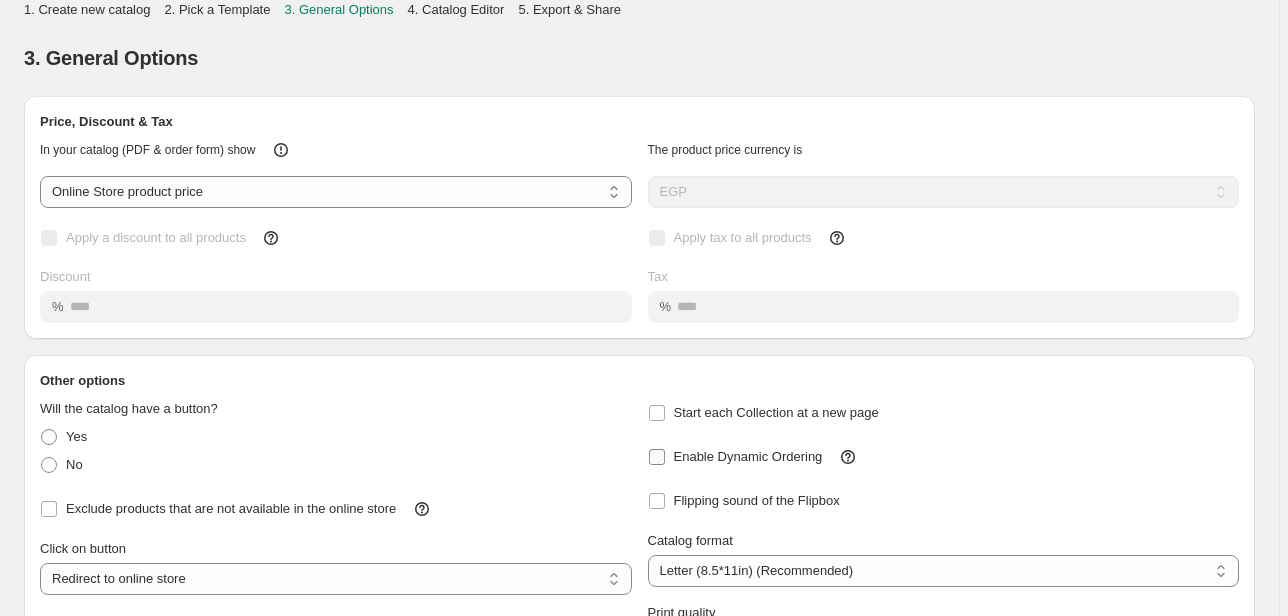 scroll, scrollTop: 185, scrollLeft: 0, axis: vertical 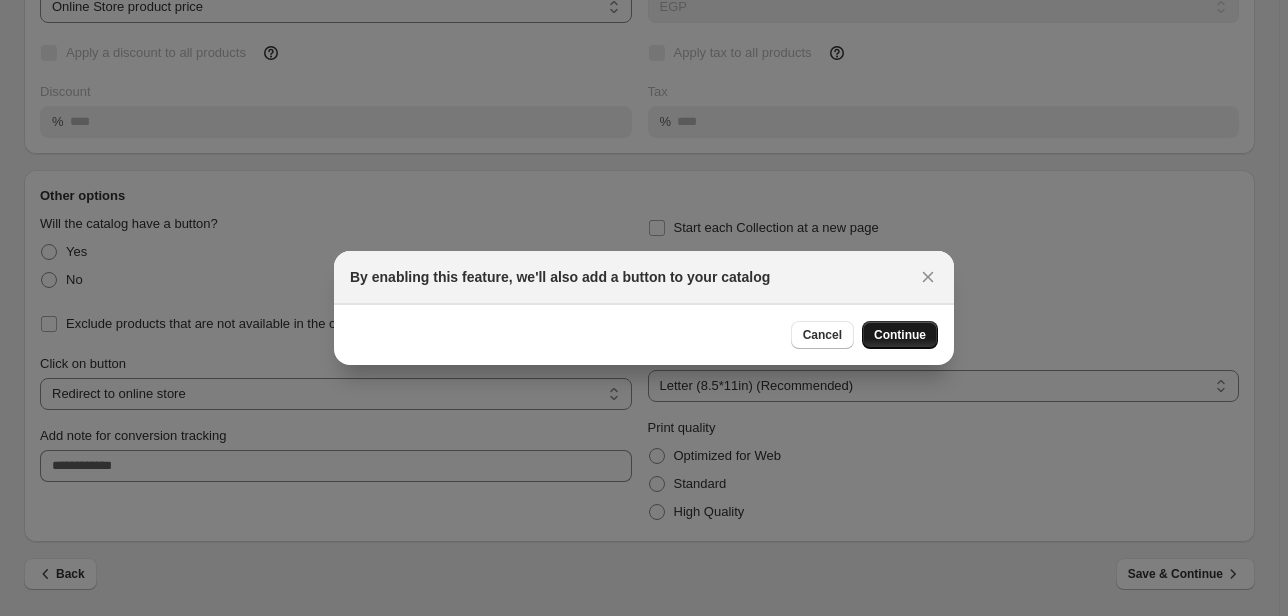 click on "Continue" at bounding box center (900, 335) 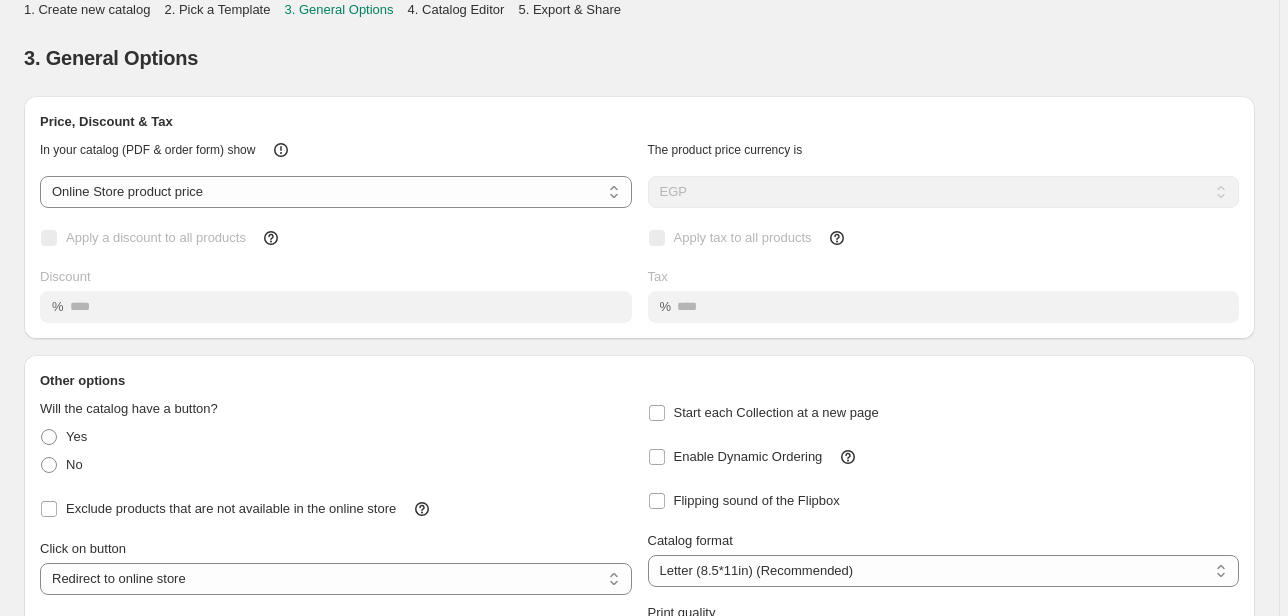 scroll, scrollTop: 185, scrollLeft: 0, axis: vertical 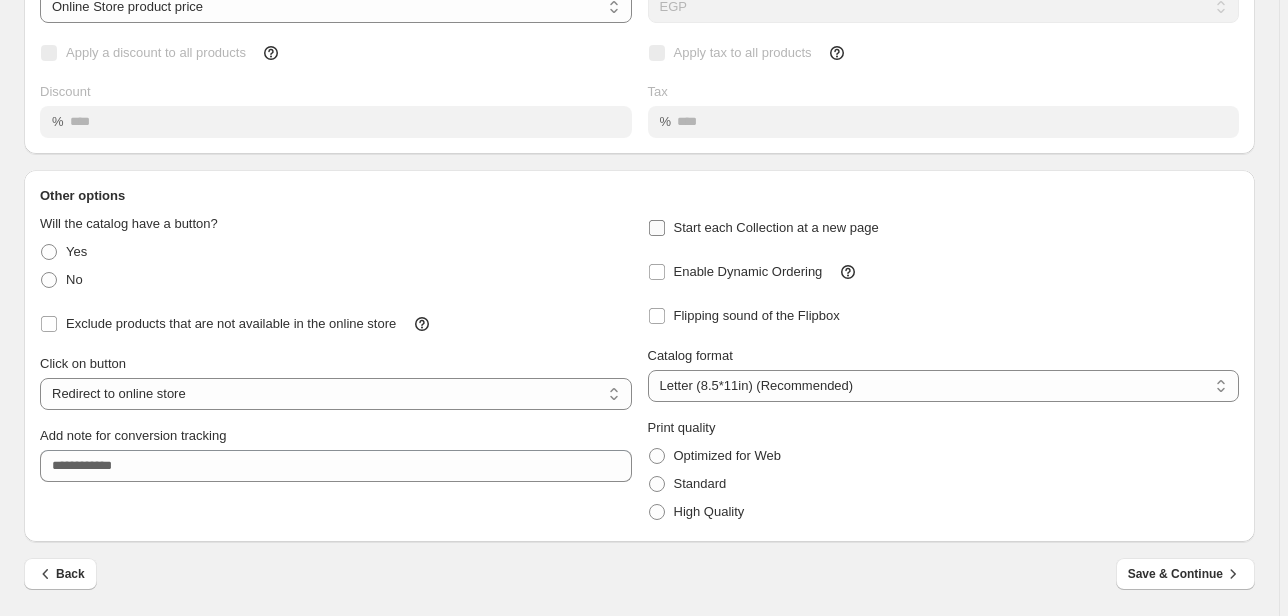 click on "Start each Collection at a new page" at bounding box center (776, 227) 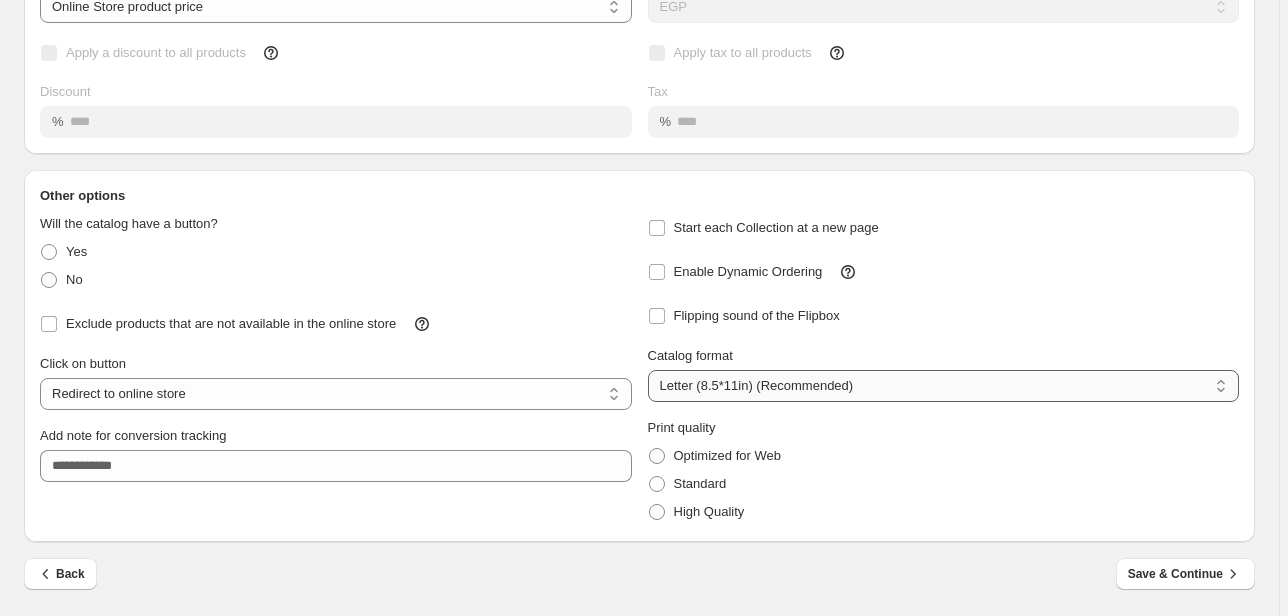 click on "**********" at bounding box center [944, 386] 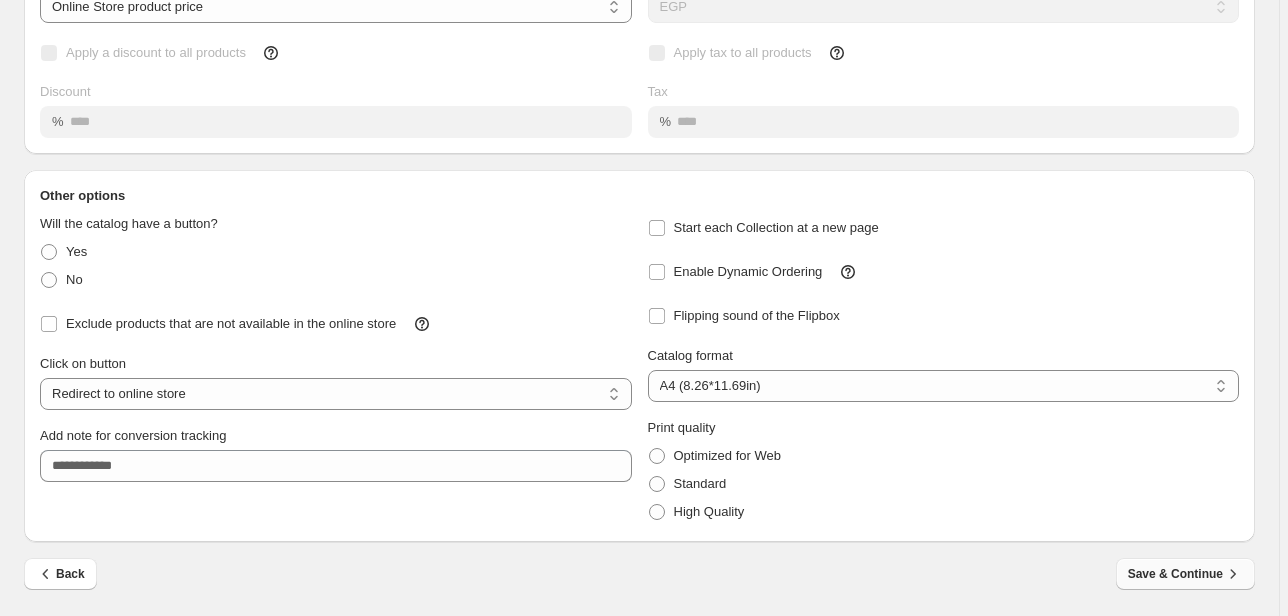 click on "Save & Continue" at bounding box center (1185, 574) 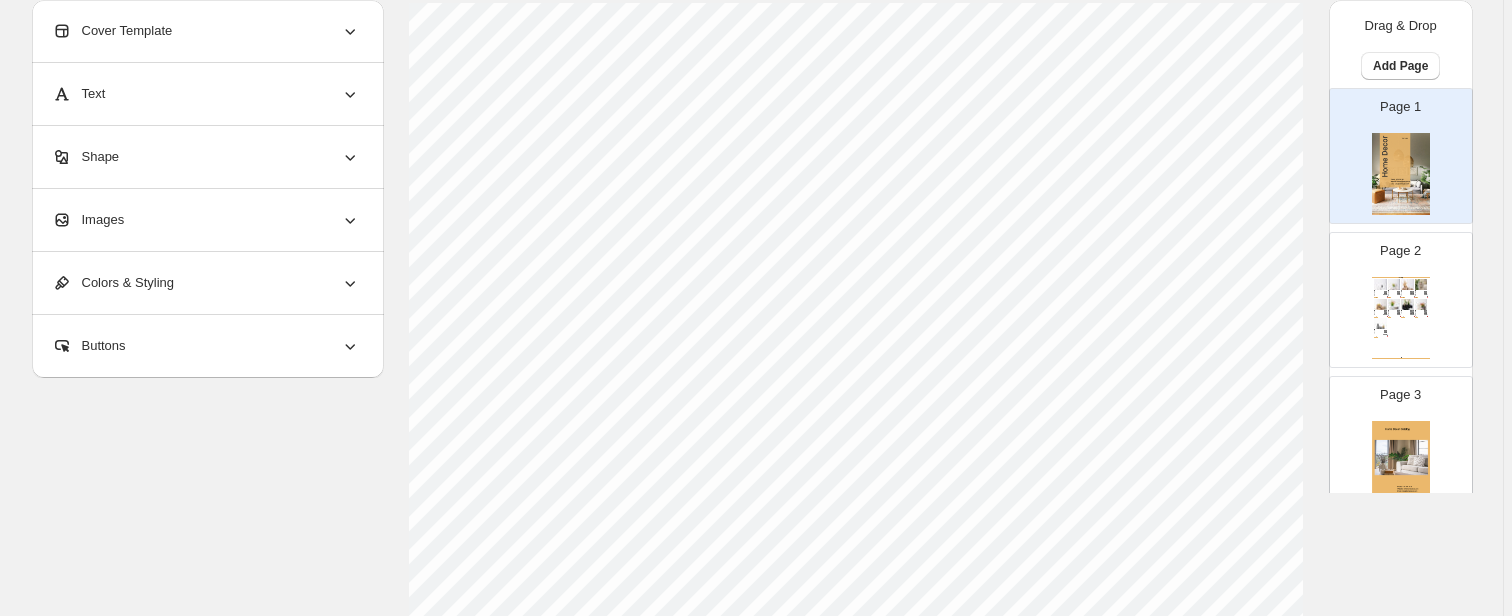 scroll, scrollTop: 320, scrollLeft: 0, axis: vertical 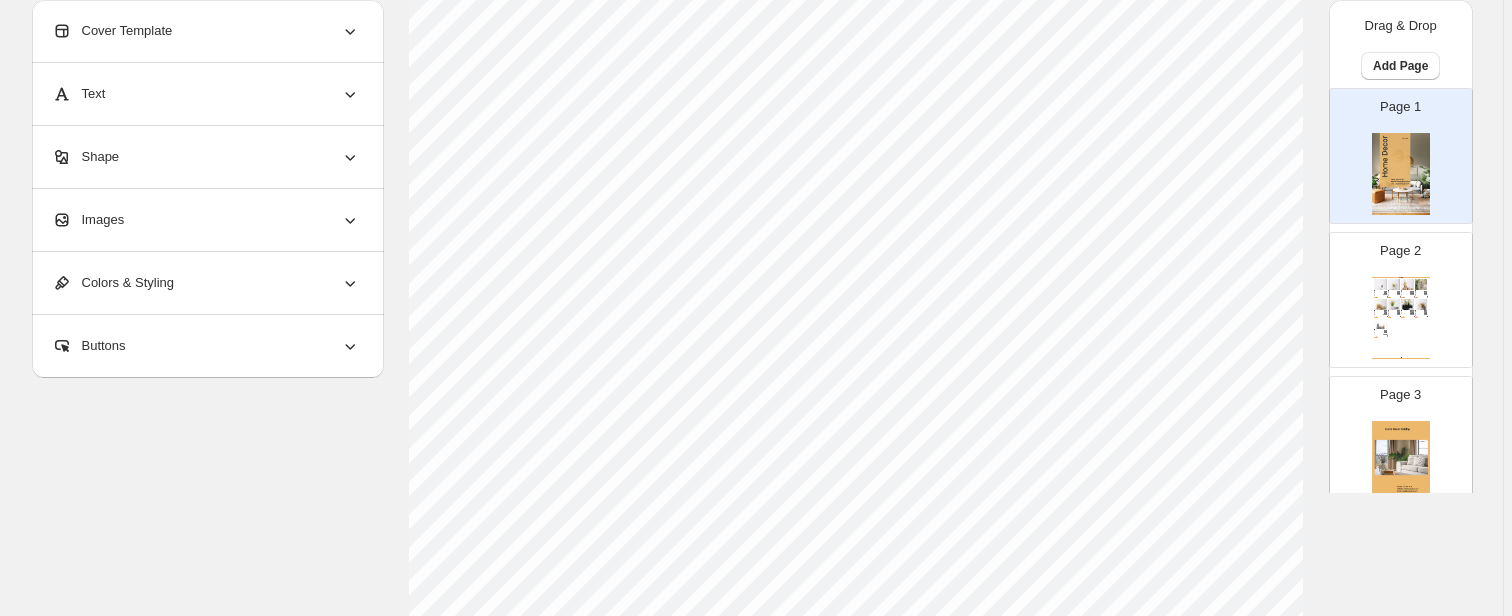 click on "BUY NOW" at bounding box center [1417, 317] 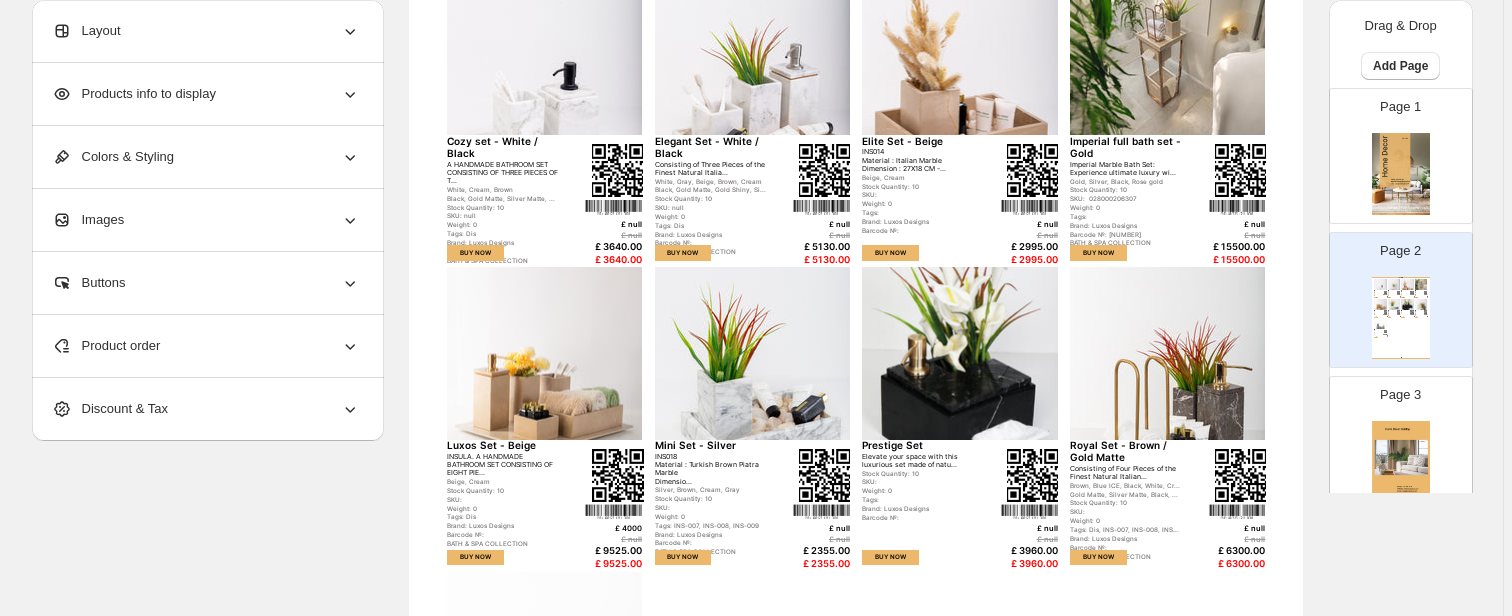 scroll, scrollTop: 80, scrollLeft: 0, axis: vertical 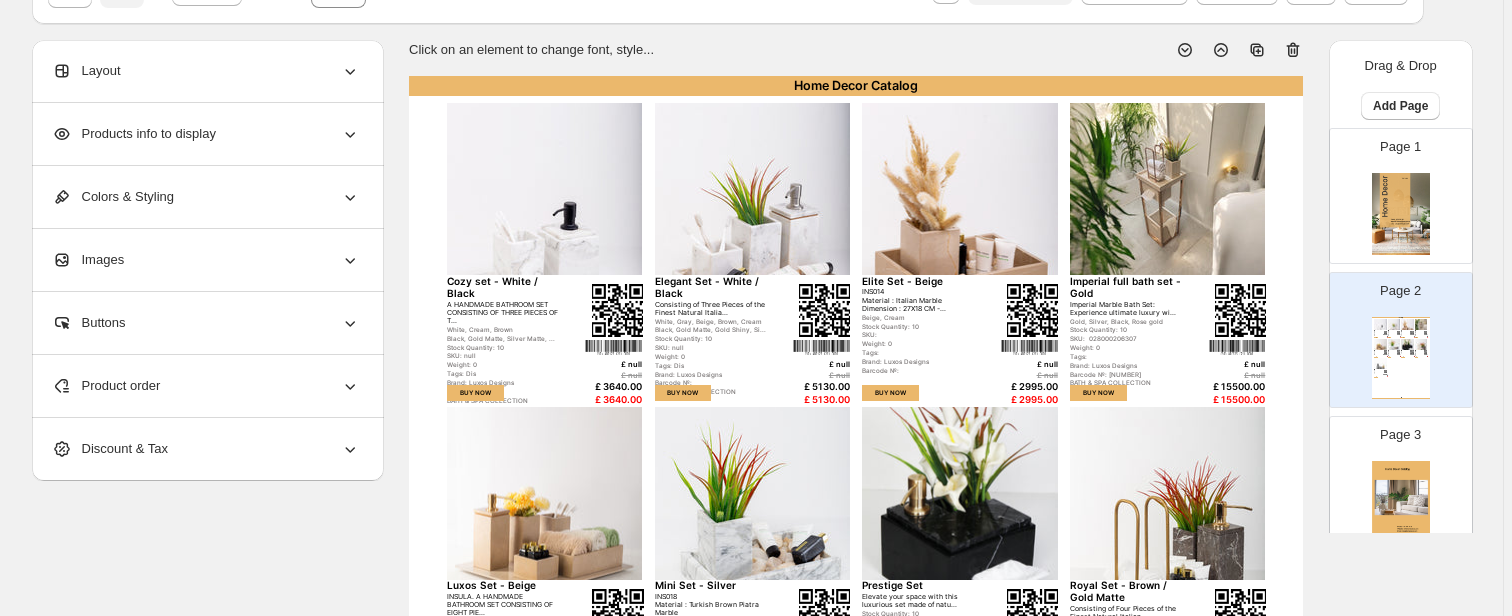 click at bounding box center (544, 189) 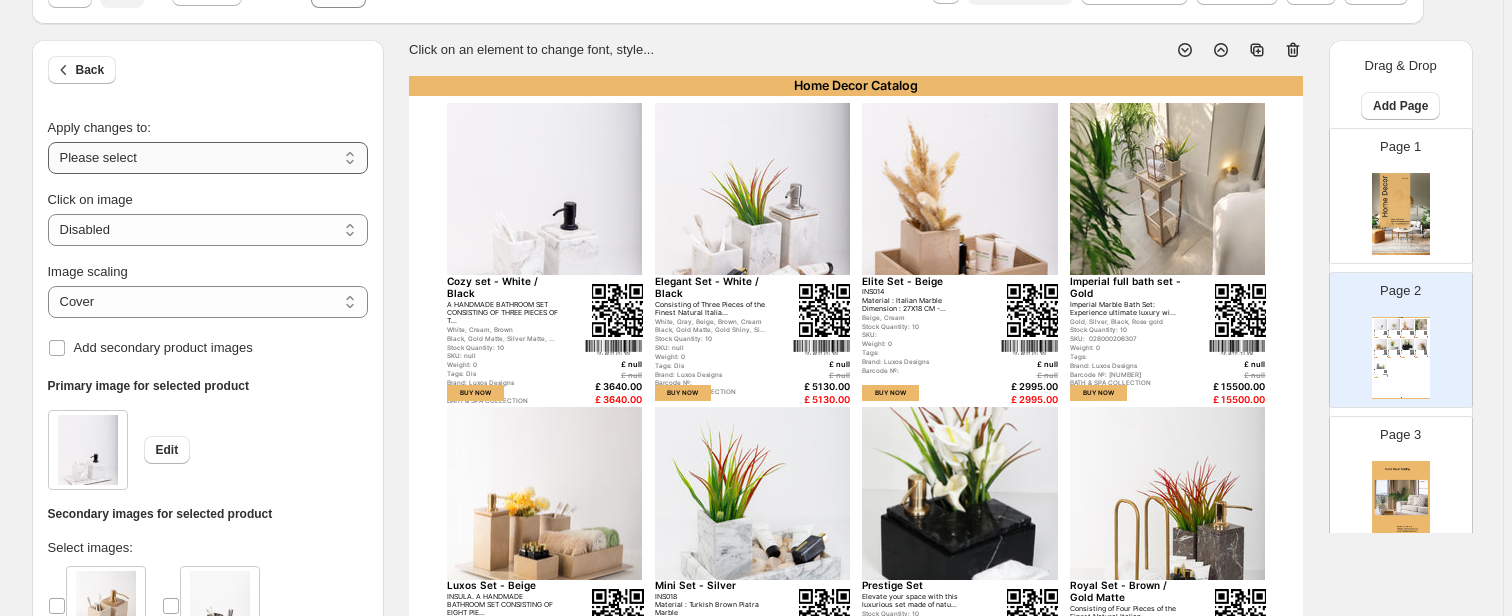 click on "**********" at bounding box center (208, 158) 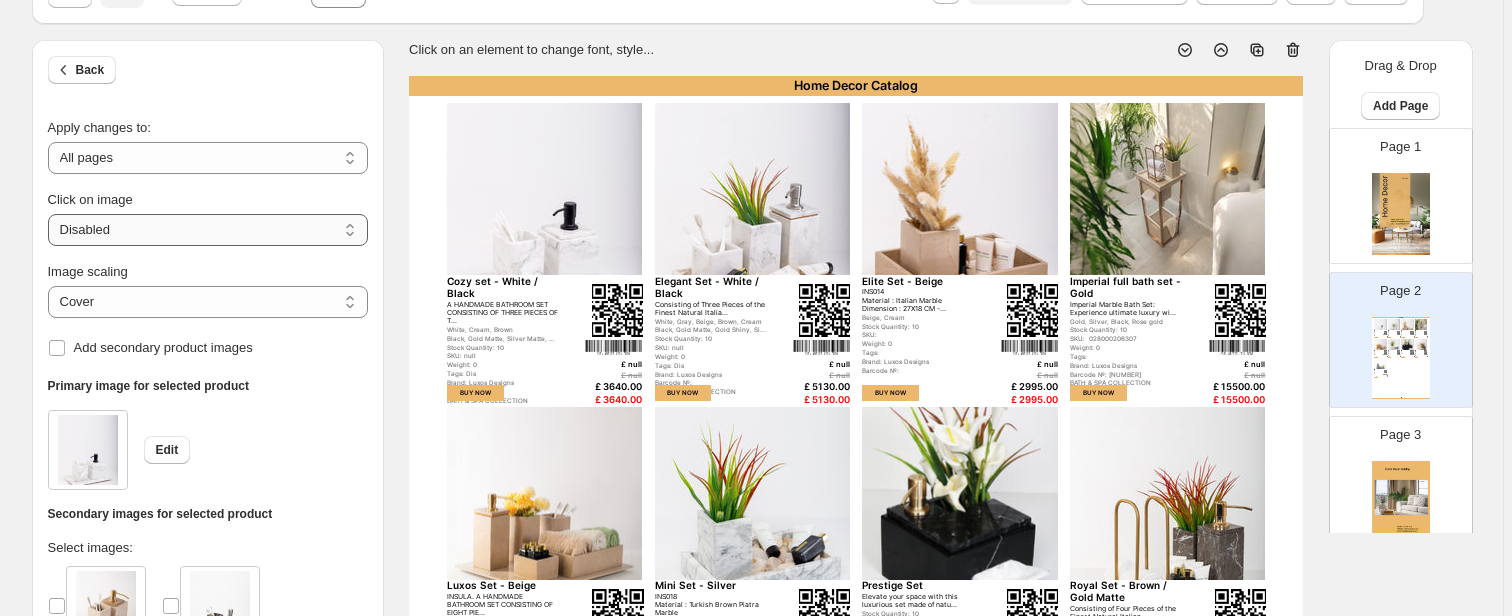 click on "**********" at bounding box center [208, 230] 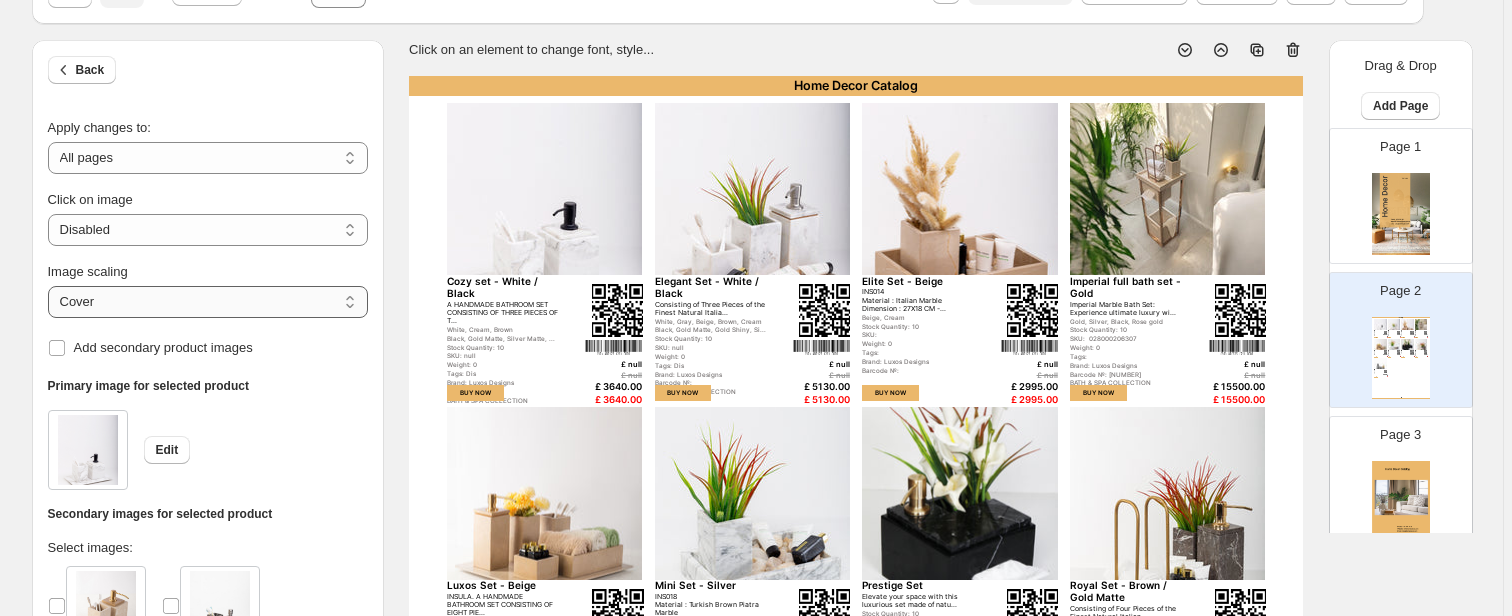 click on "***** *******" at bounding box center [208, 302] 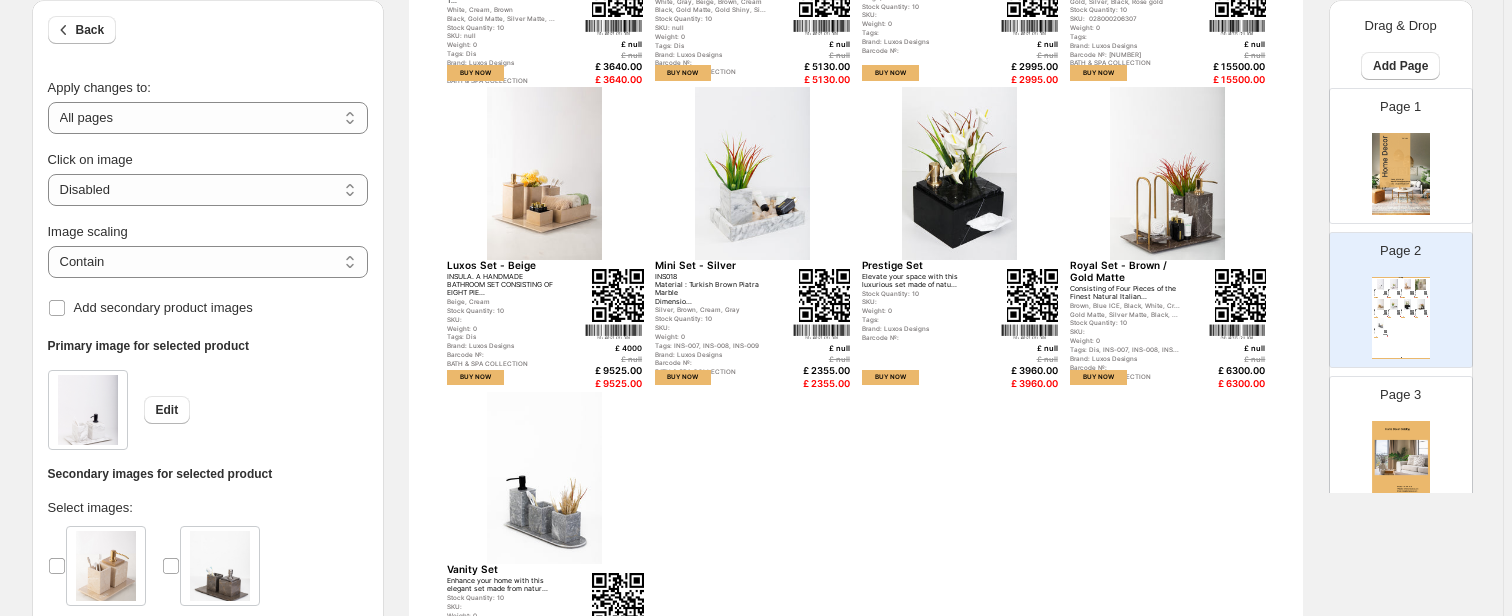 scroll, scrollTop: 640, scrollLeft: 0, axis: vertical 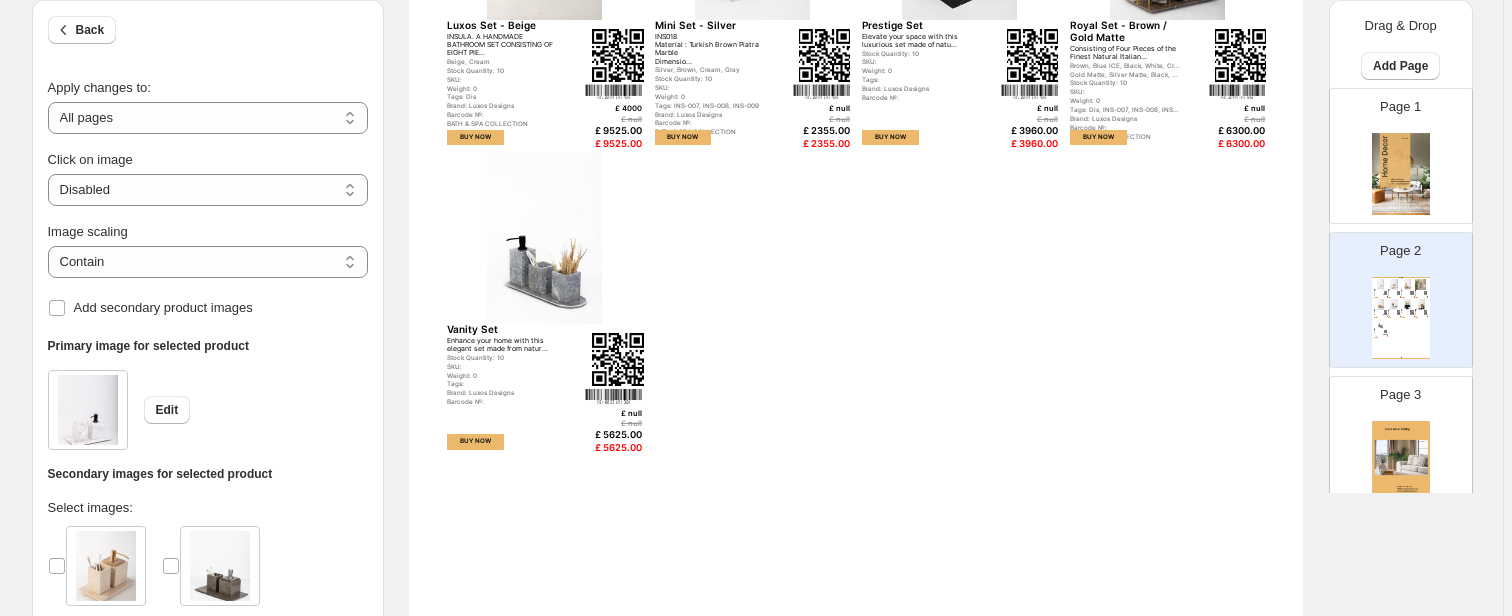 click on "£ 5625.00" at bounding box center (613, 447) 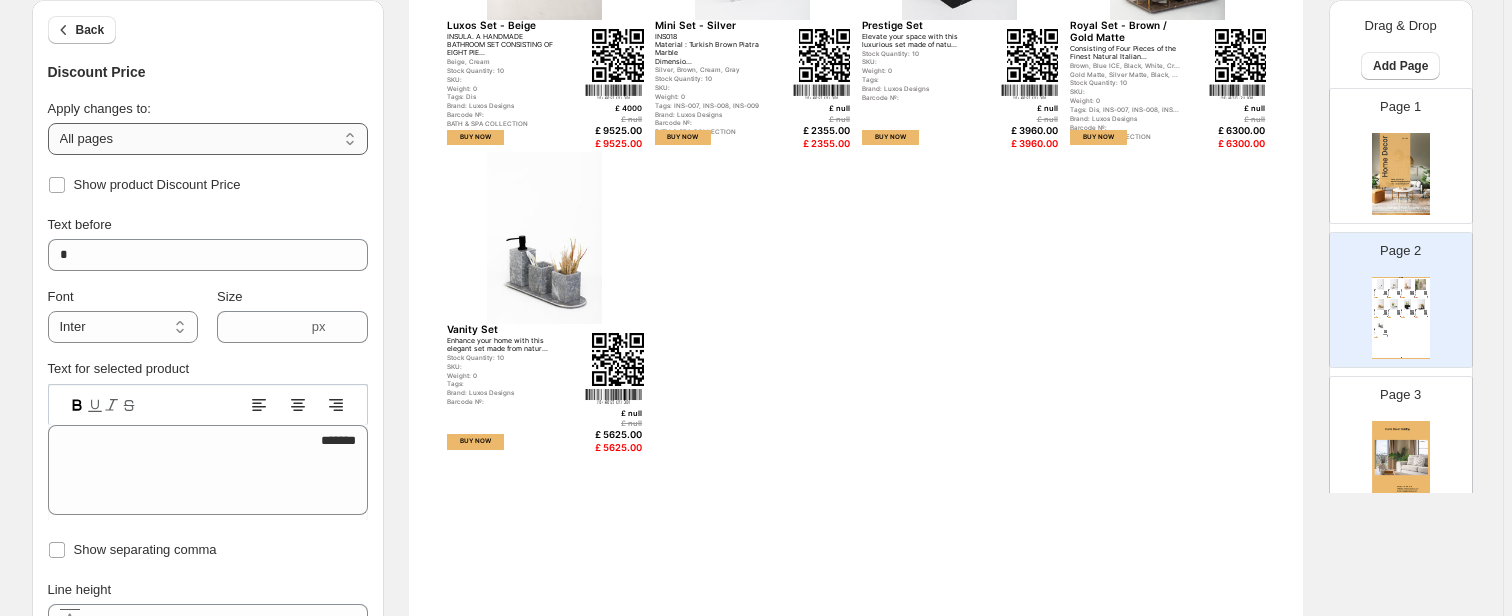 click on "**********" at bounding box center (208, 139) 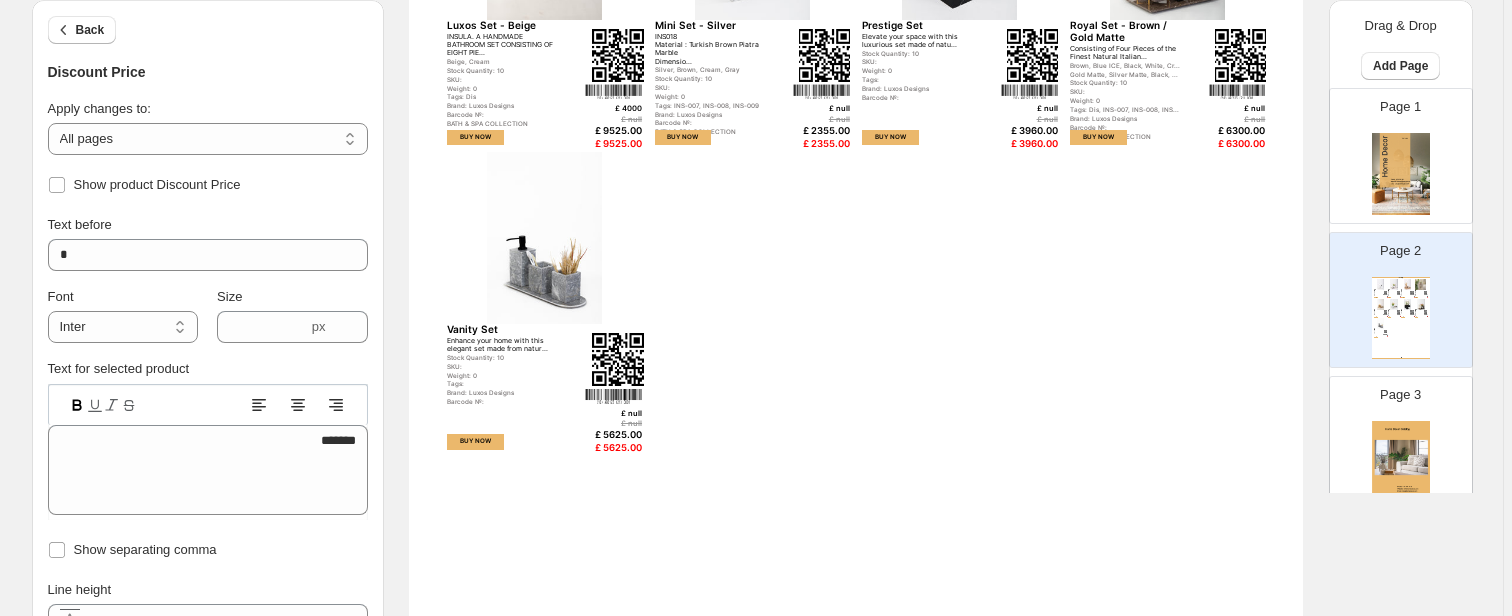 click on "Enhance your home with this elegant set made from natur..." at bounding box center (503, 345) 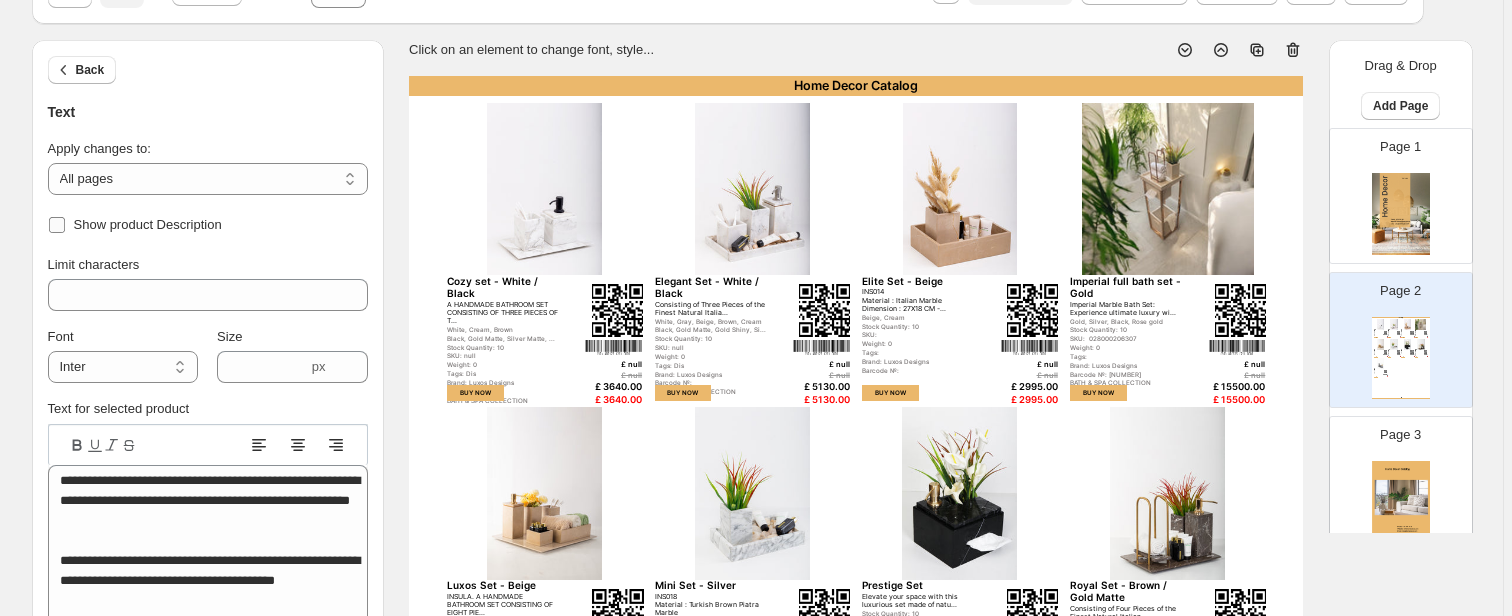 scroll, scrollTop: 0, scrollLeft: 0, axis: both 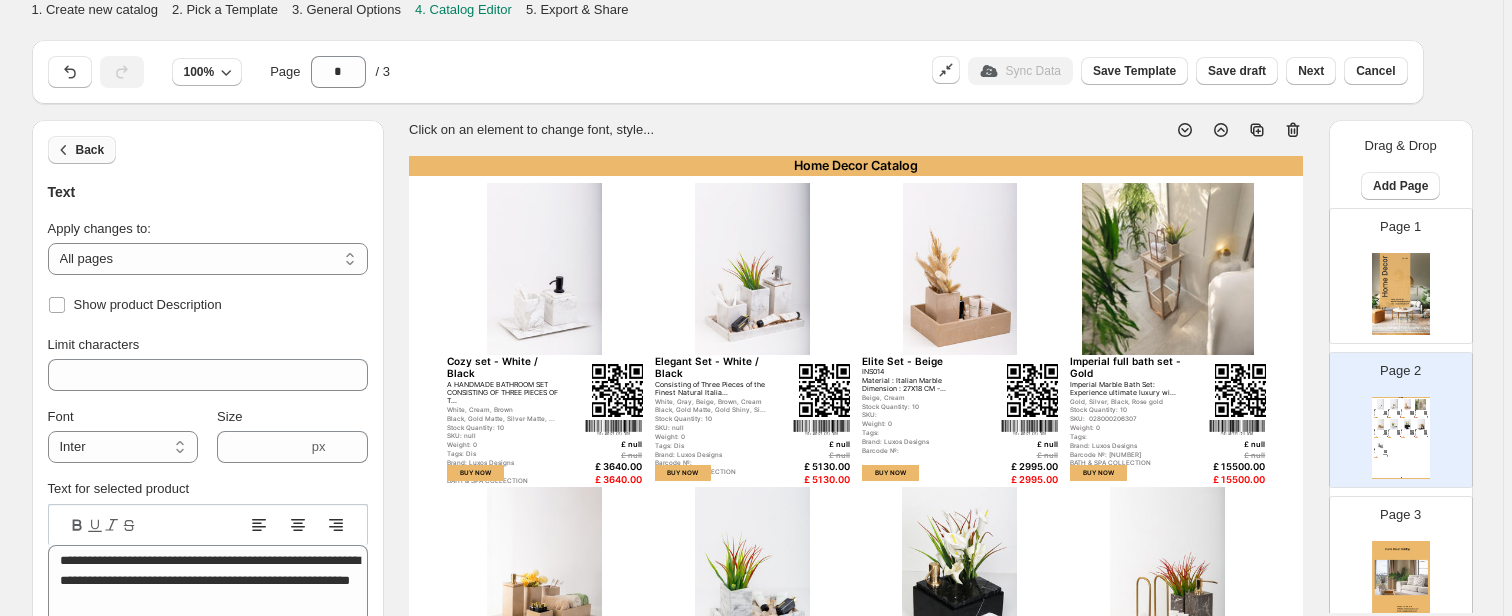 click 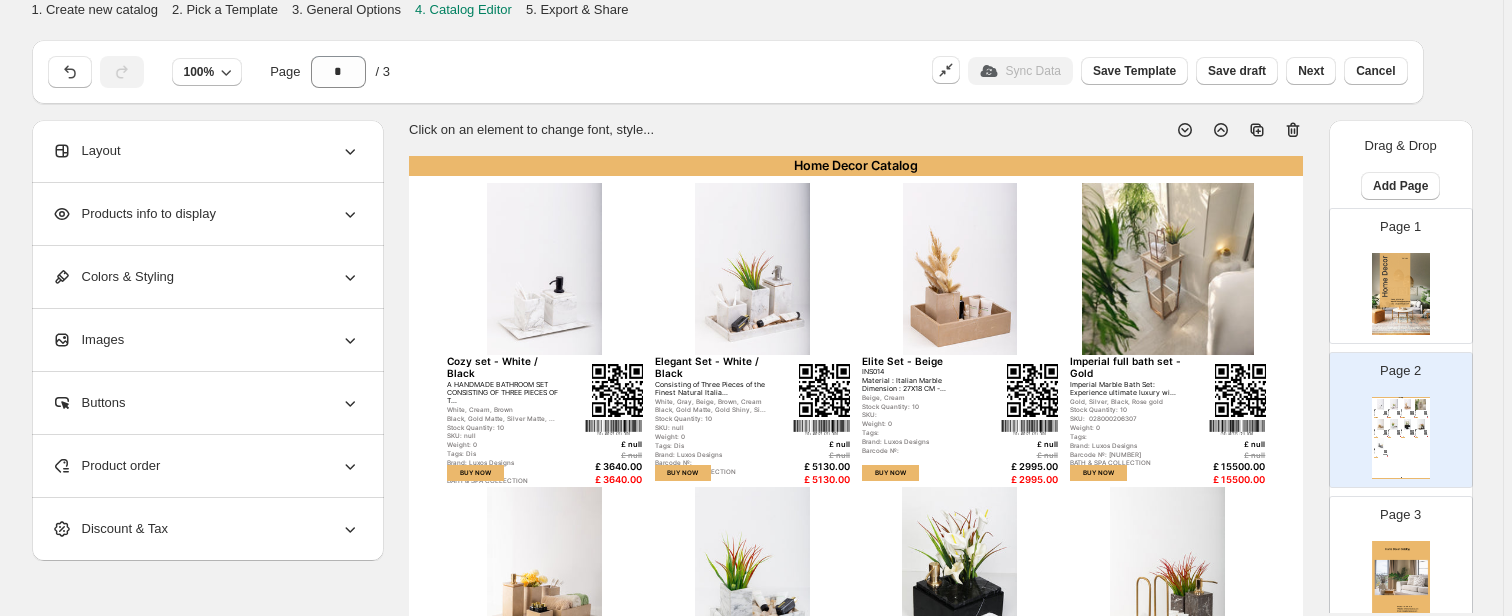click on "Products info to display" at bounding box center [206, 214] 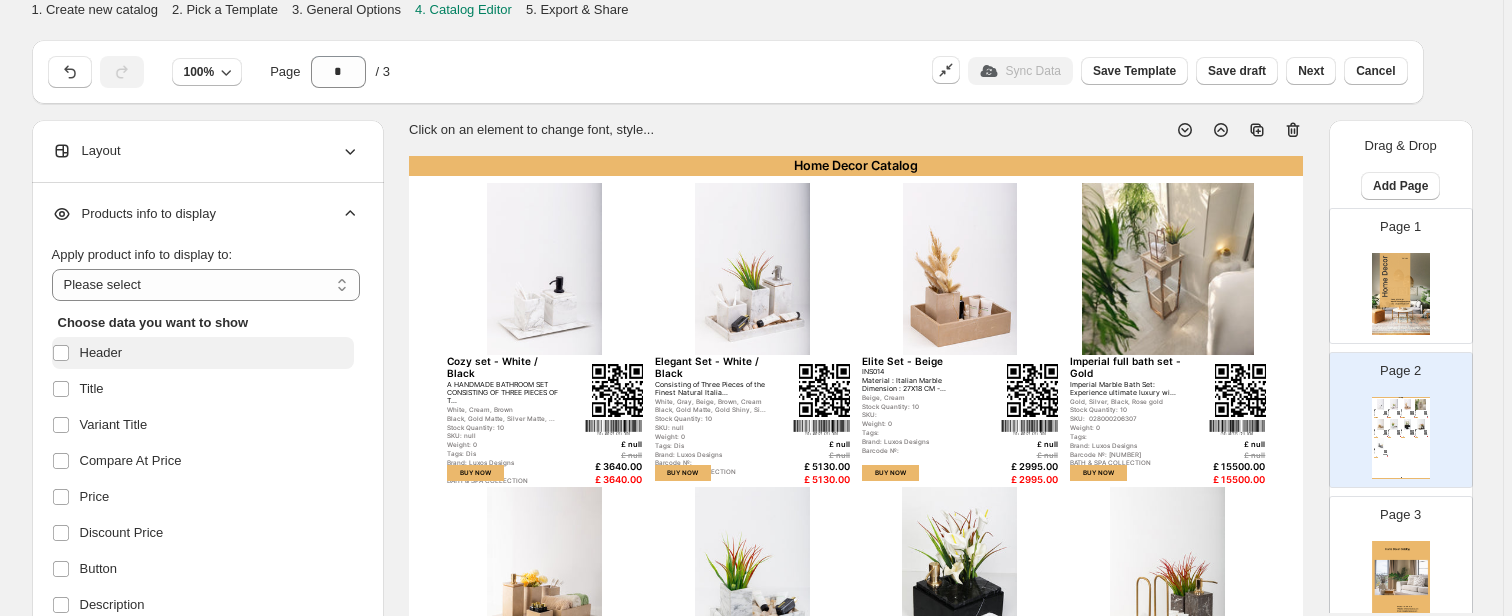click on "Header" at bounding box center (101, 353) 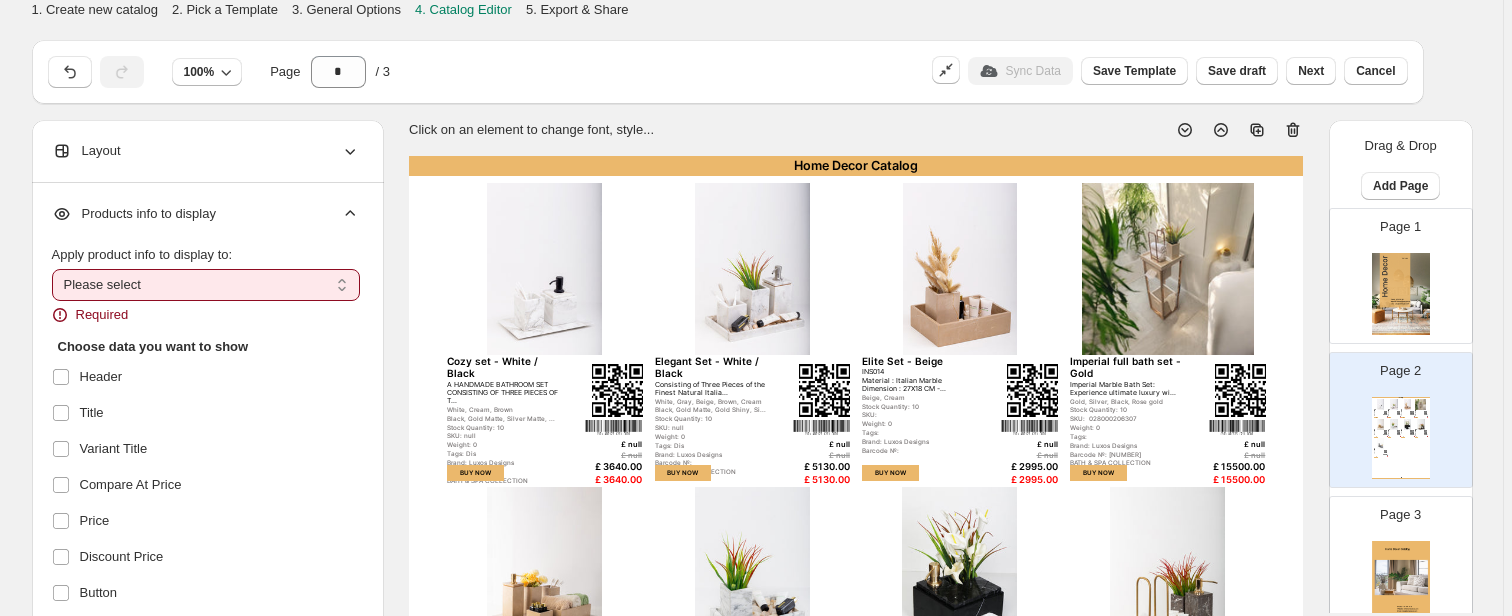 click on "**********" at bounding box center (206, 285) 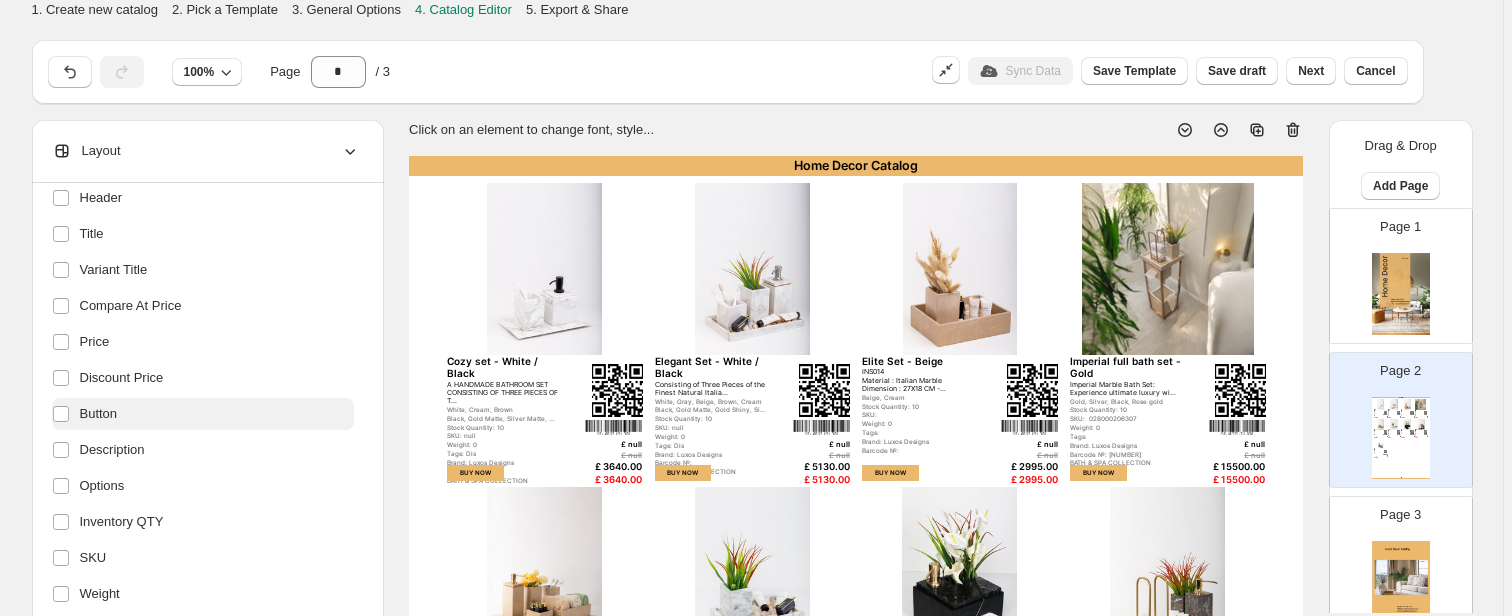 scroll, scrollTop: 160, scrollLeft: 0, axis: vertical 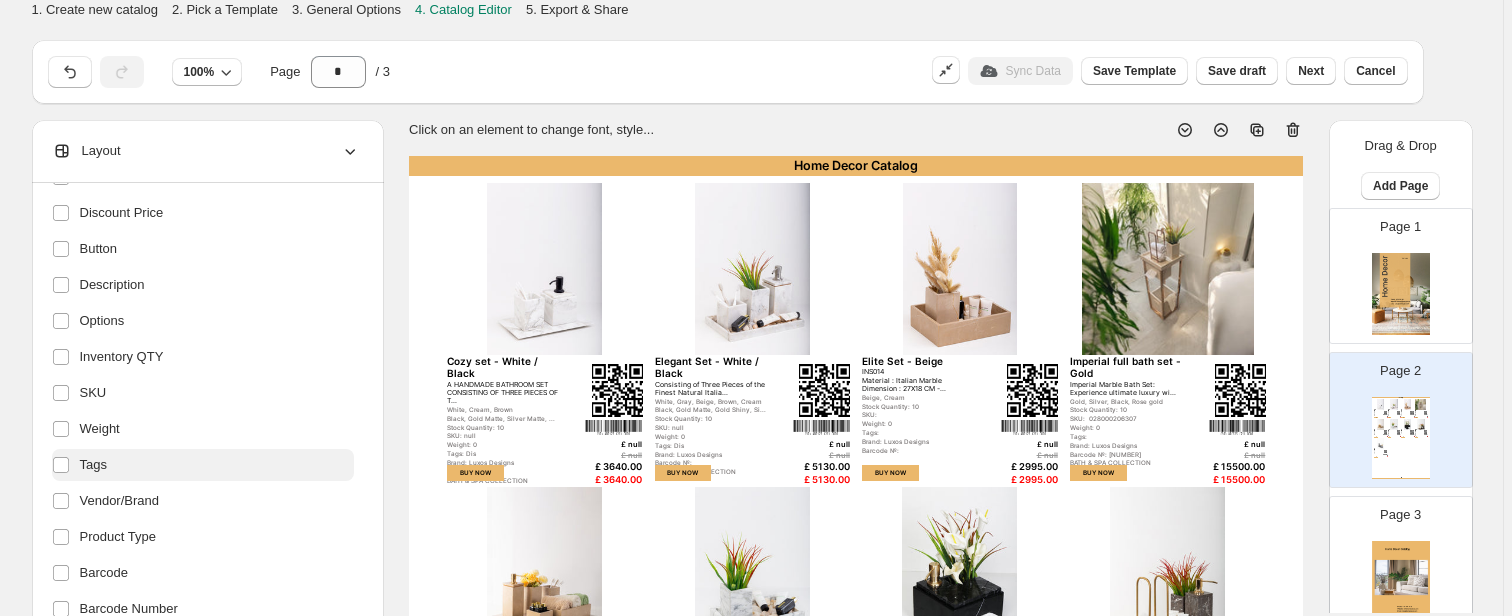 click on "Tags" at bounding box center (203, 465) 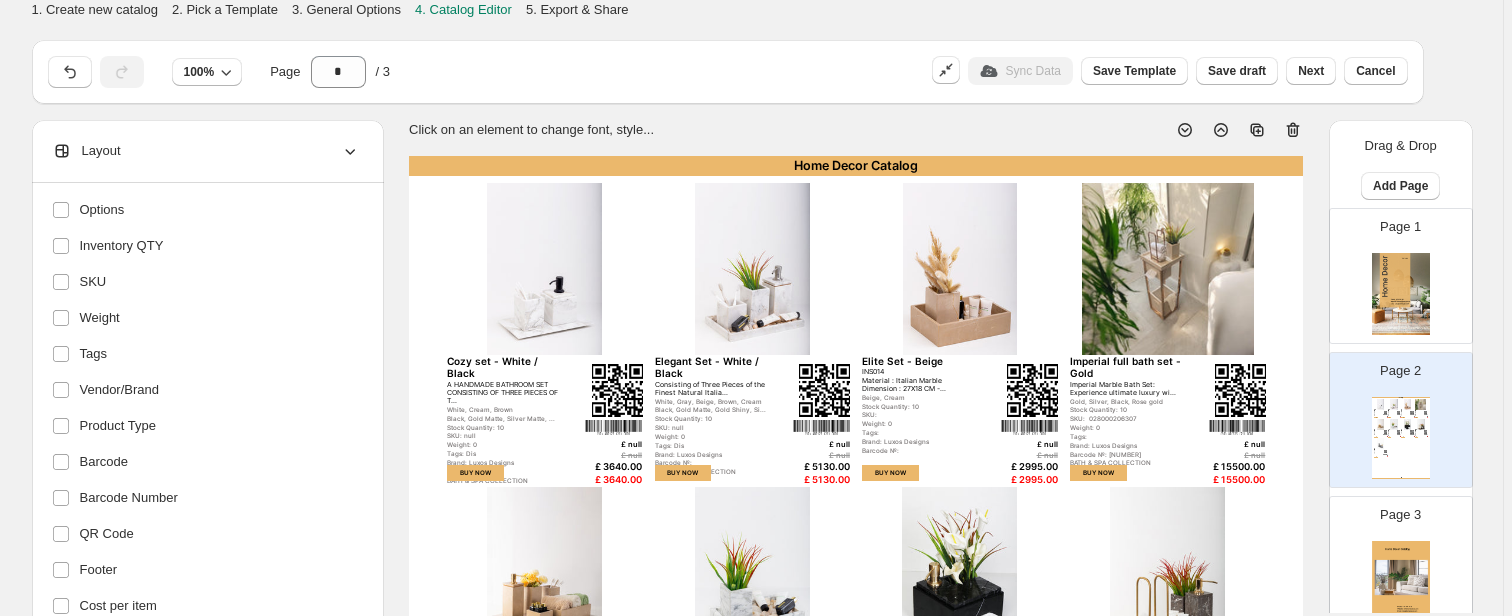 scroll, scrollTop: 432, scrollLeft: 0, axis: vertical 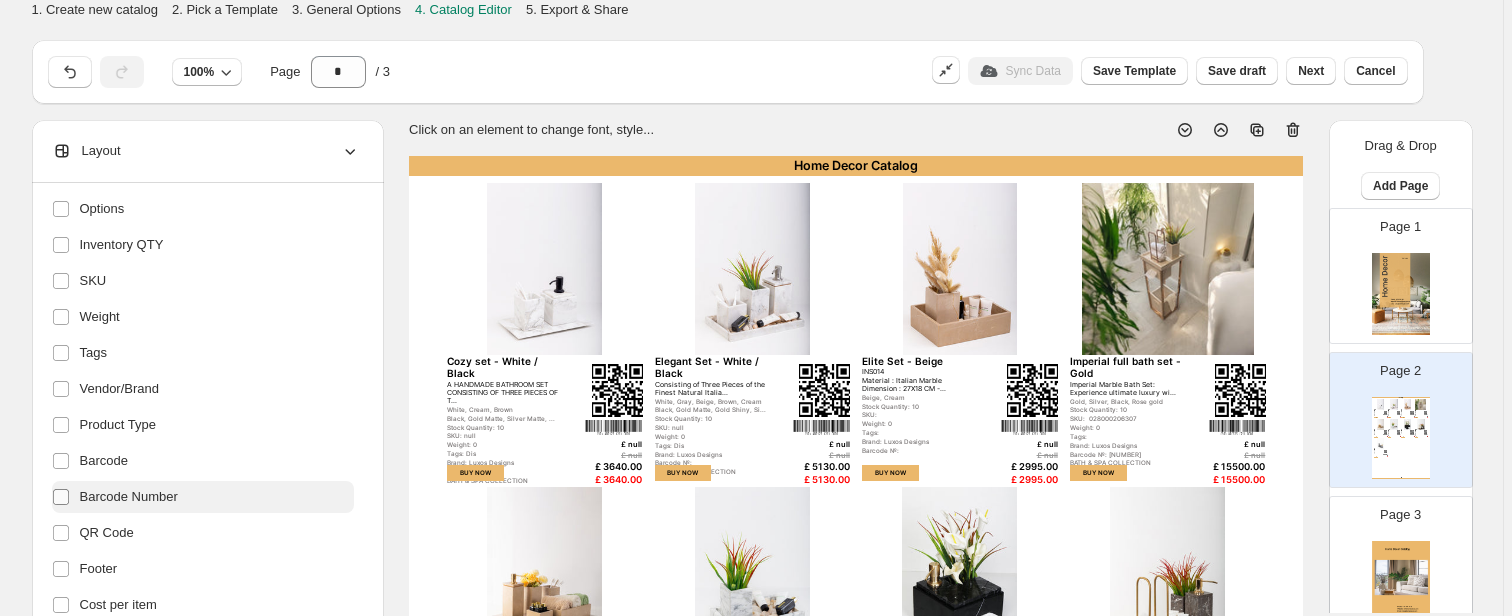 click at bounding box center (65, 497) 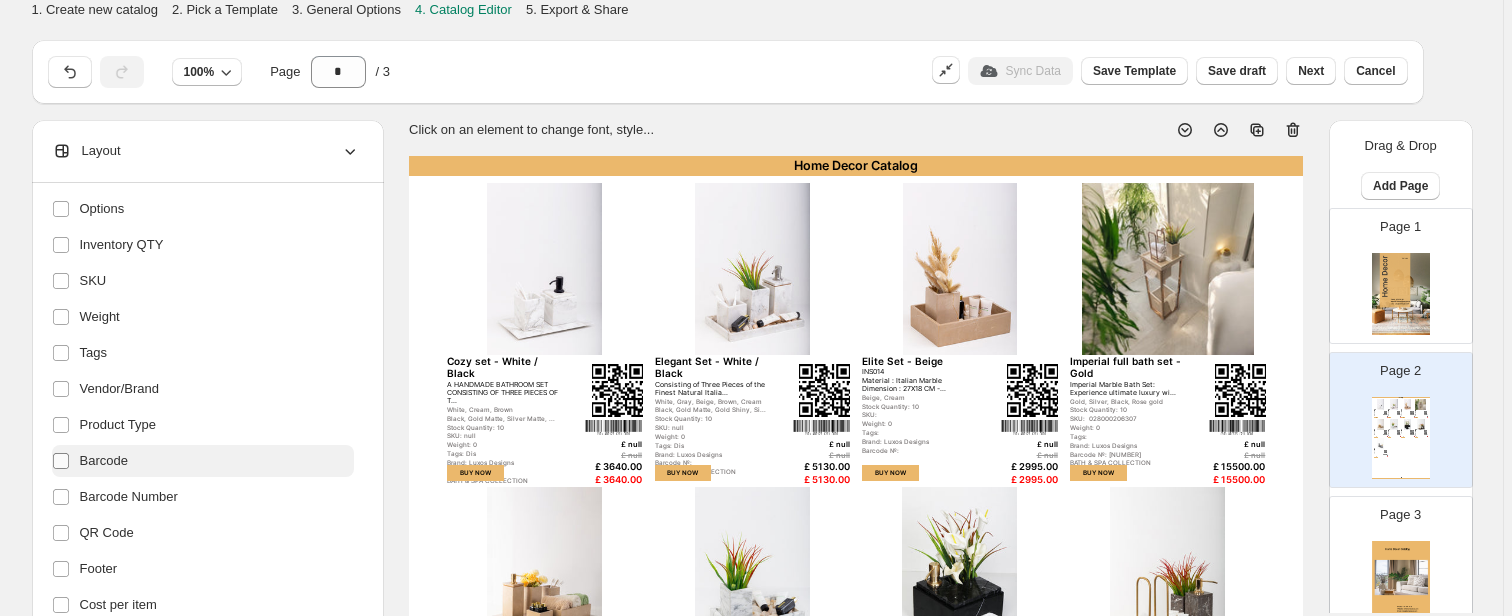 click at bounding box center (65, 461) 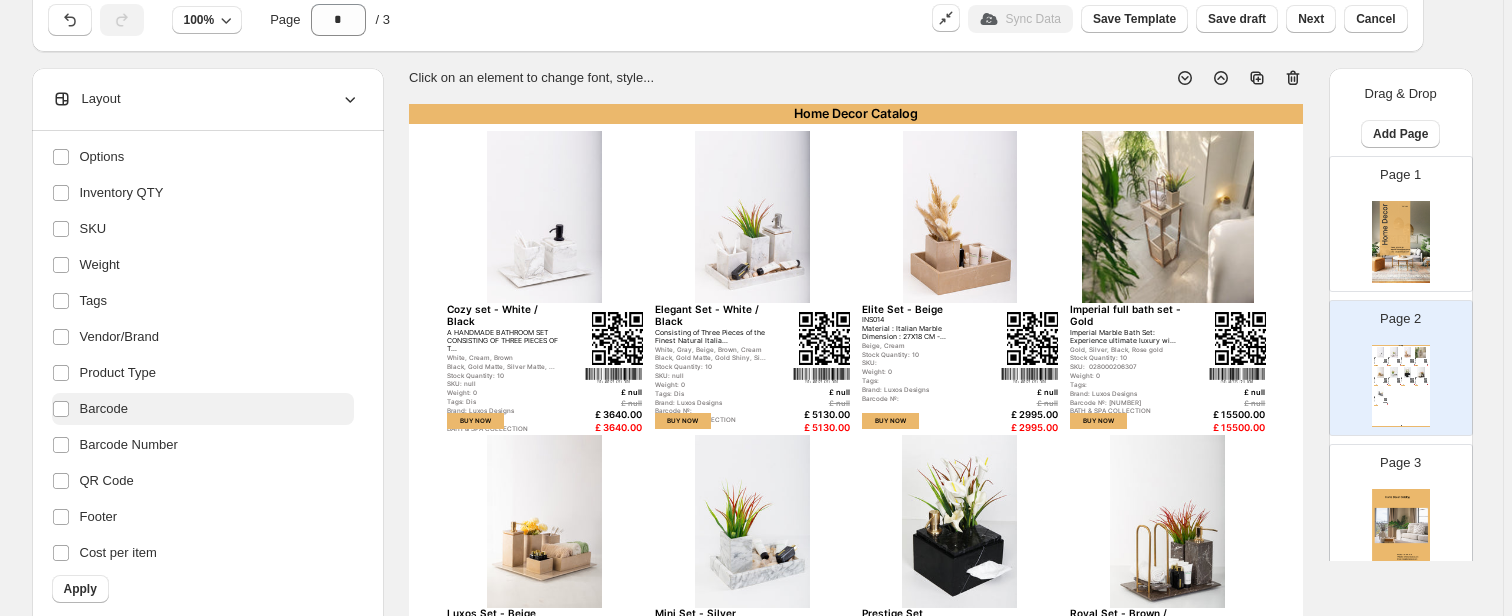 scroll, scrollTop: 80, scrollLeft: 0, axis: vertical 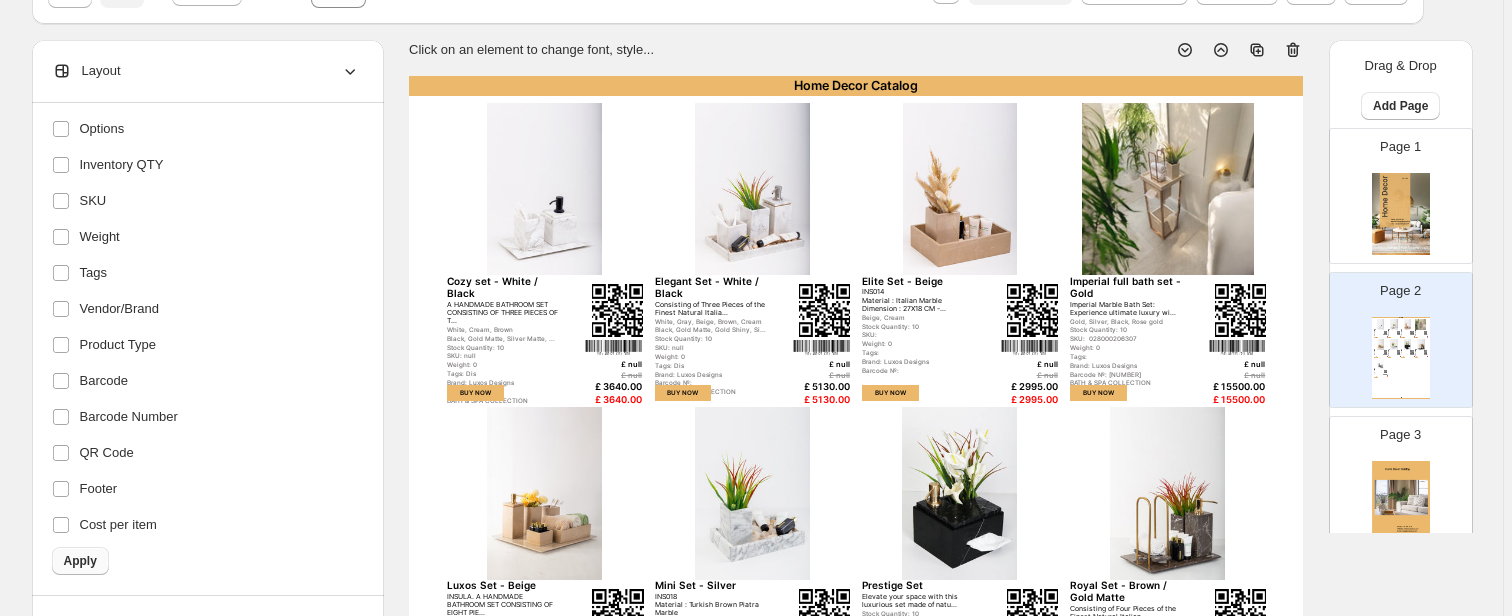 click on "Apply" at bounding box center [80, 561] 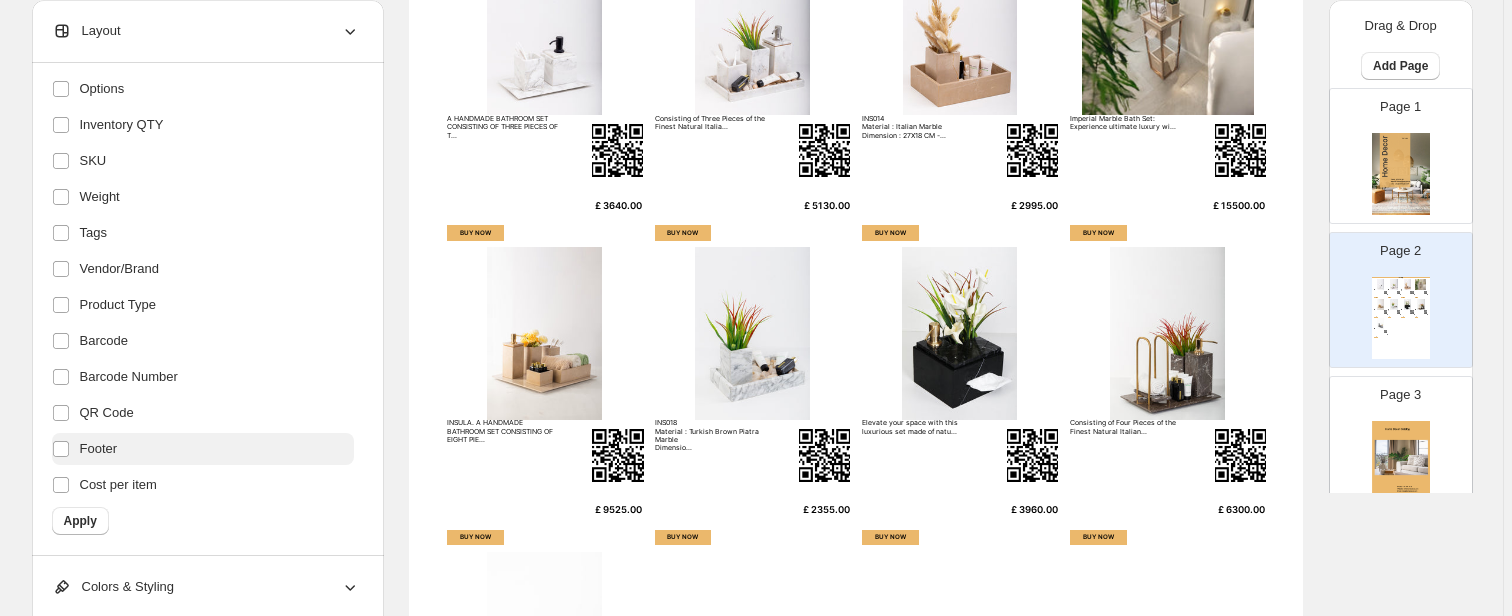 scroll, scrollTop: 400, scrollLeft: 0, axis: vertical 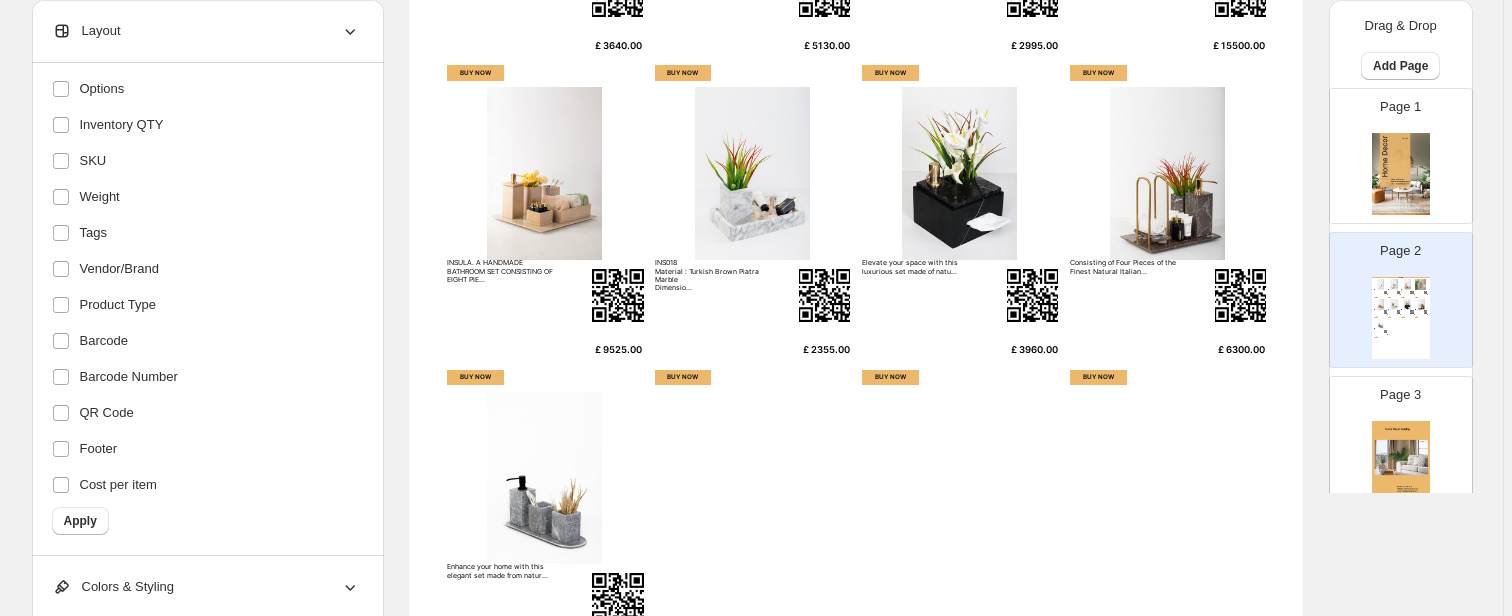 click on "Colors & Styling" at bounding box center [206, 587] 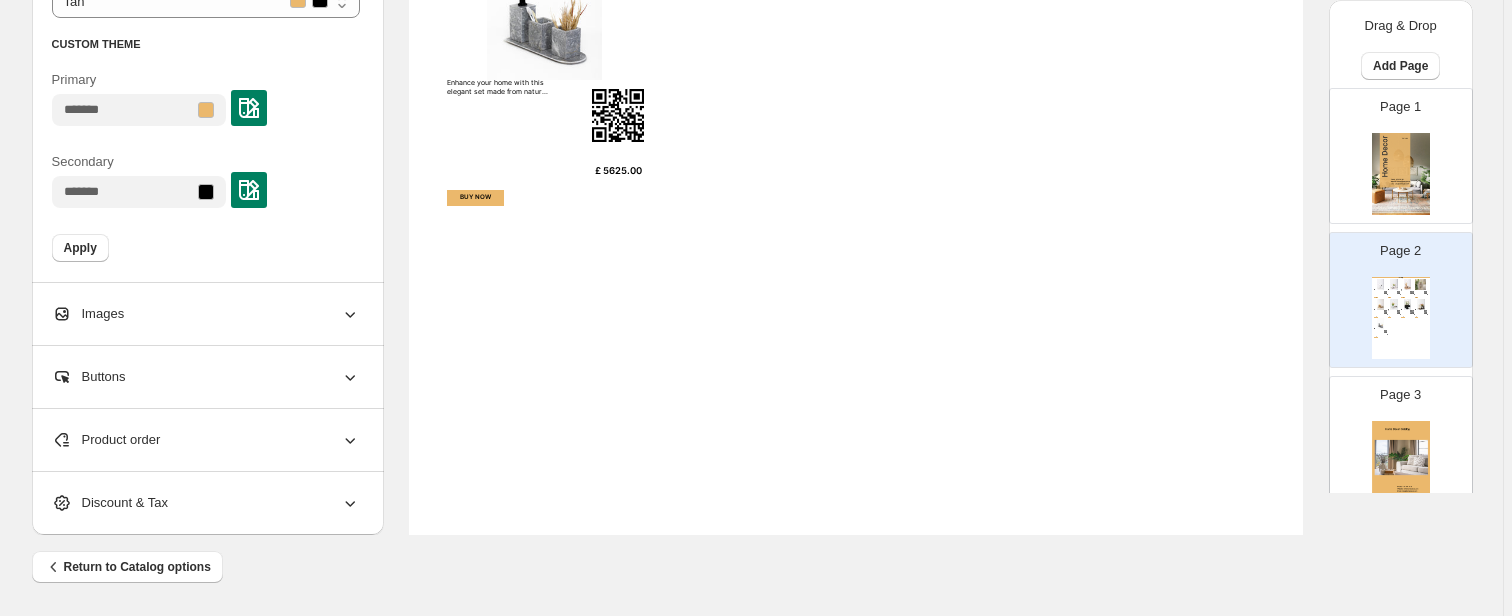 scroll, scrollTop: 884, scrollLeft: 0, axis: vertical 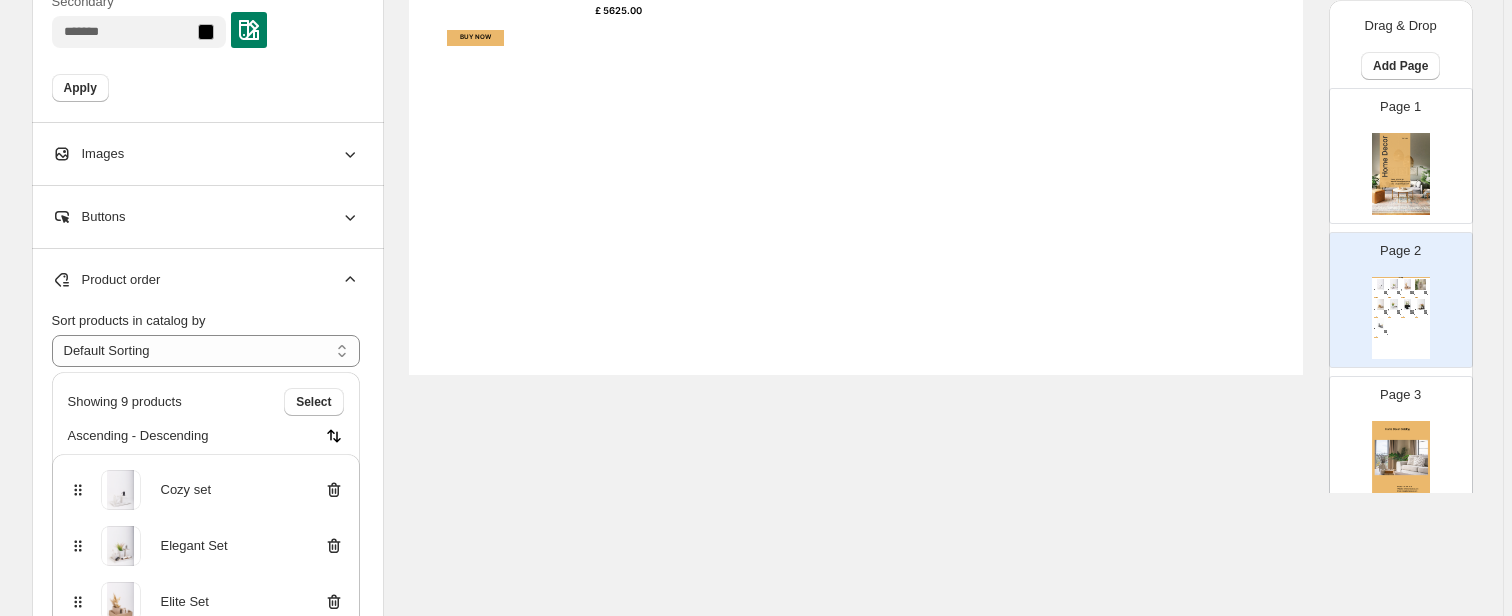 click on "Images" at bounding box center [206, 154] 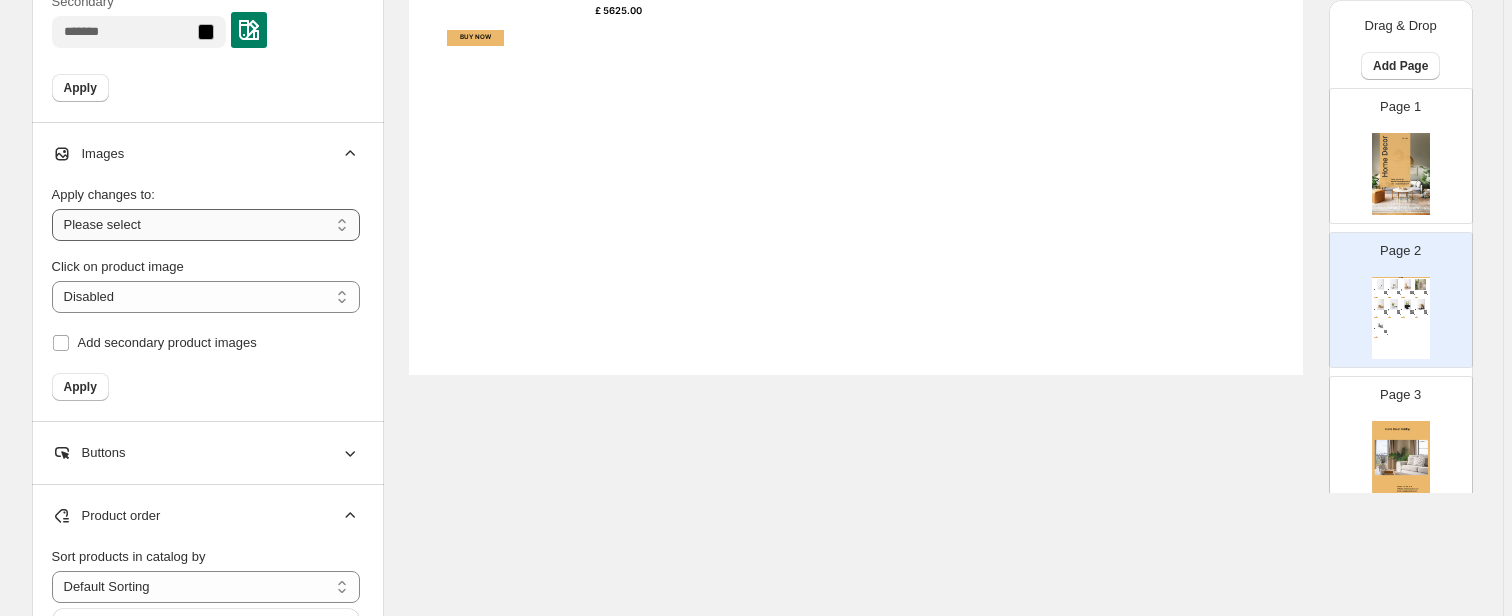 click on "**********" at bounding box center [206, 225] 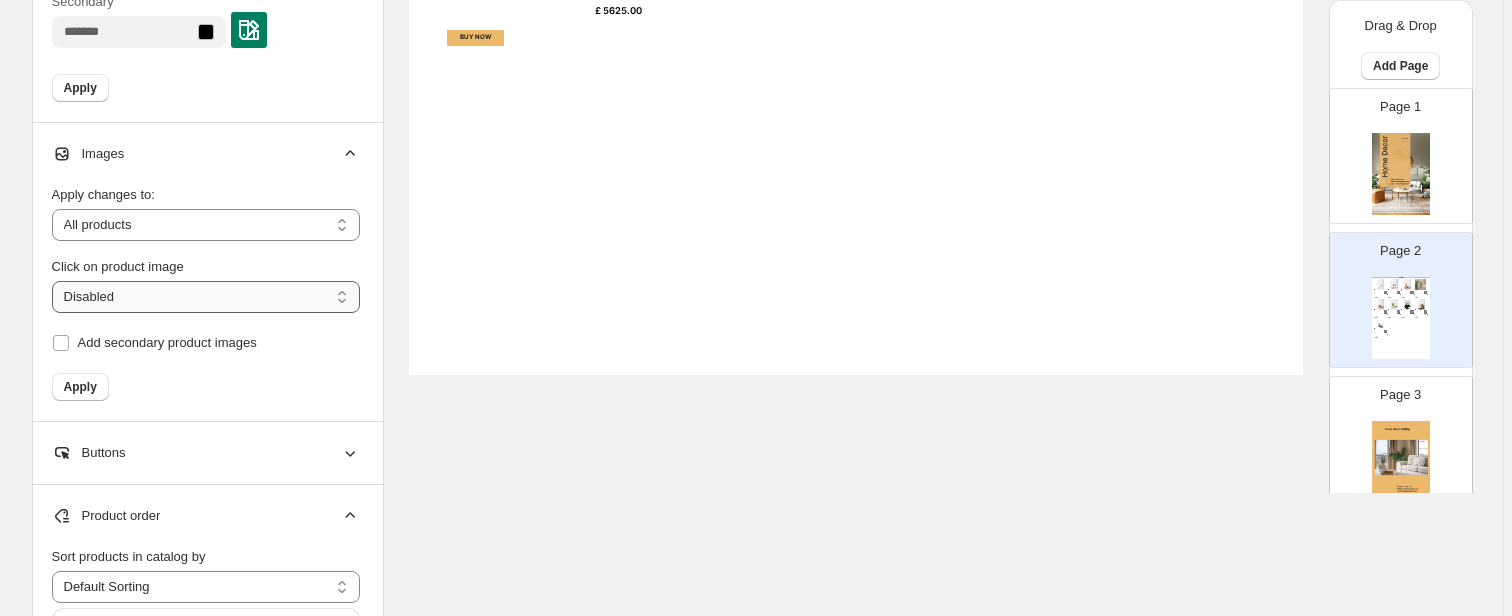 click on "**********" at bounding box center (206, 297) 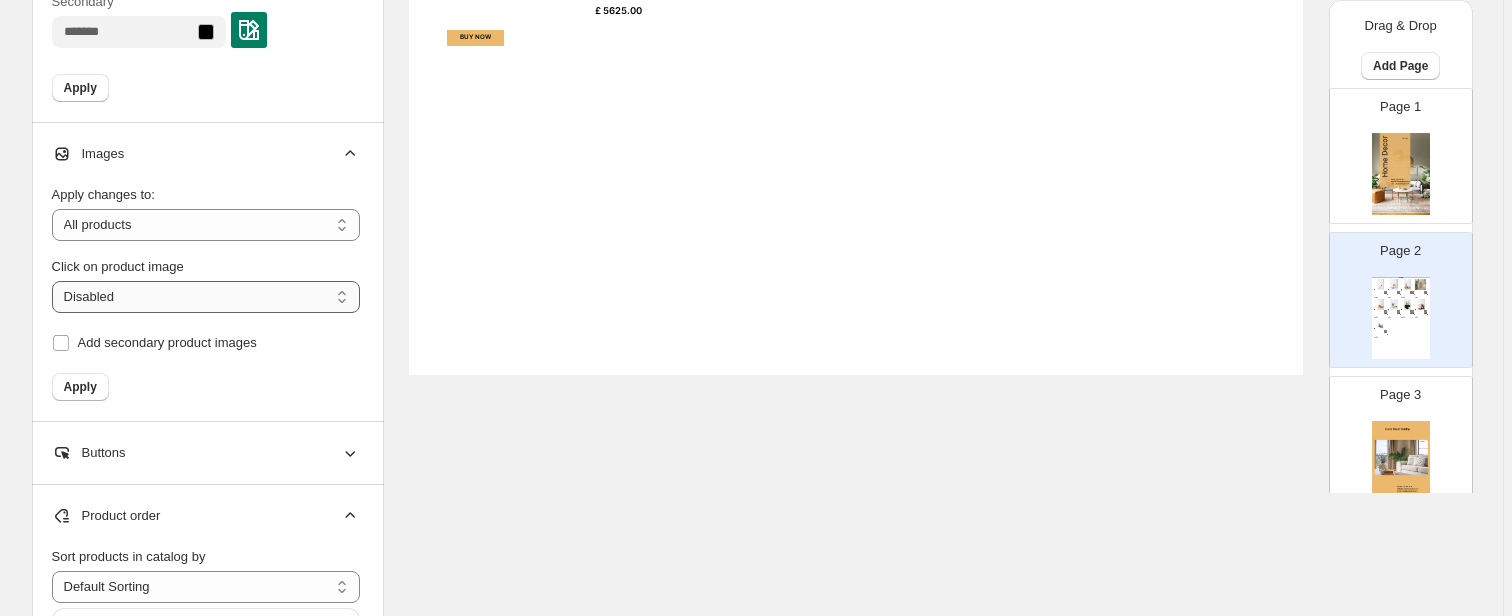 click on "**********" at bounding box center [206, 297] 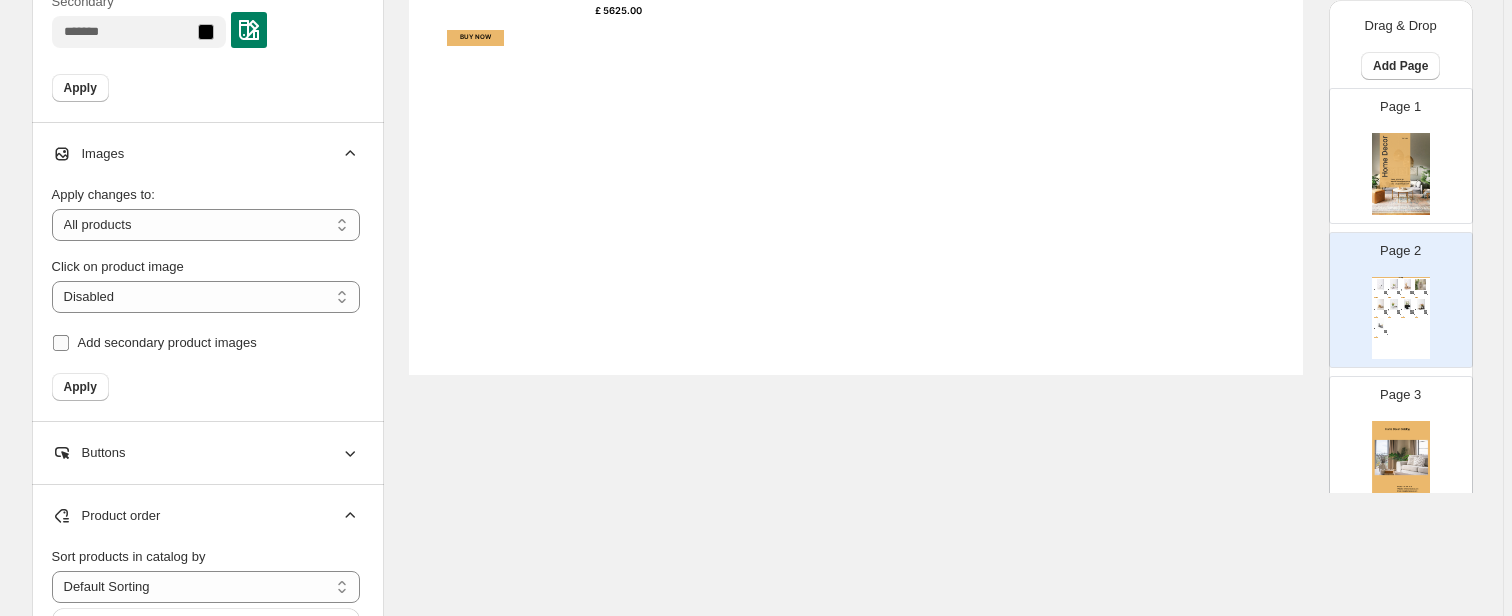 click on "Add secondary product images" at bounding box center (167, 342) 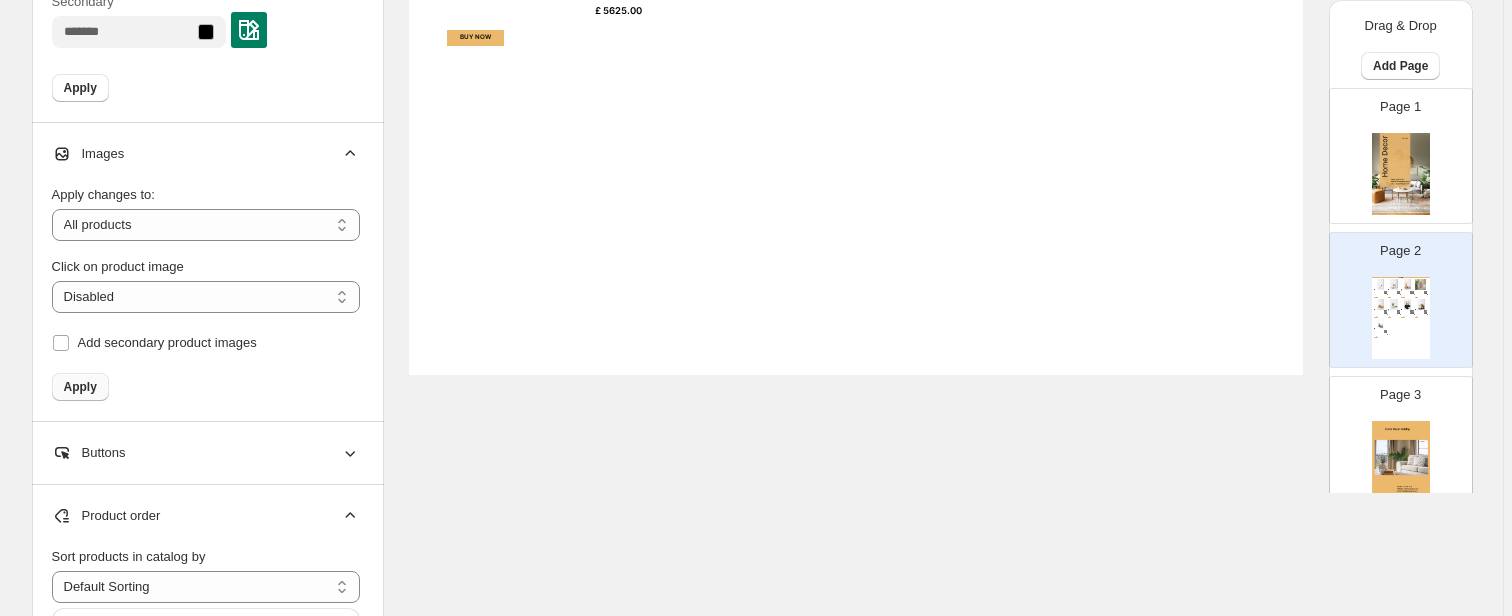 click on "Apply" at bounding box center [80, 387] 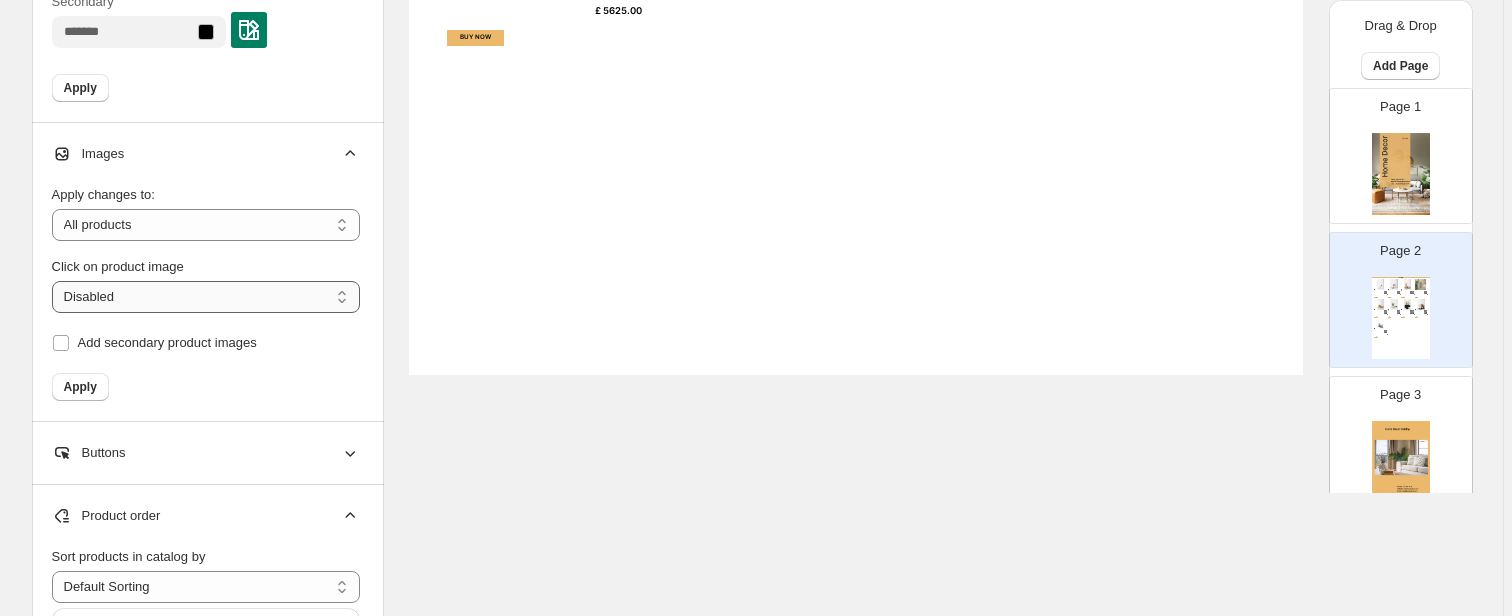 click on "**********" at bounding box center [206, 297] 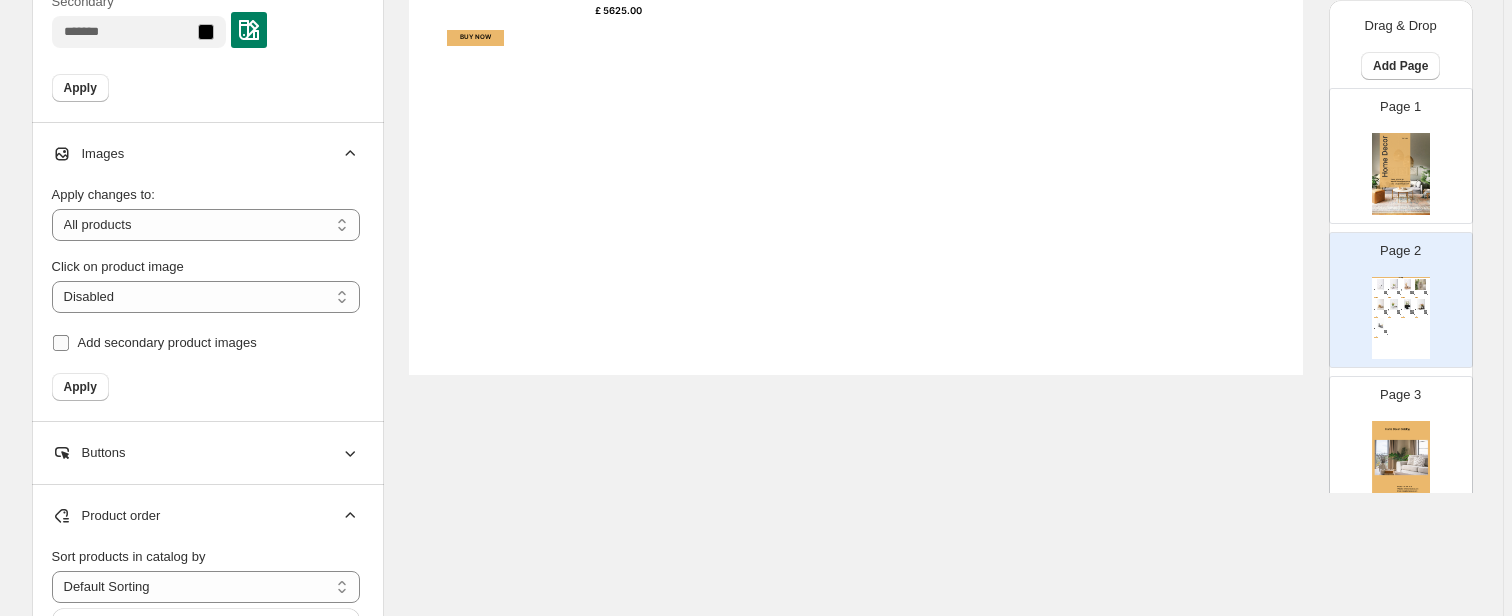 click on "Add secondary product images" at bounding box center [154, 343] 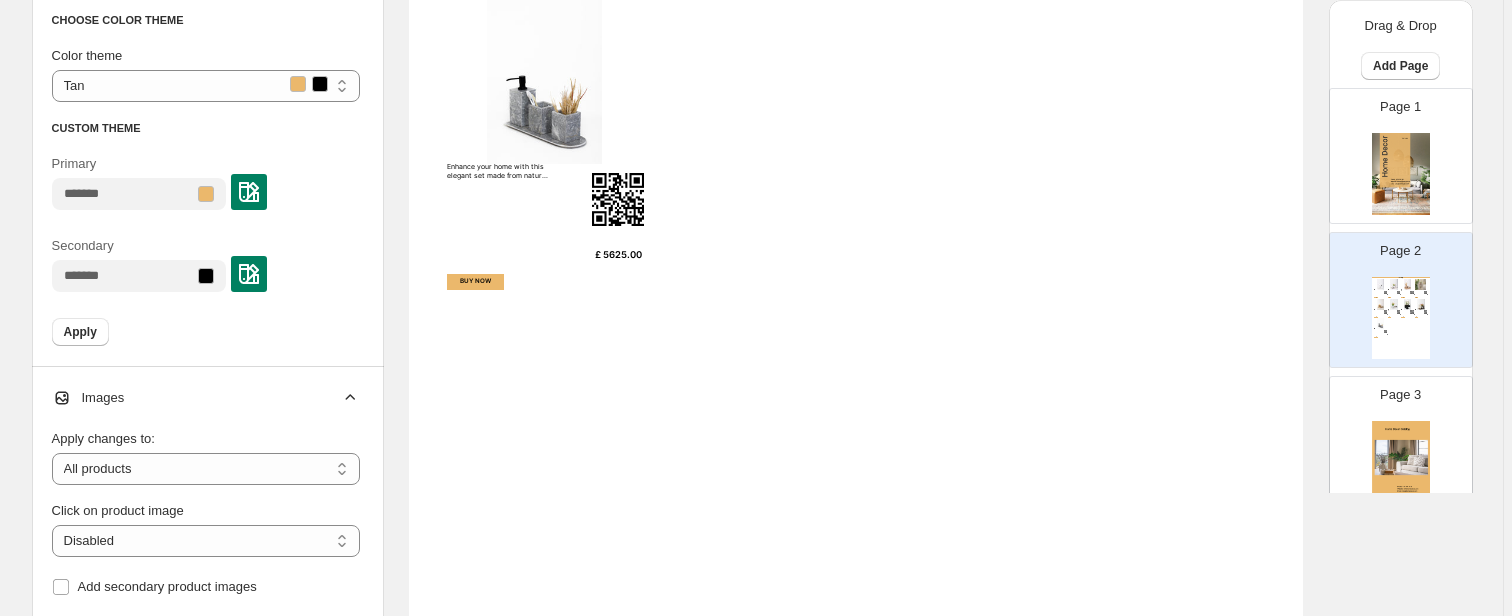 scroll, scrollTop: 964, scrollLeft: 0, axis: vertical 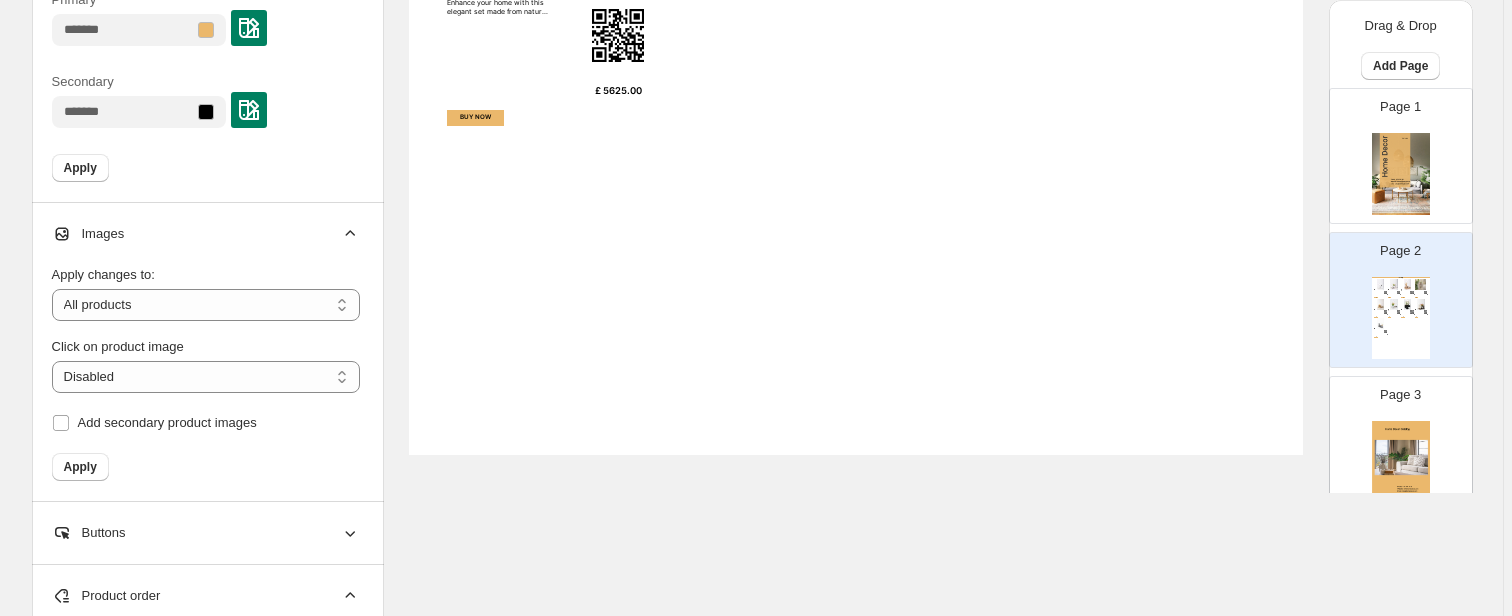 click on "**********" at bounding box center [206, 6] 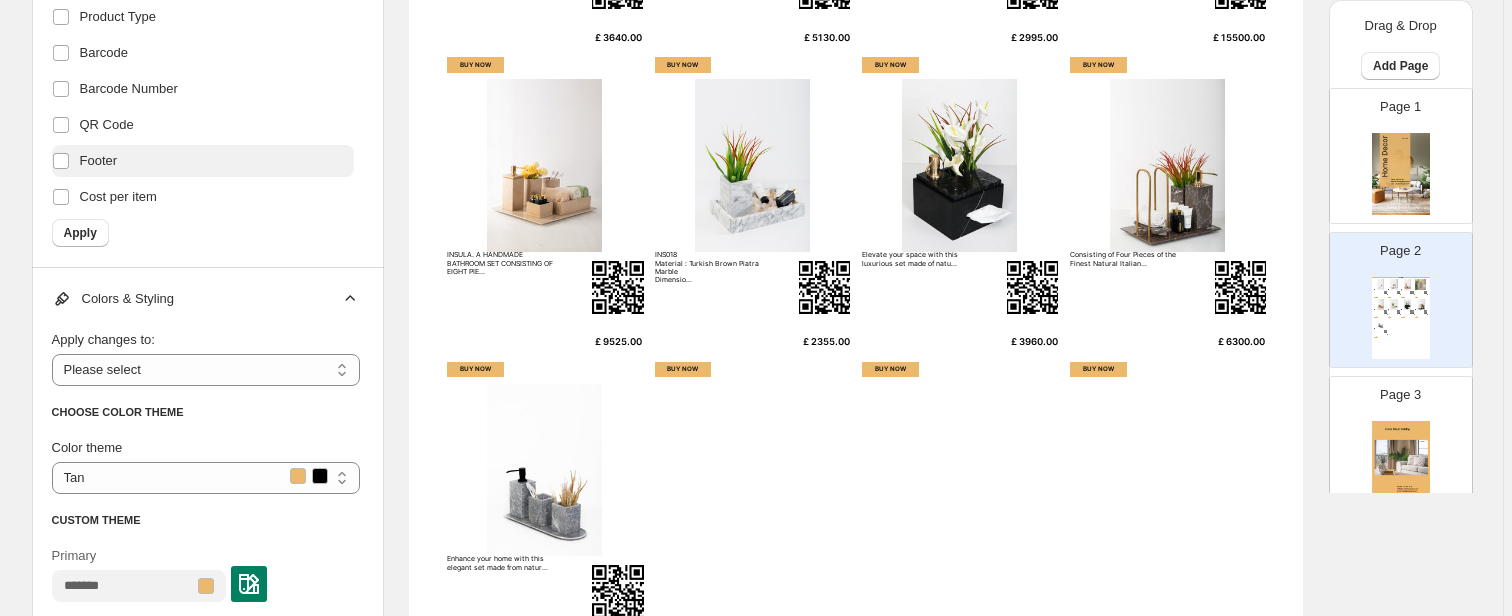 scroll, scrollTop: 324, scrollLeft: 0, axis: vertical 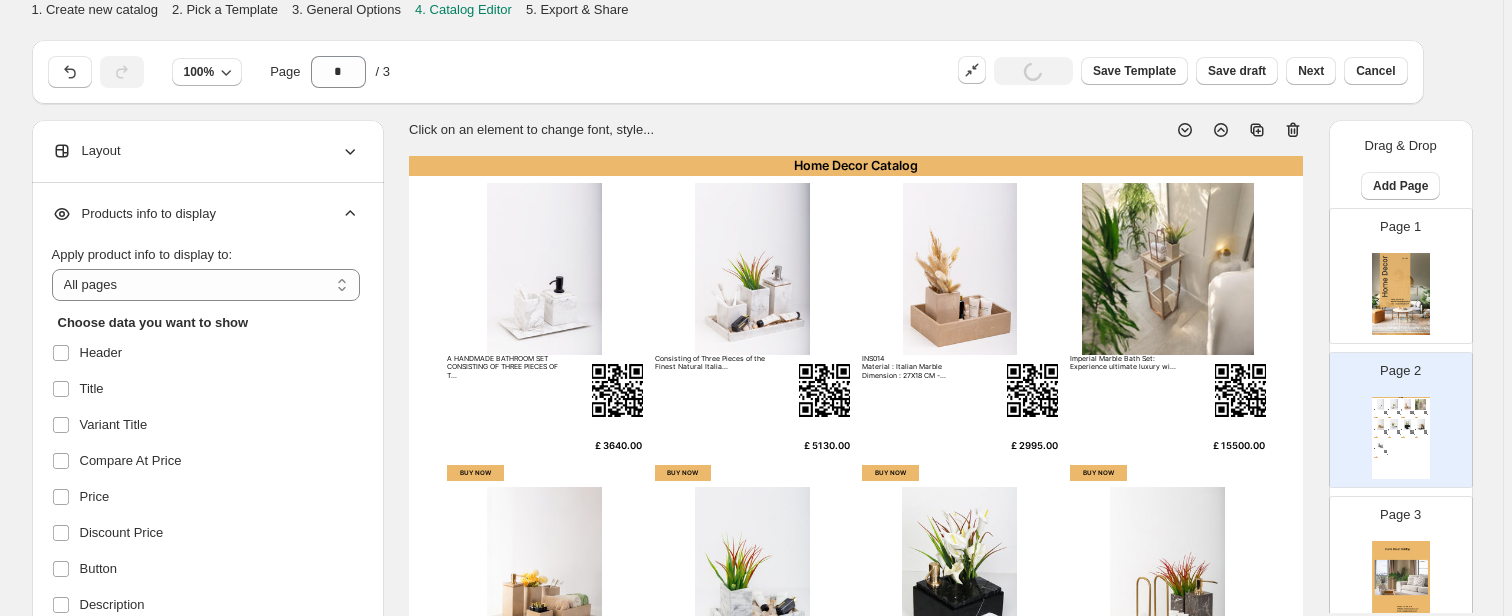 click at bounding box center [544, 269] 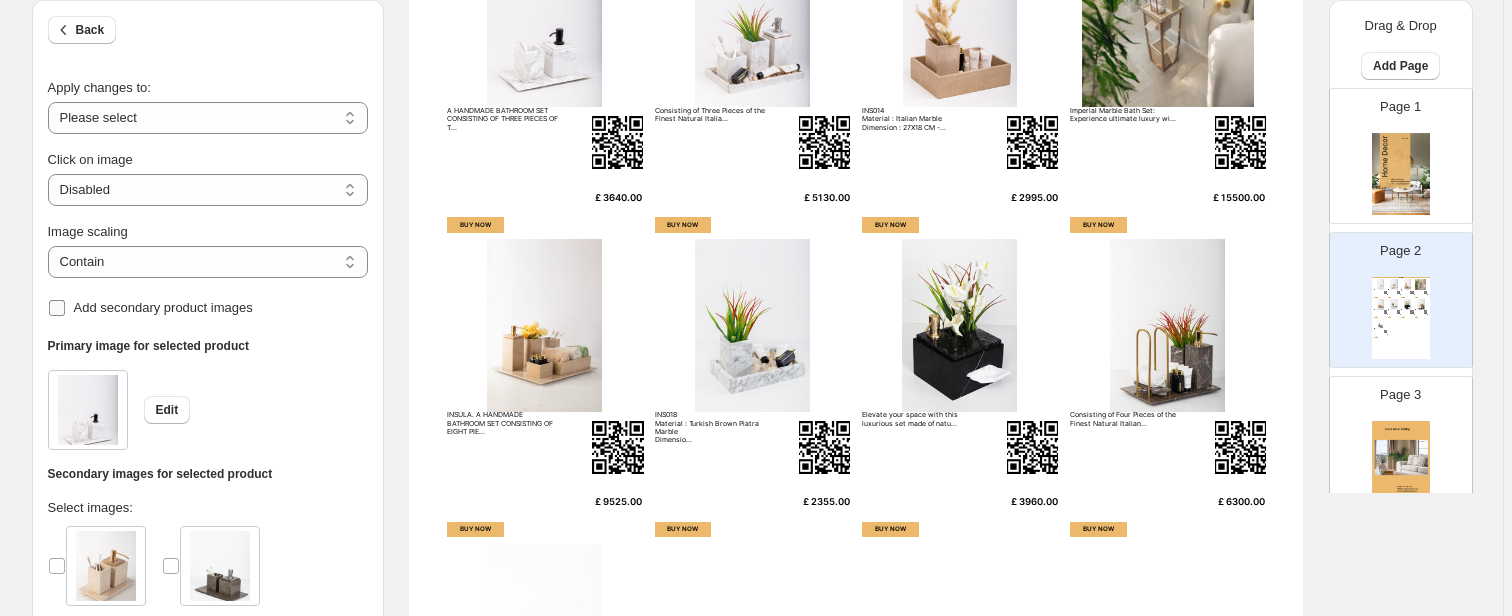 scroll, scrollTop: 320, scrollLeft: 0, axis: vertical 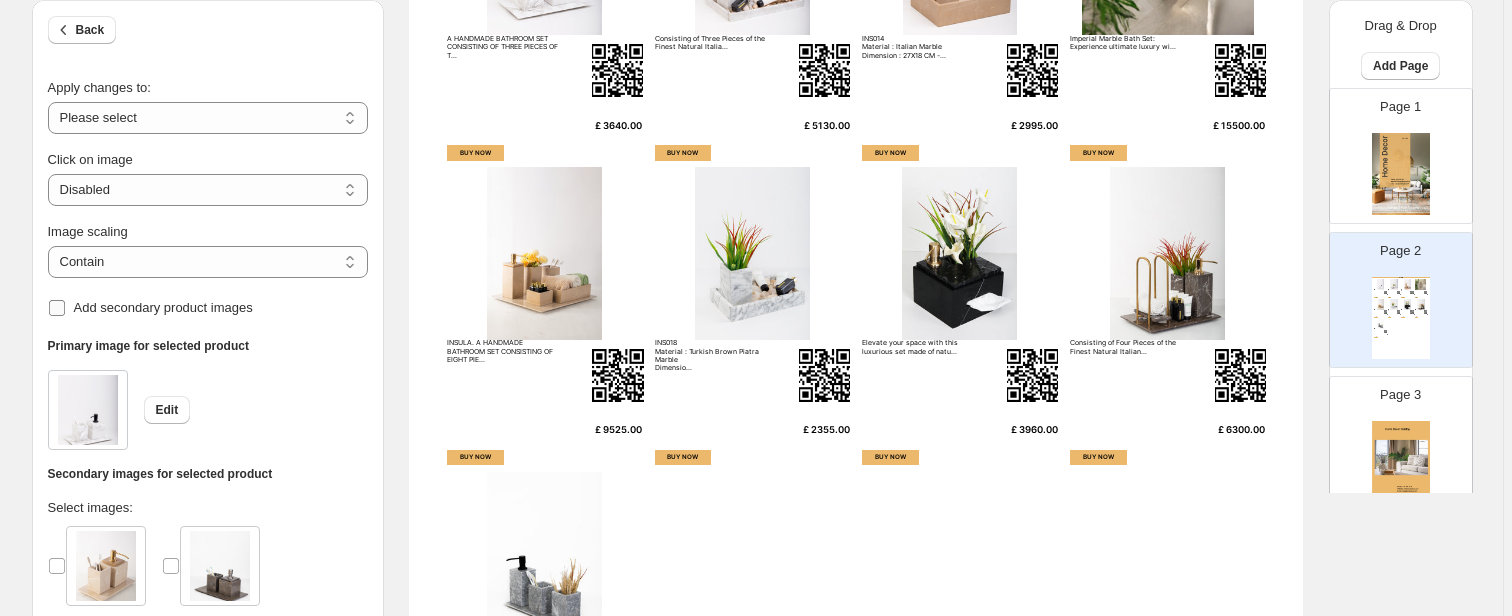 click on "Add secondary product images" at bounding box center [163, 307] 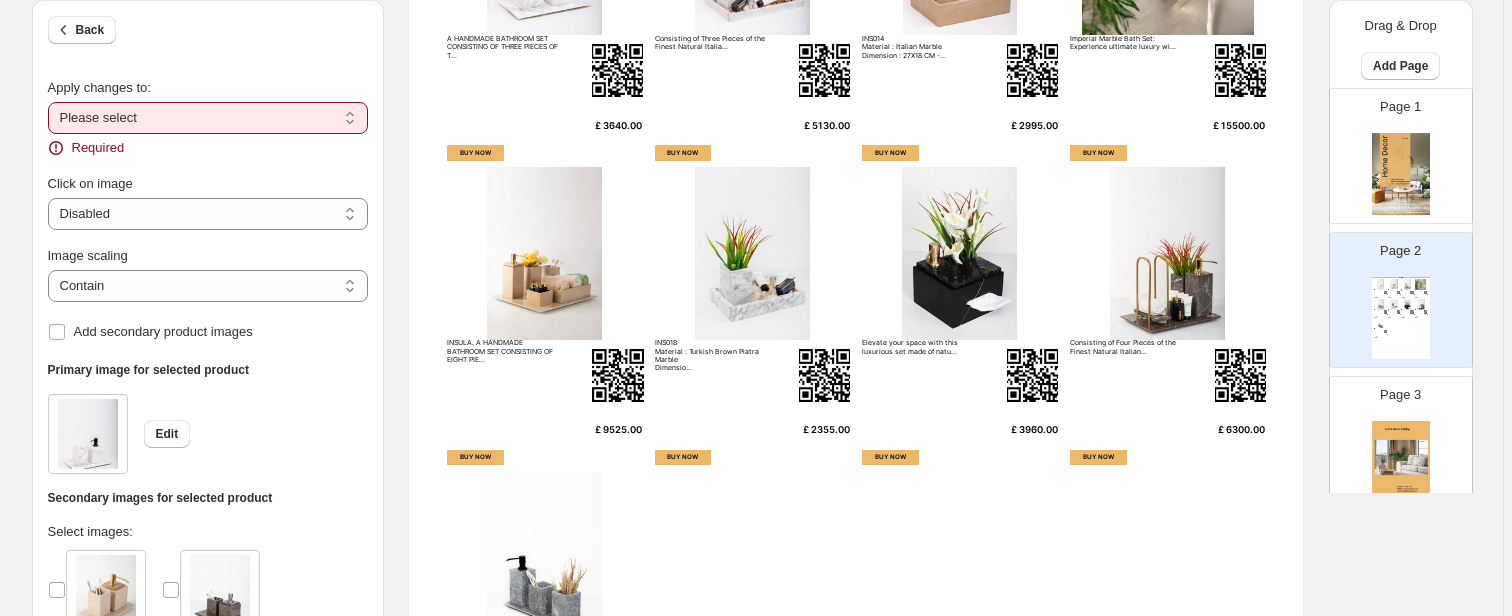 click on "**********" at bounding box center [208, 118] 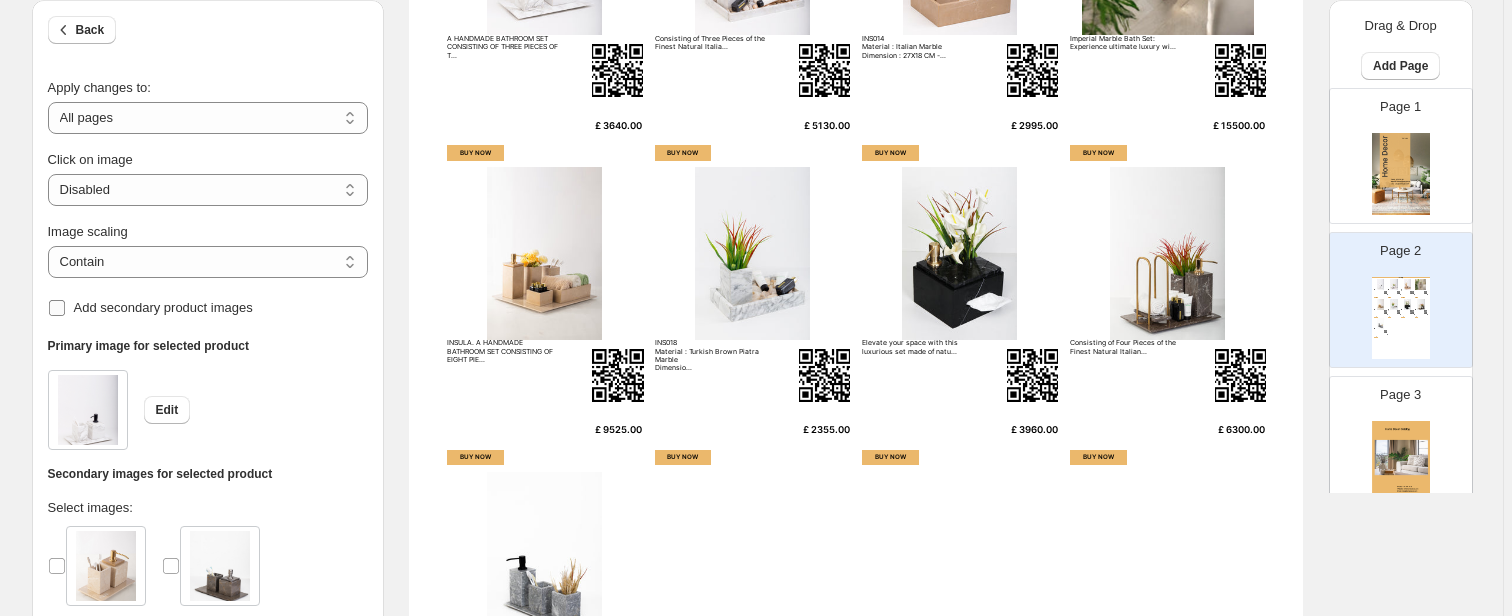 click on "Add secondary product images" at bounding box center [163, 307] 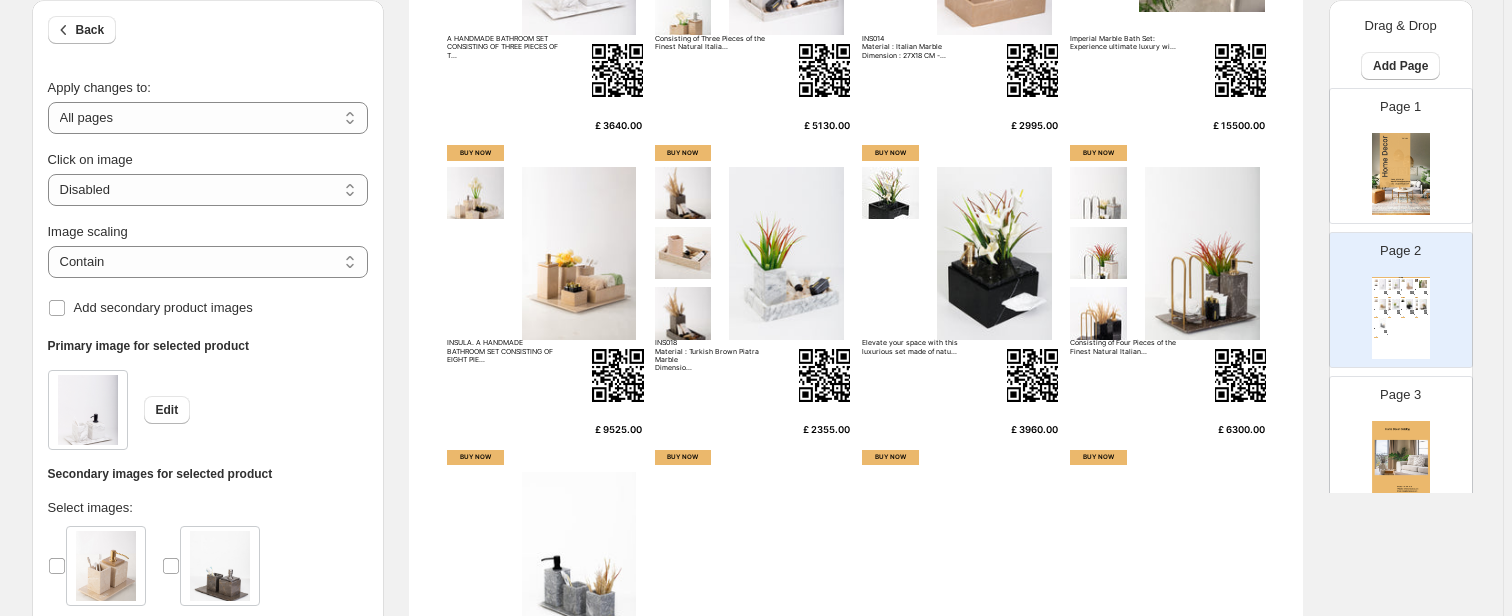 click at bounding box center (1098, 193) 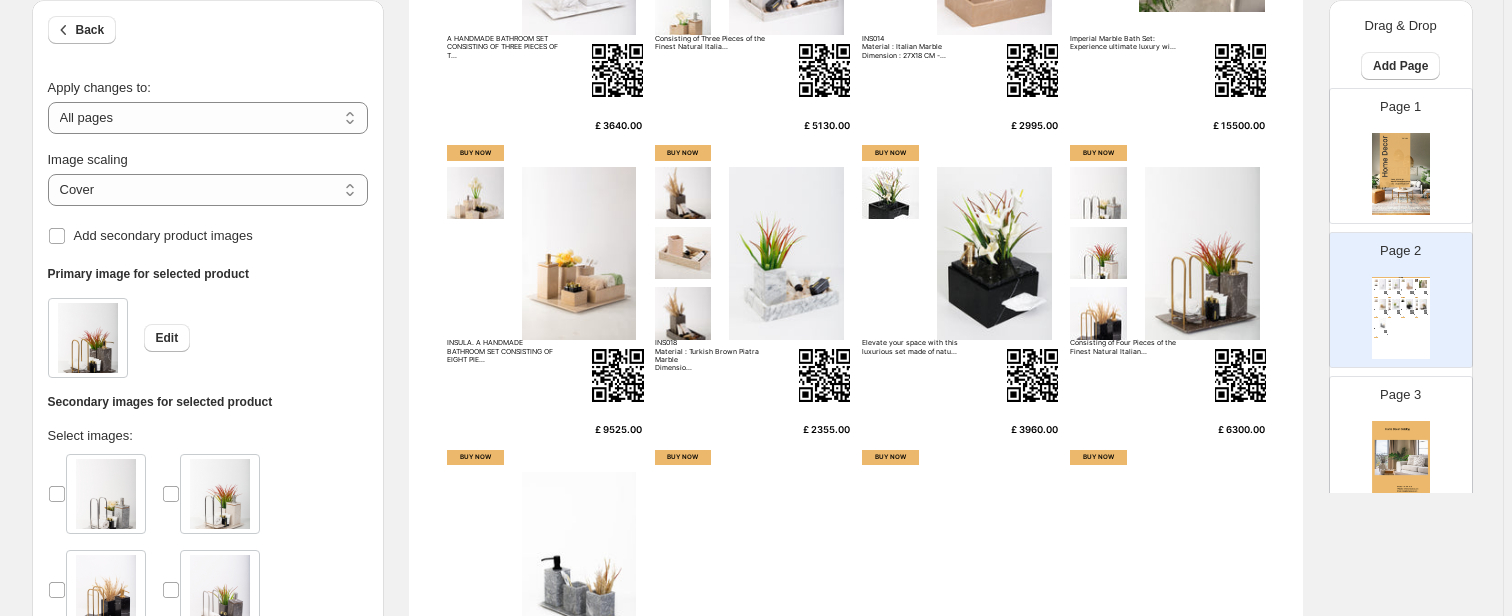 click at bounding box center [1098, 193] 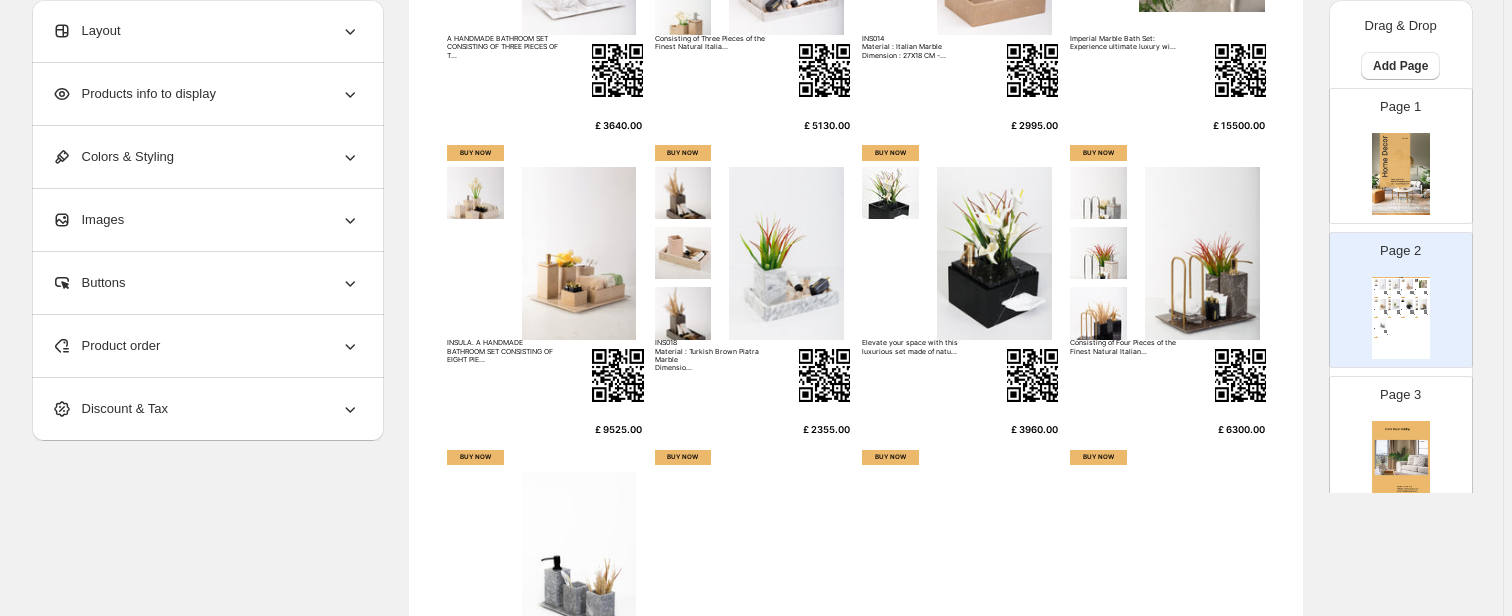 click at bounding box center [1098, 193] 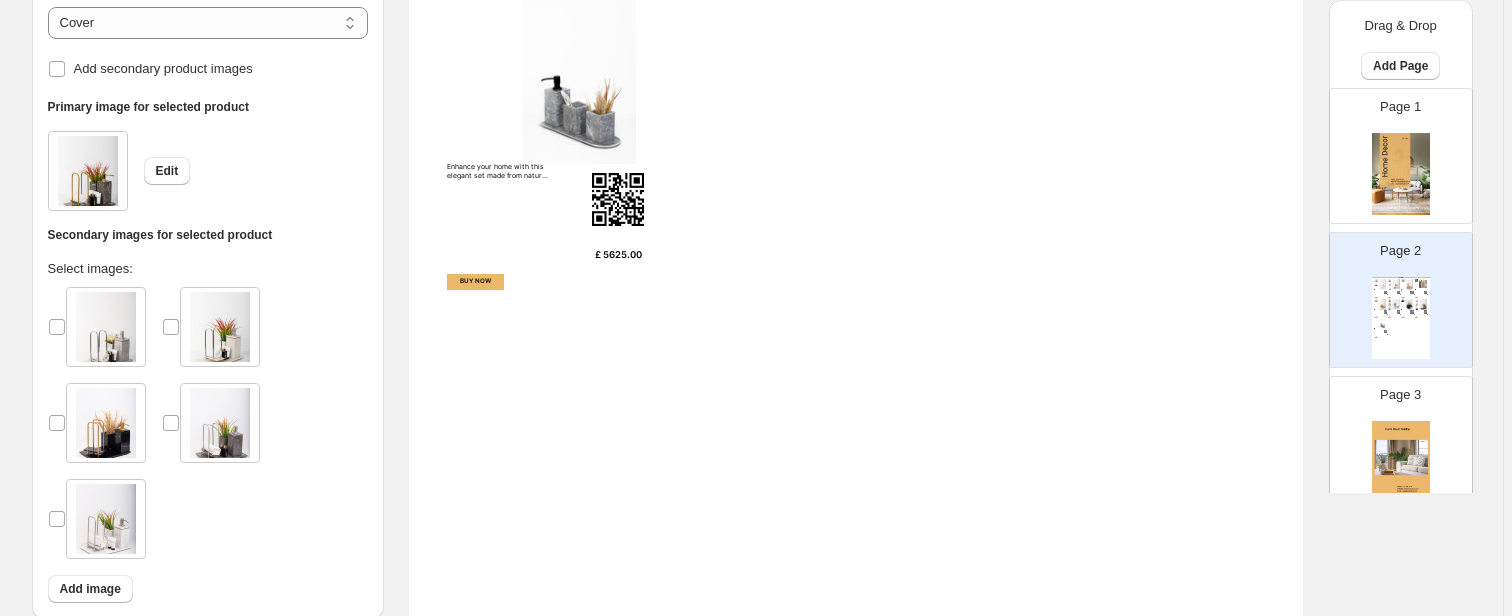 scroll, scrollTop: 560, scrollLeft: 0, axis: vertical 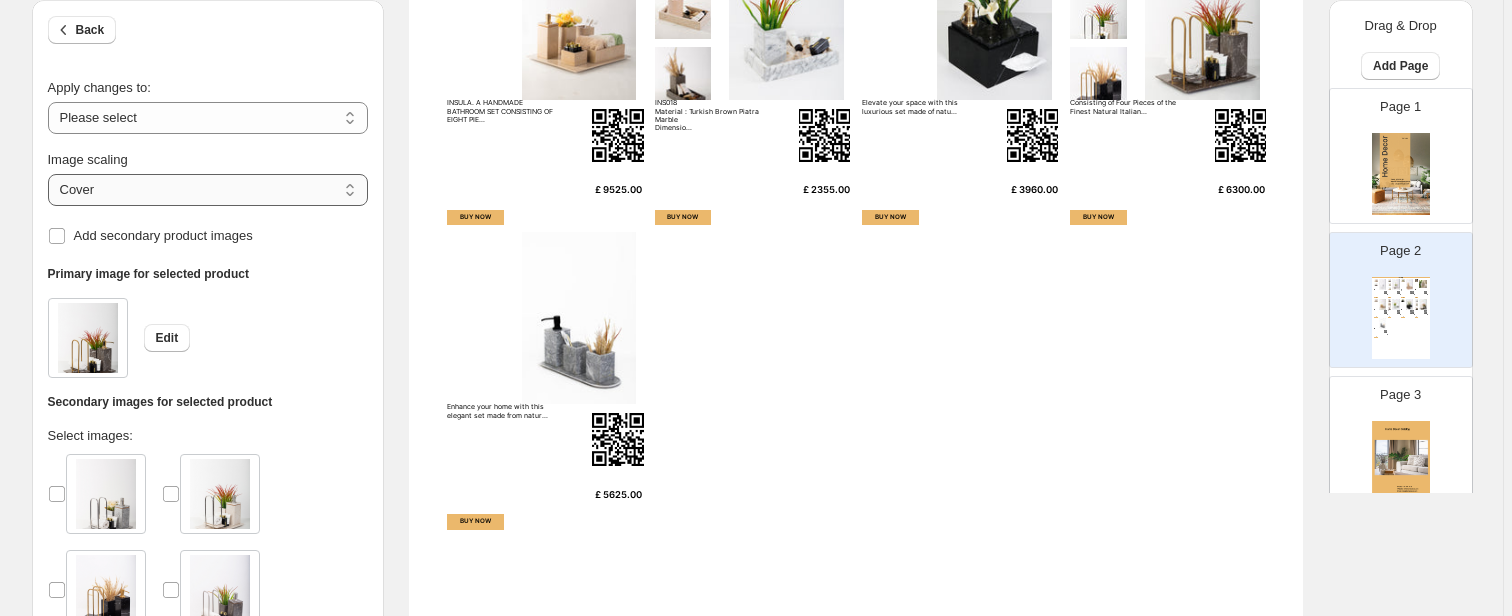 click on "***** *******" at bounding box center (208, 190) 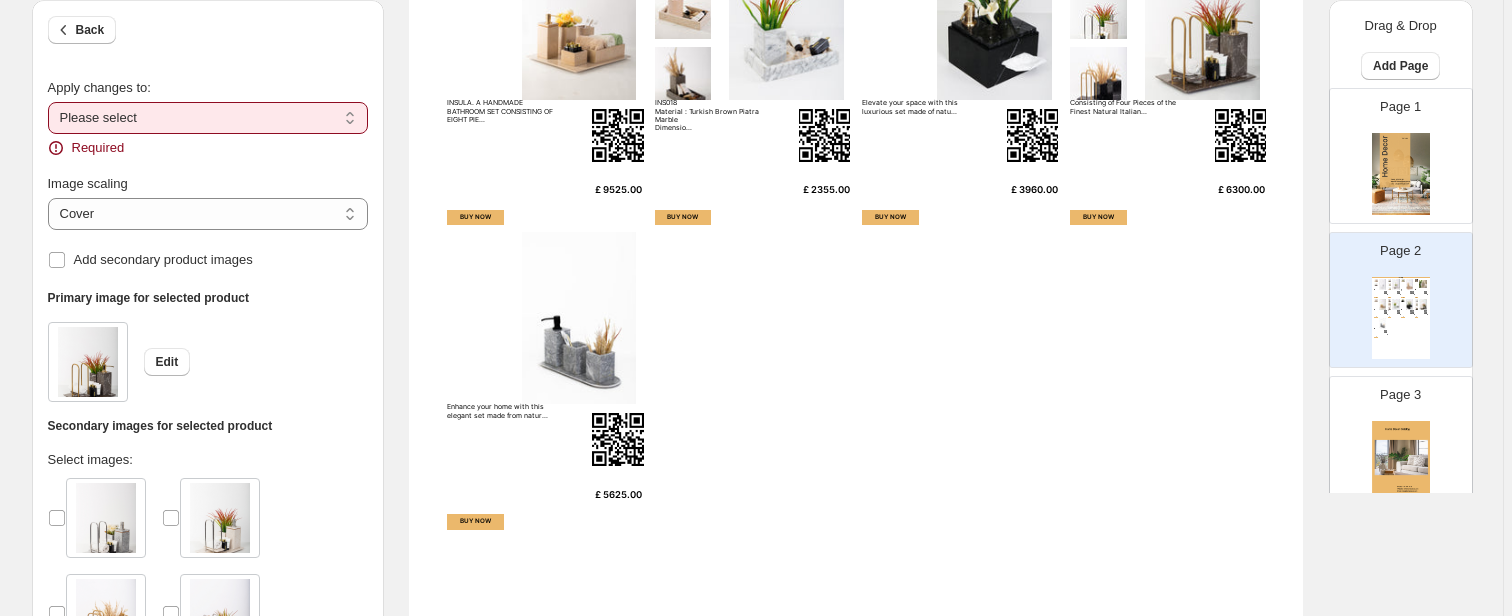 click on "**********" at bounding box center [208, 118] 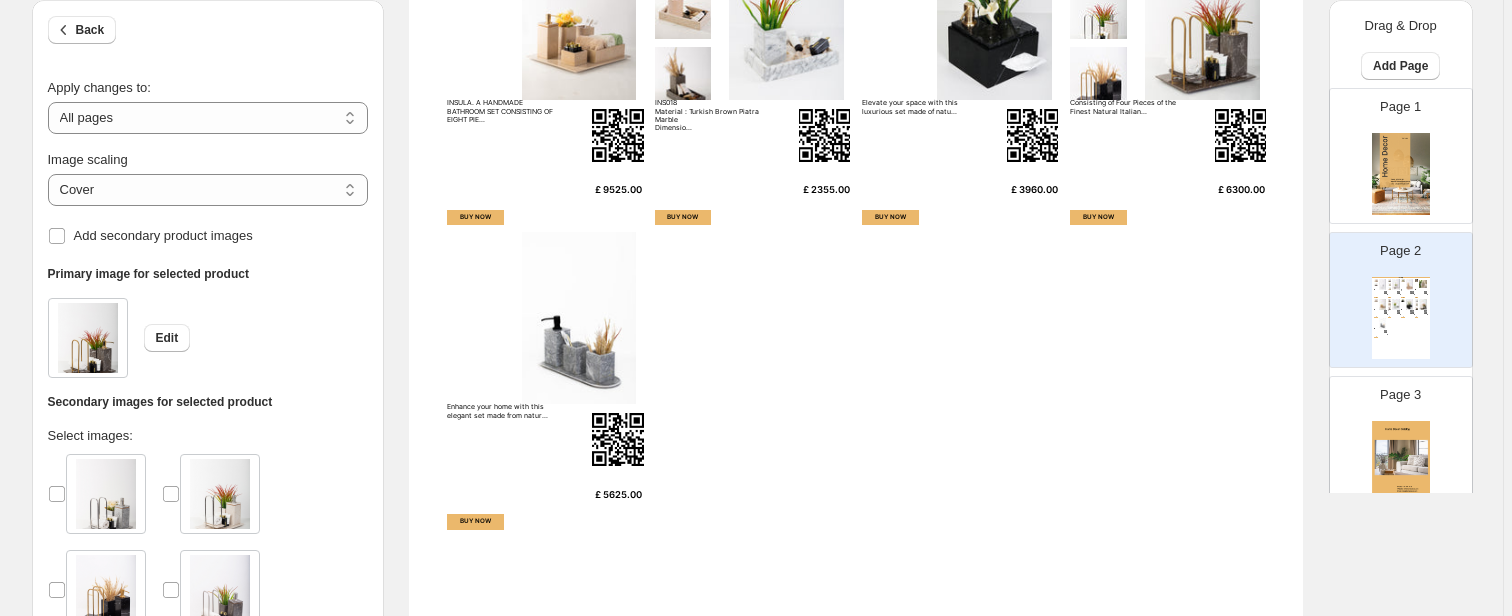 click on "Image scaling ***** ******* Cover Add secondary product images" at bounding box center [208, 192] 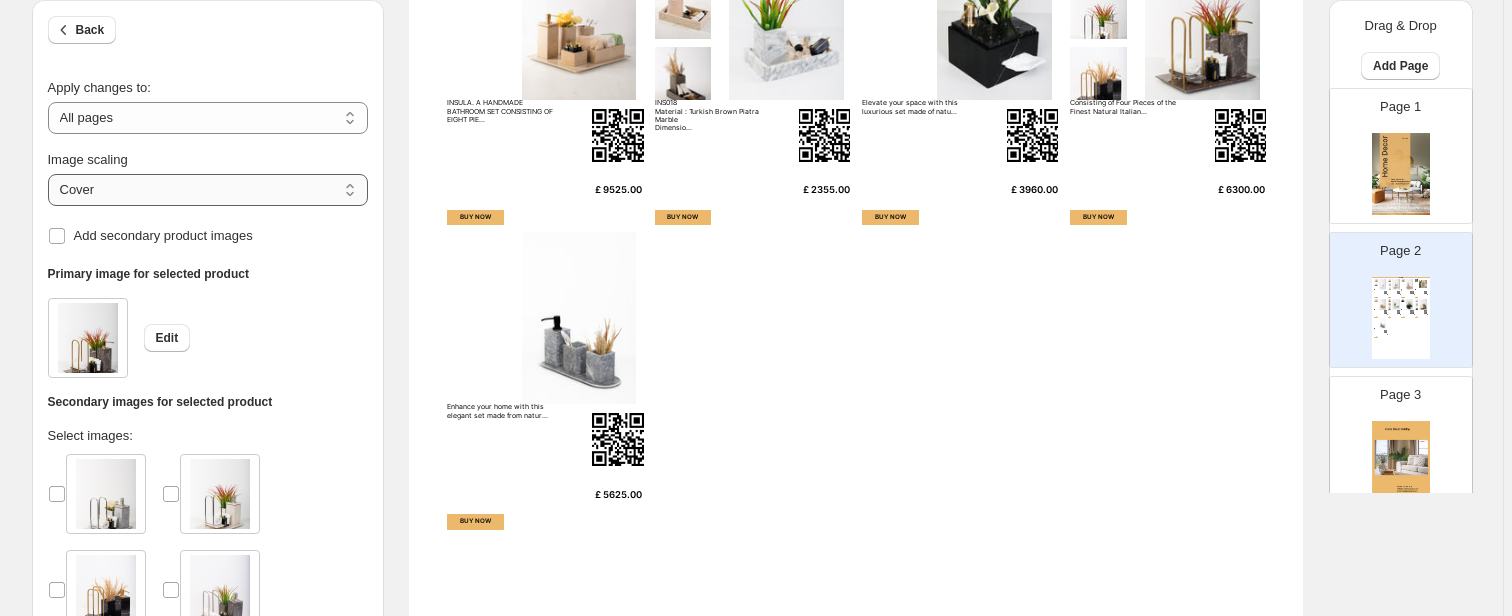 click on "***** *******" at bounding box center (208, 190) 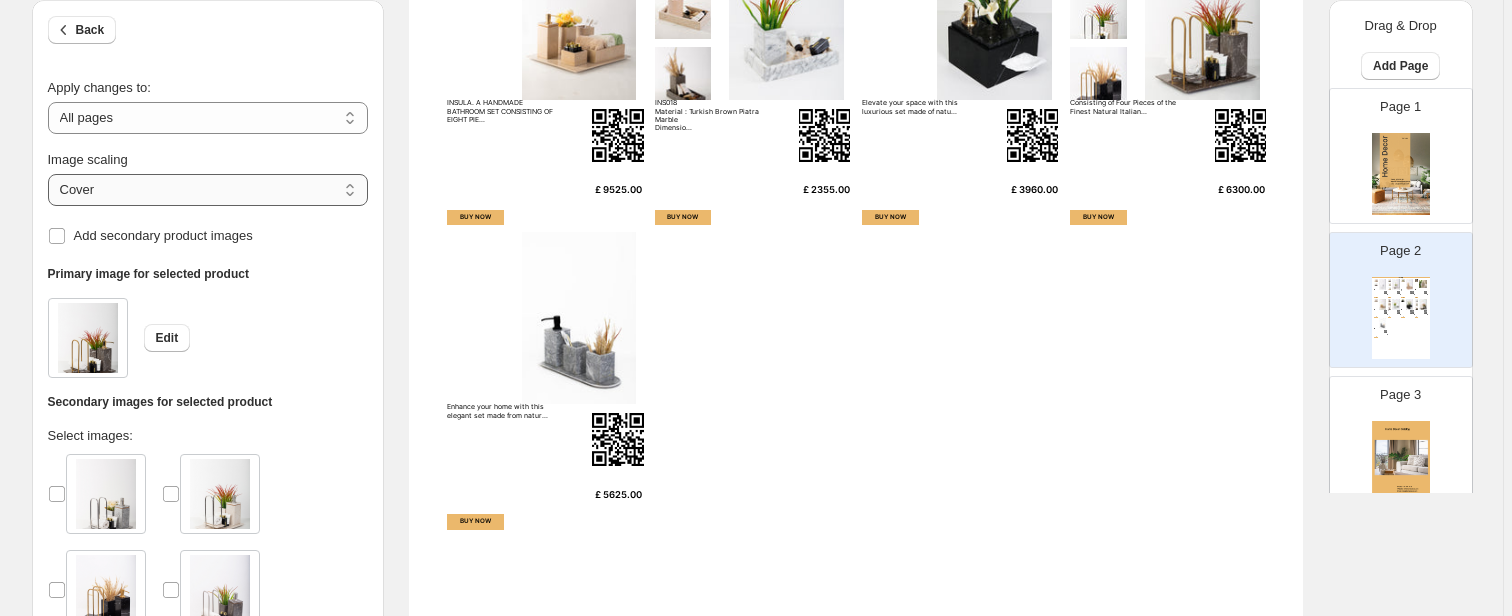 select on "*******" 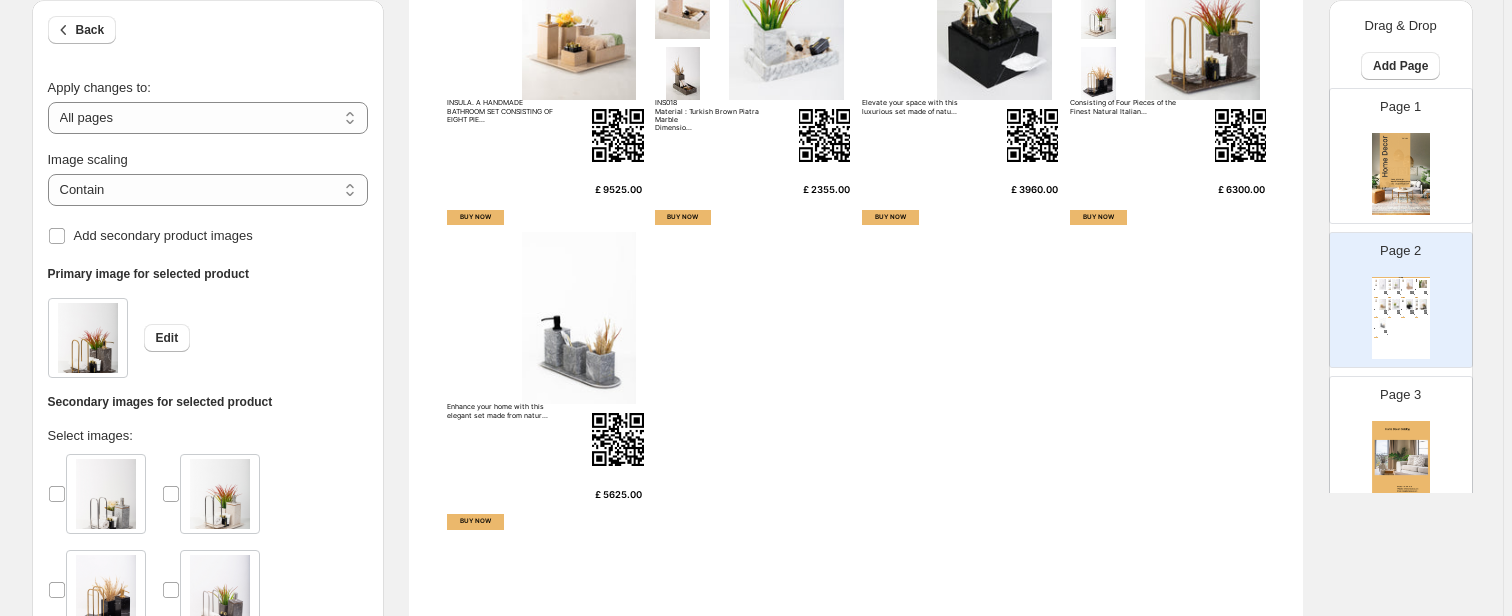 scroll, scrollTop: 884, scrollLeft: 0, axis: vertical 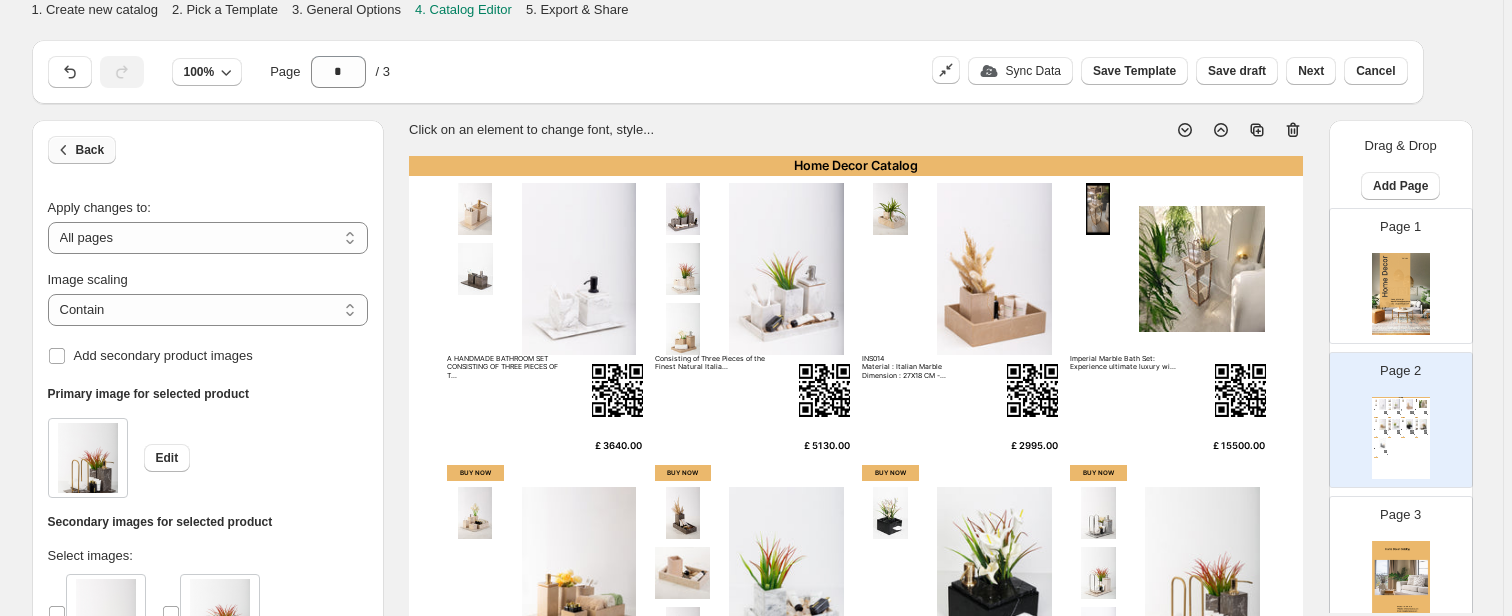 click on "Back" at bounding box center [90, 150] 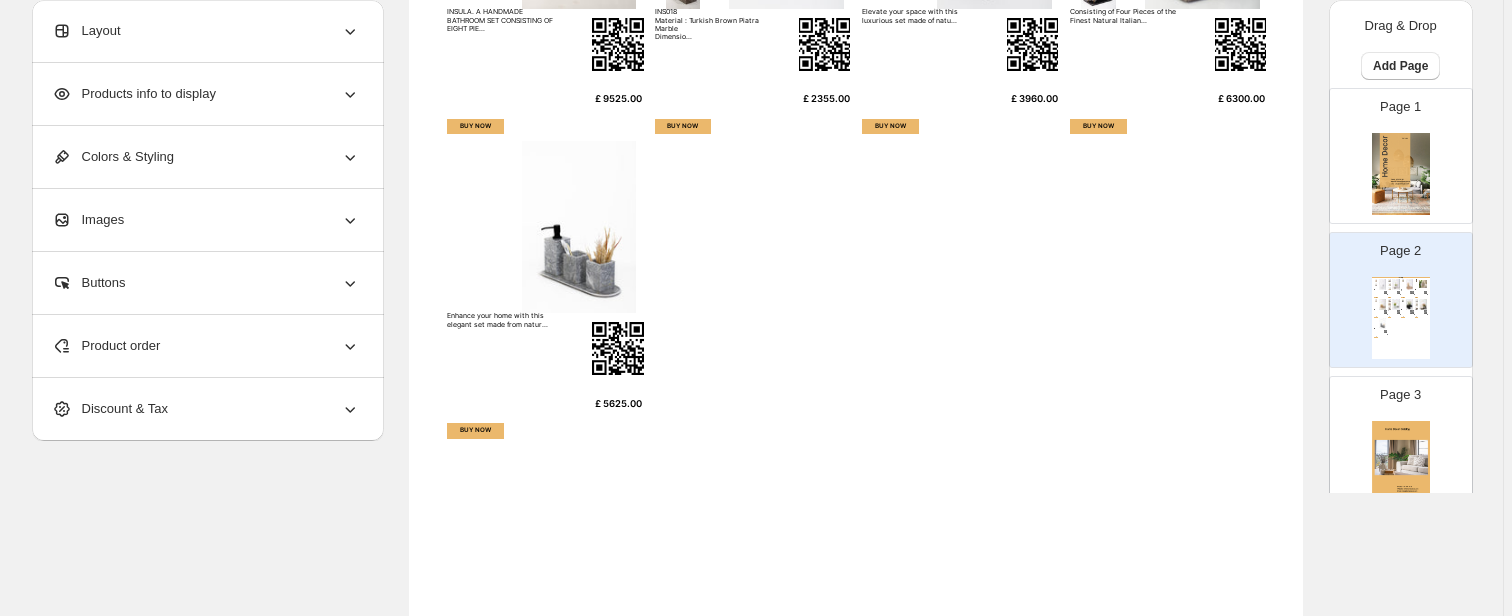 scroll, scrollTop: 644, scrollLeft: 0, axis: vertical 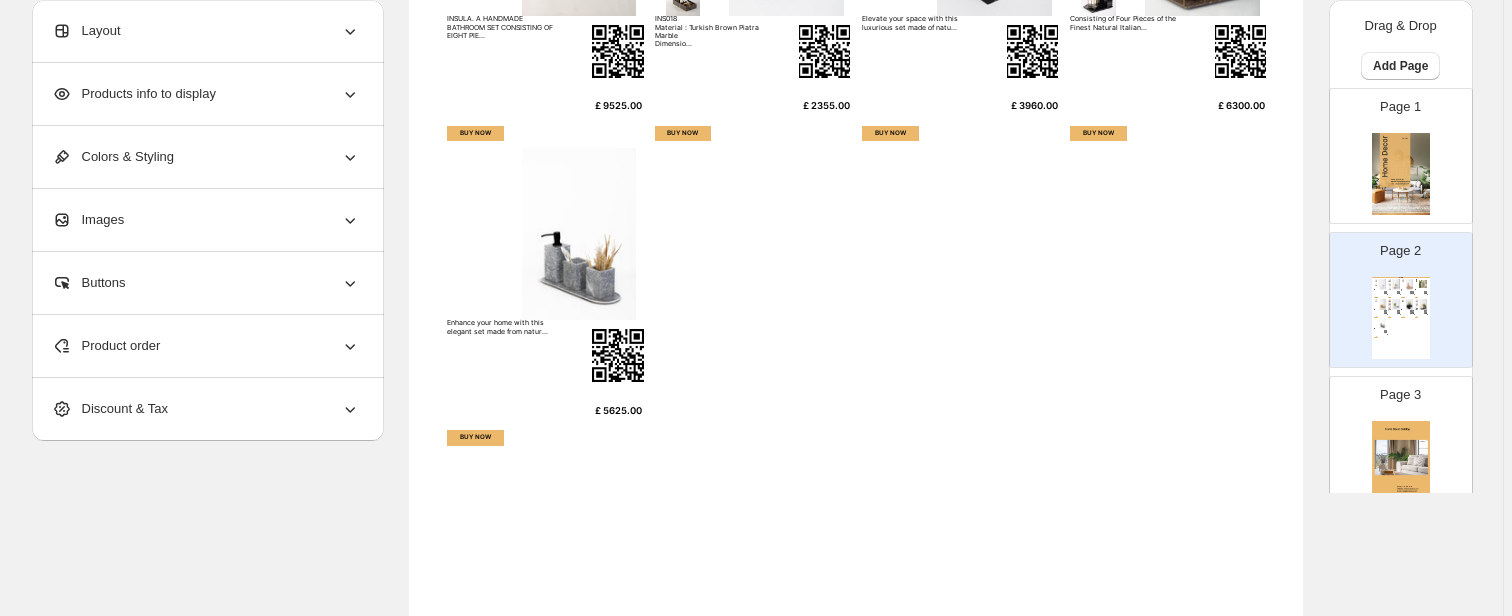 click on "Products info to display" at bounding box center (134, 94) 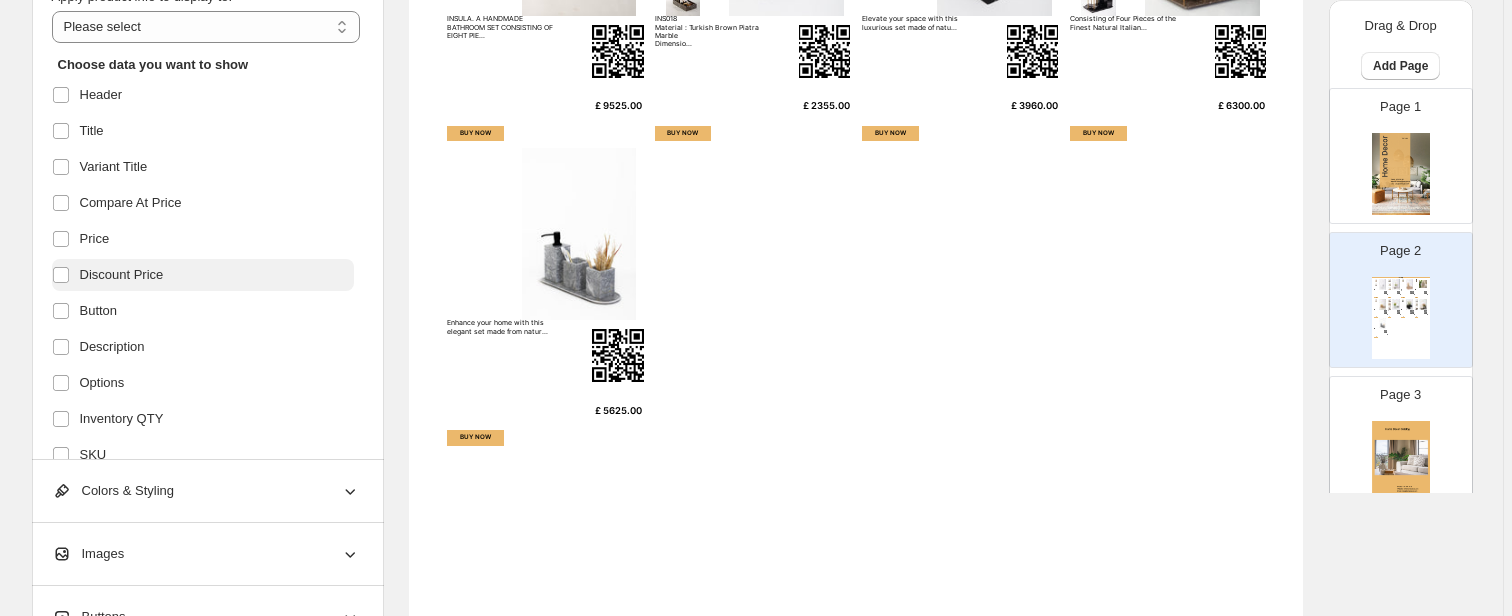 scroll, scrollTop: 80, scrollLeft: 0, axis: vertical 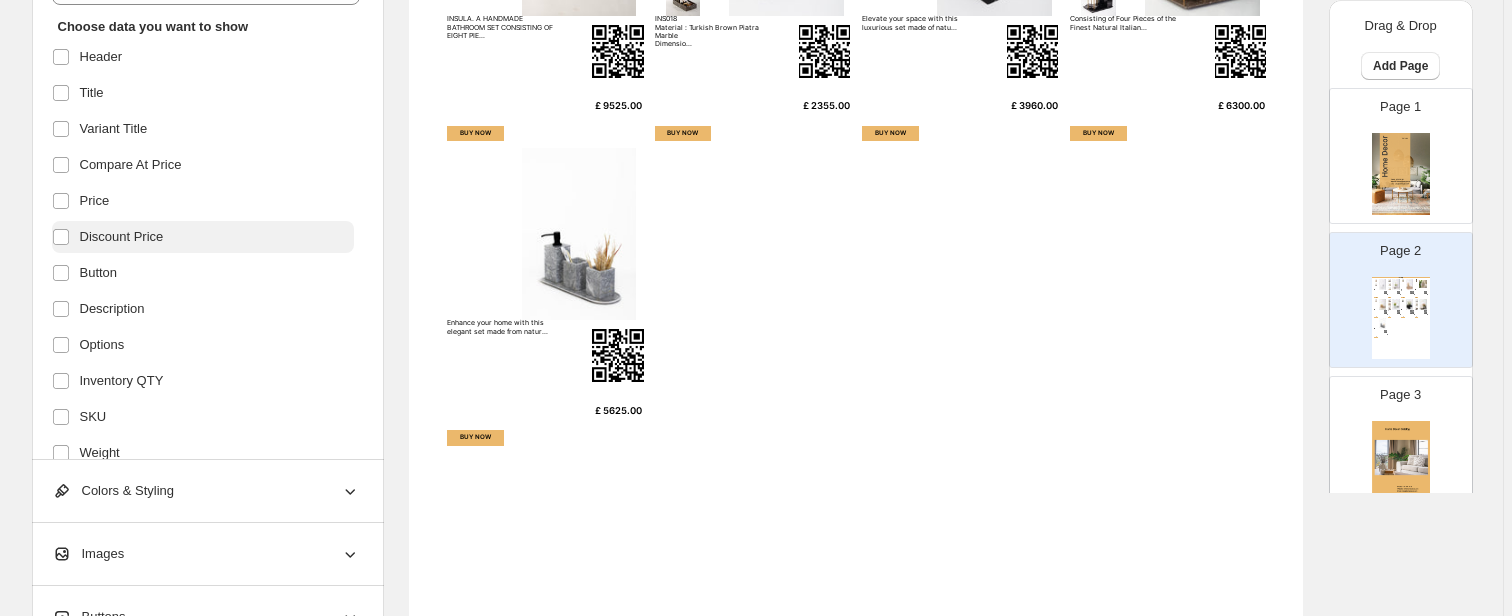 click on "Description" at bounding box center (112, 309) 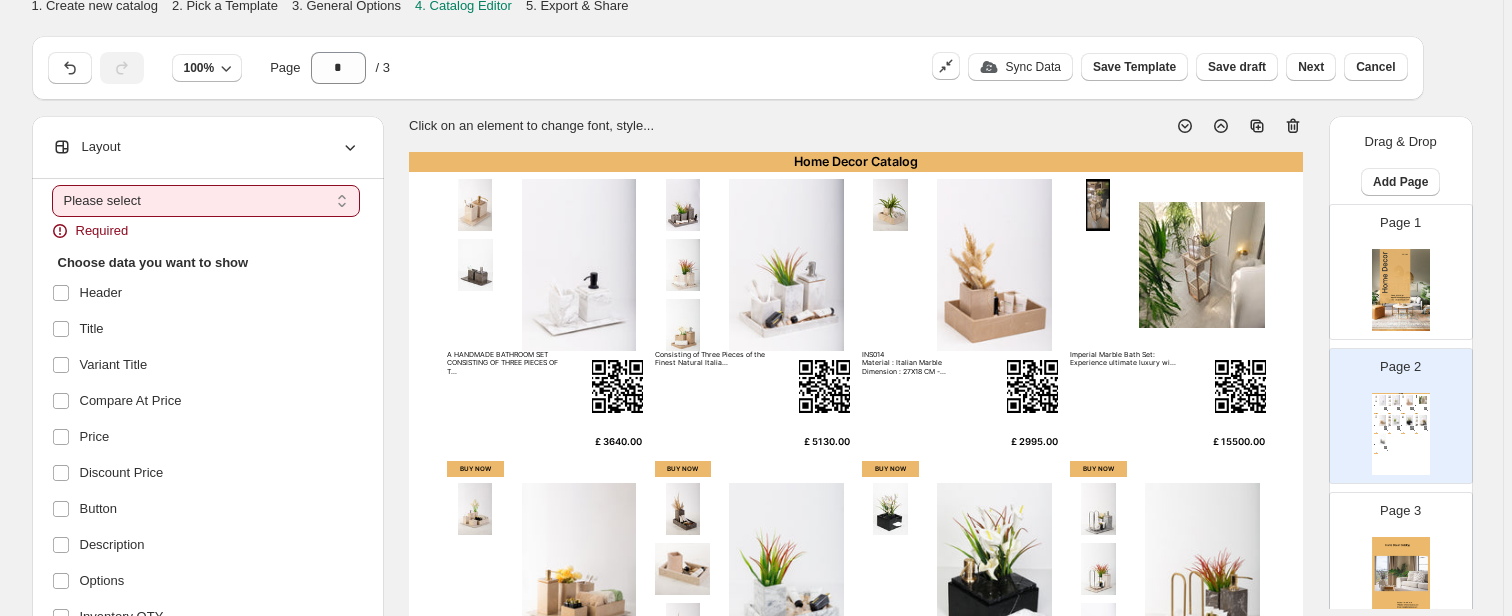 scroll, scrollTop: 0, scrollLeft: 0, axis: both 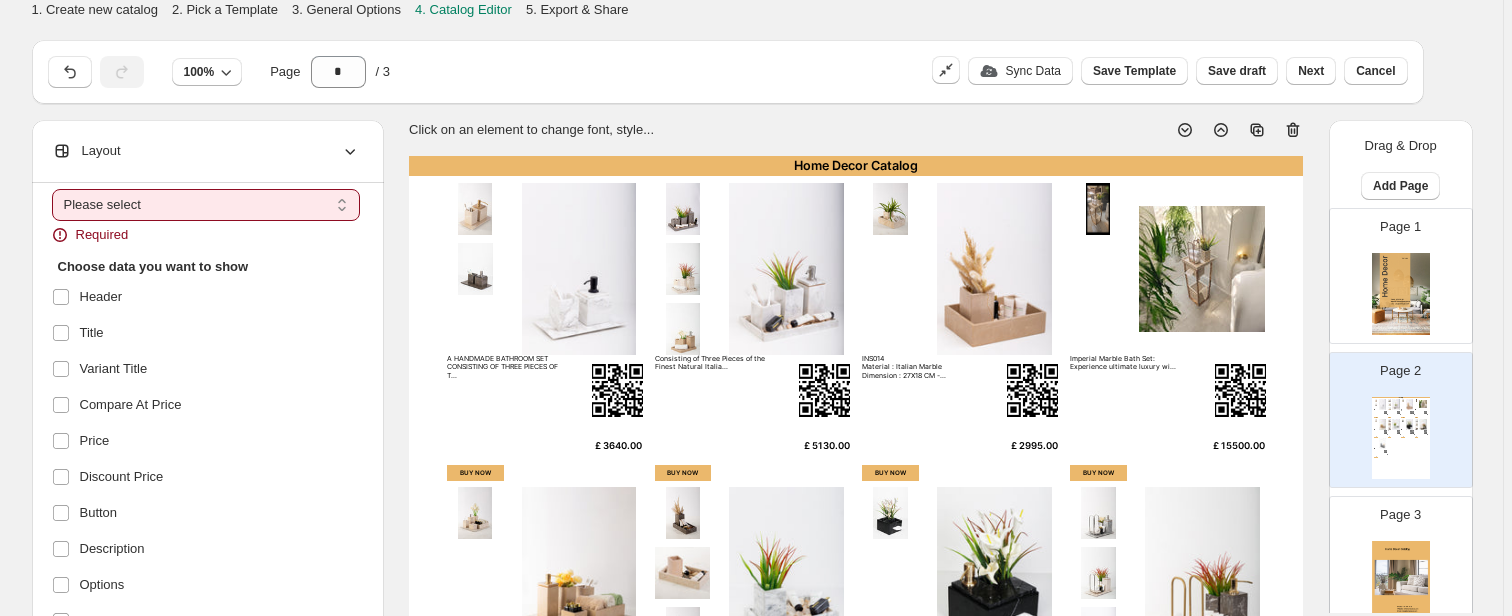 click on "**********" at bounding box center [206, 205] 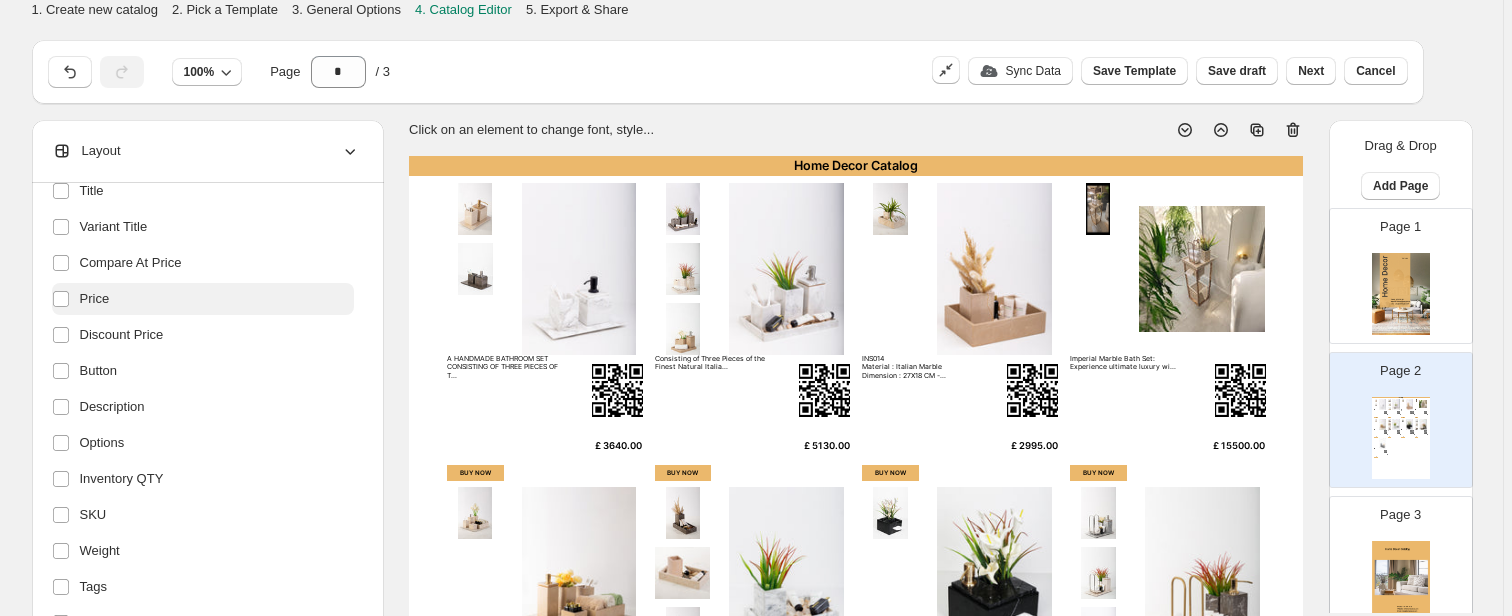 scroll, scrollTop: 192, scrollLeft: 0, axis: vertical 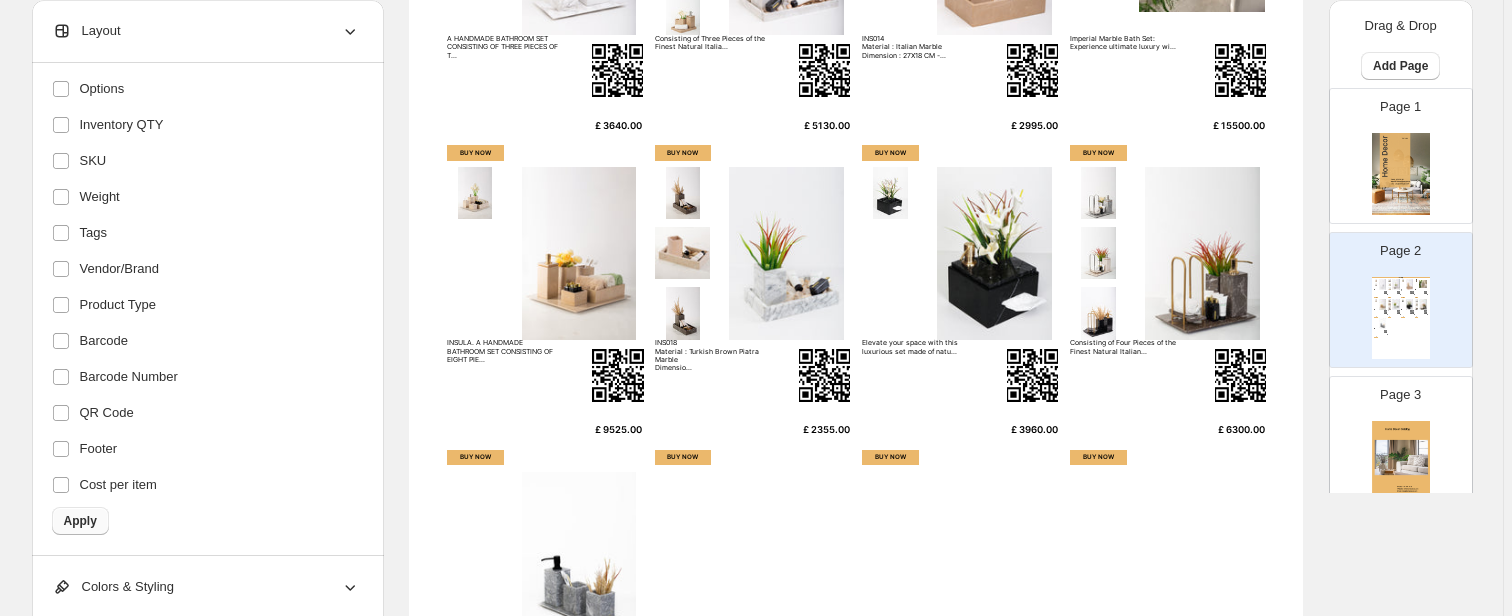 click on "Apply" at bounding box center [80, 521] 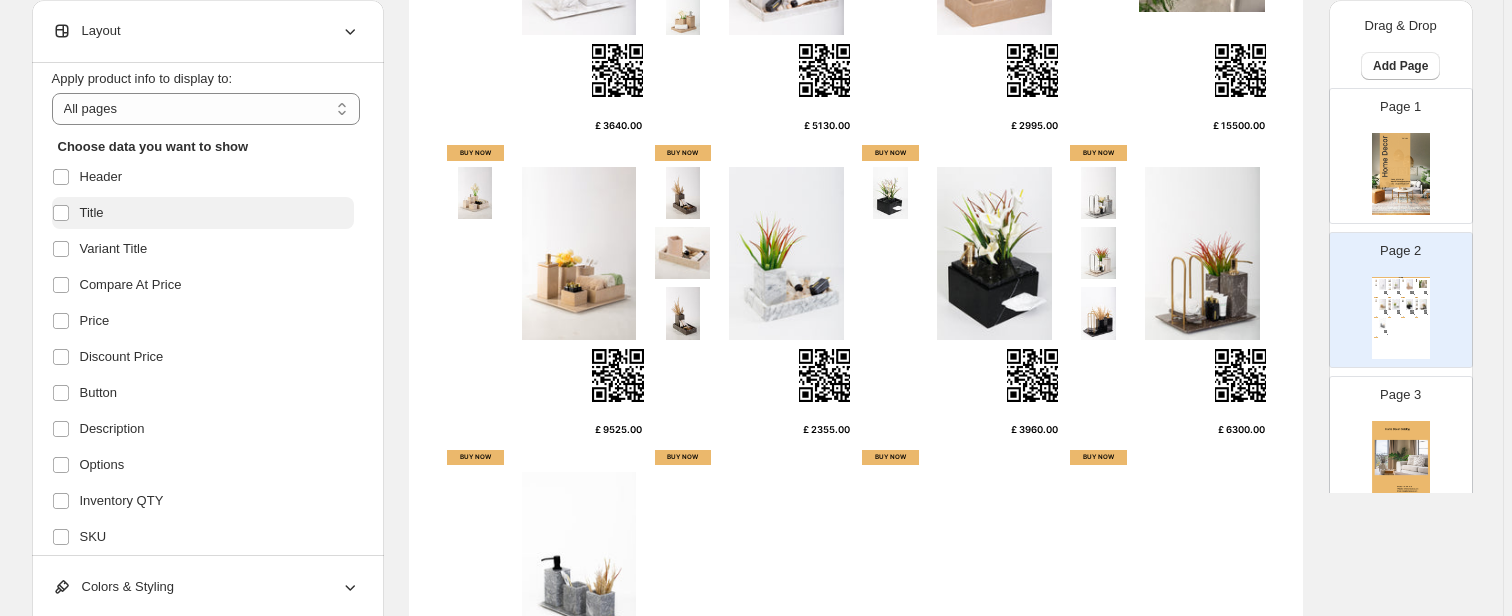scroll, scrollTop: 32, scrollLeft: 0, axis: vertical 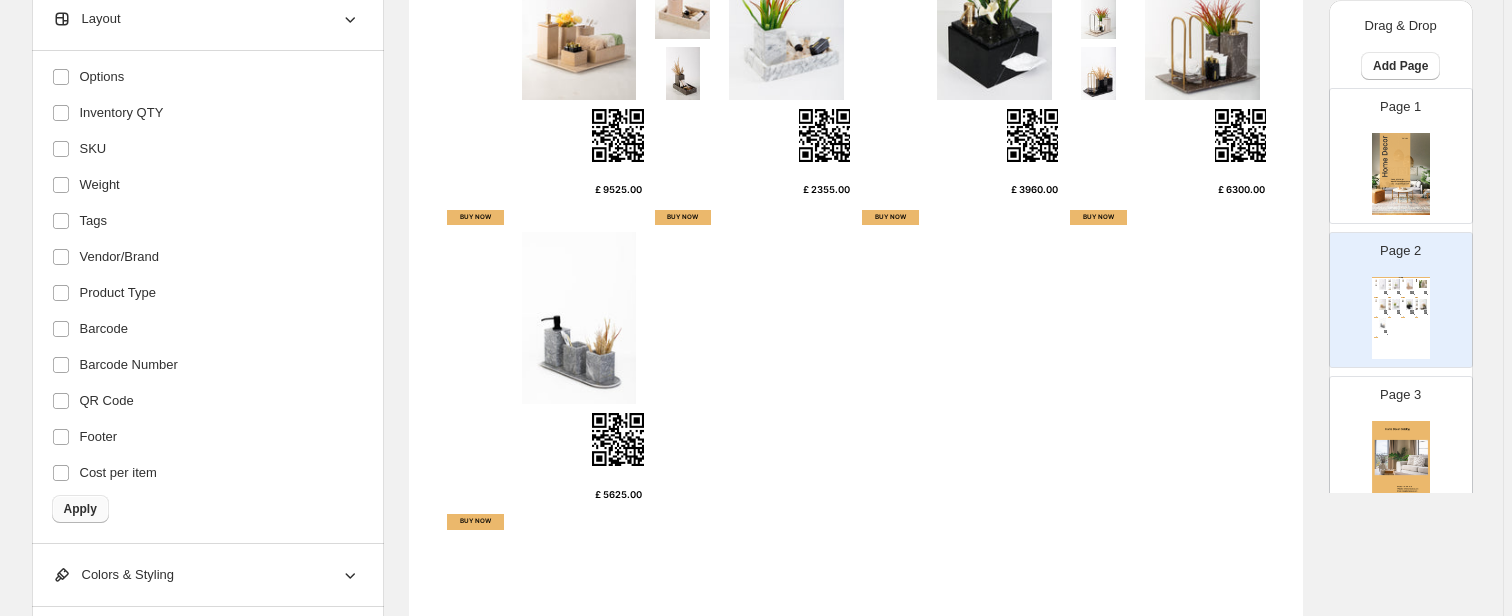click on "Apply" at bounding box center (80, 509) 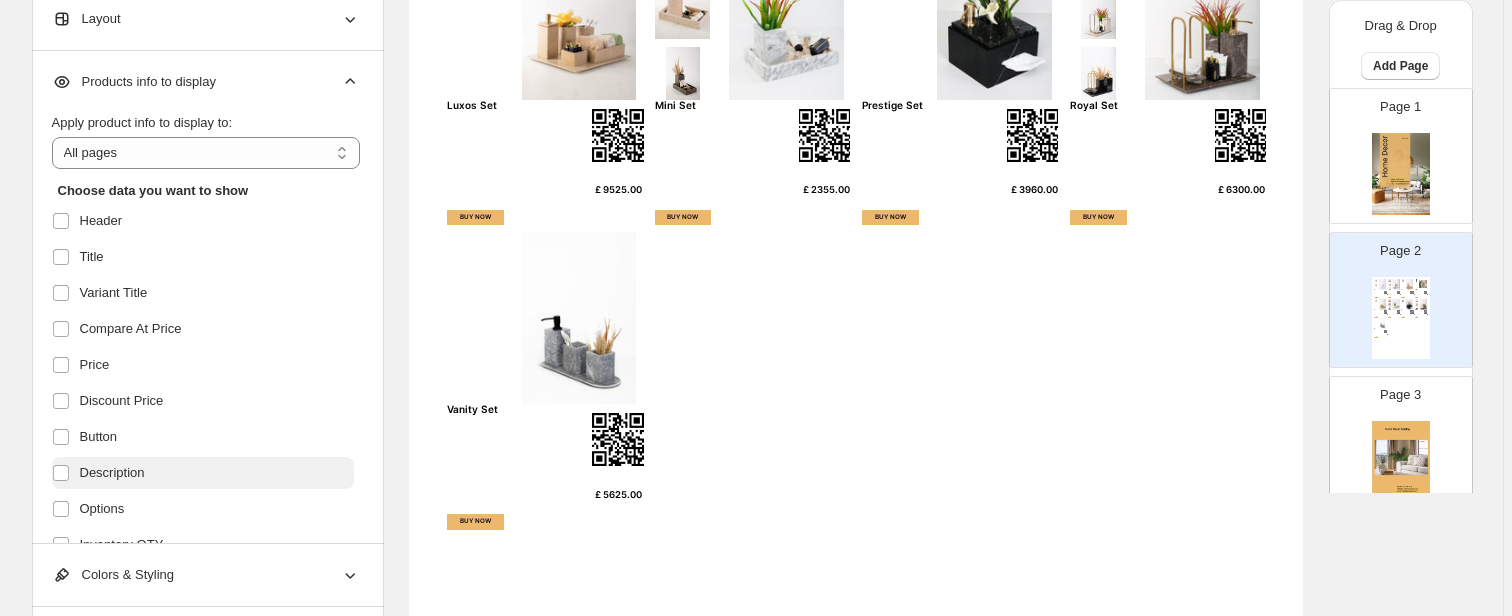 scroll, scrollTop: 0, scrollLeft: 0, axis: both 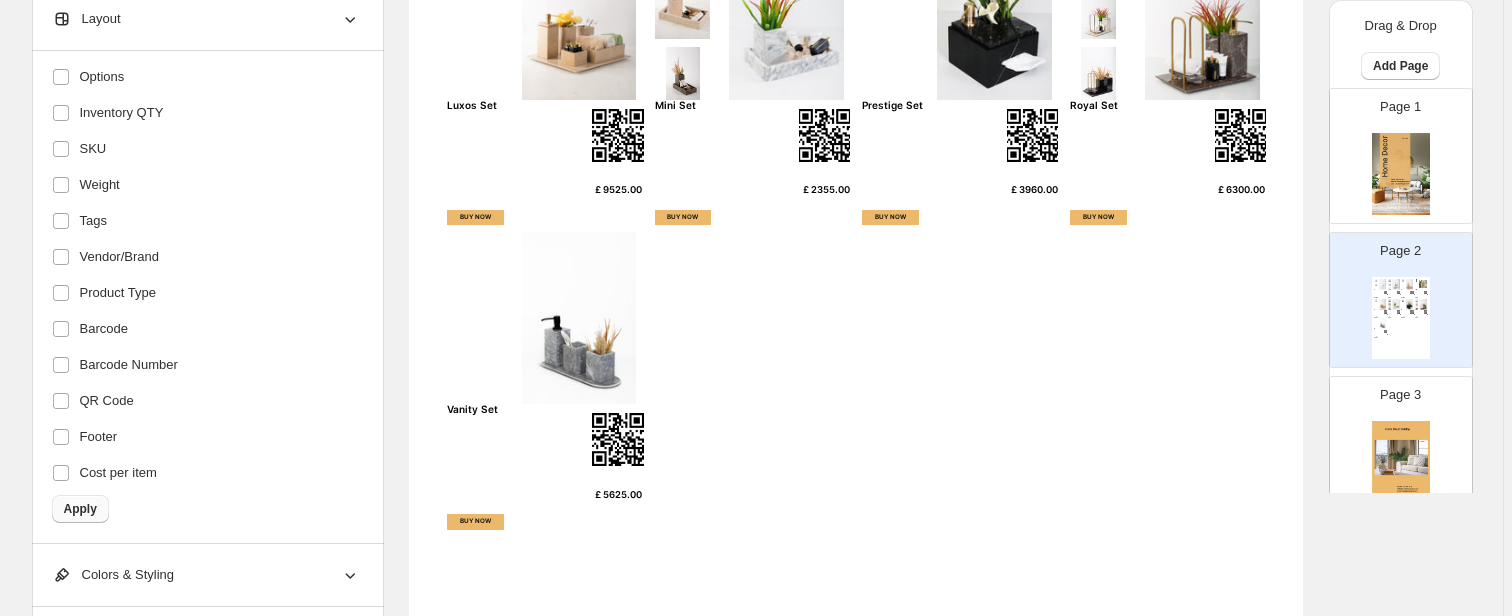 click on "Apply" at bounding box center [80, 509] 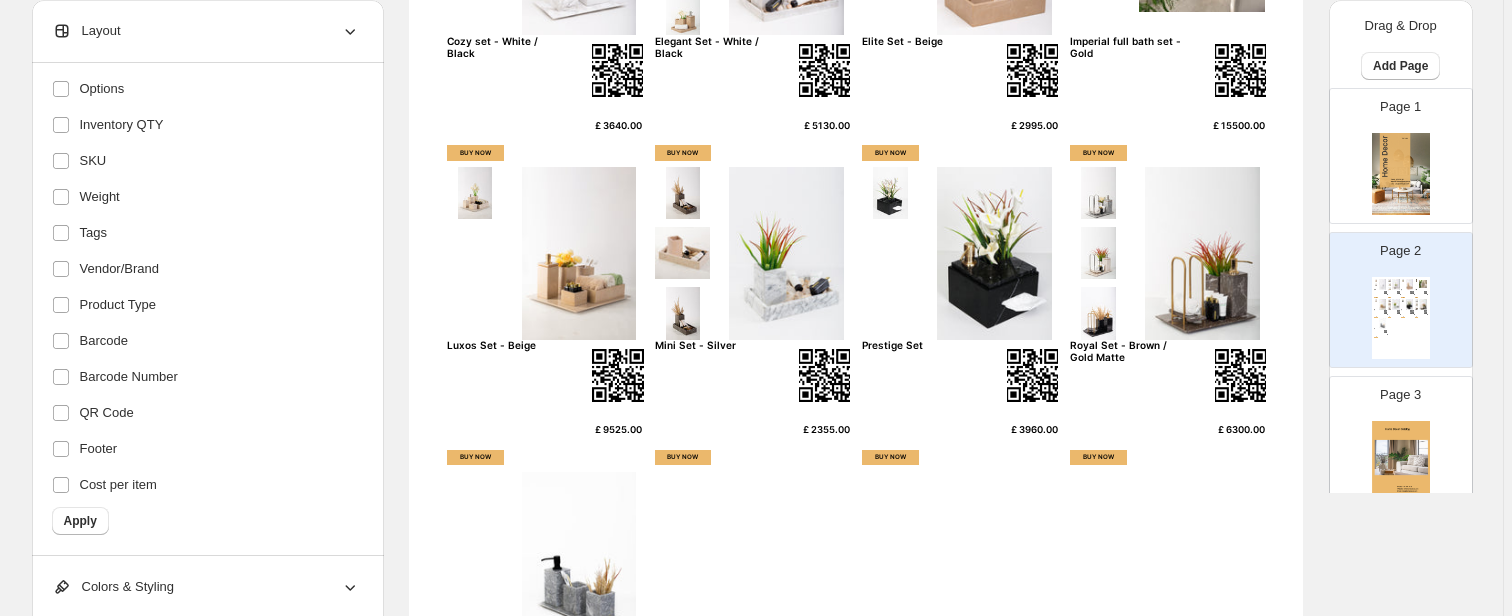 scroll, scrollTop: 0, scrollLeft: 0, axis: both 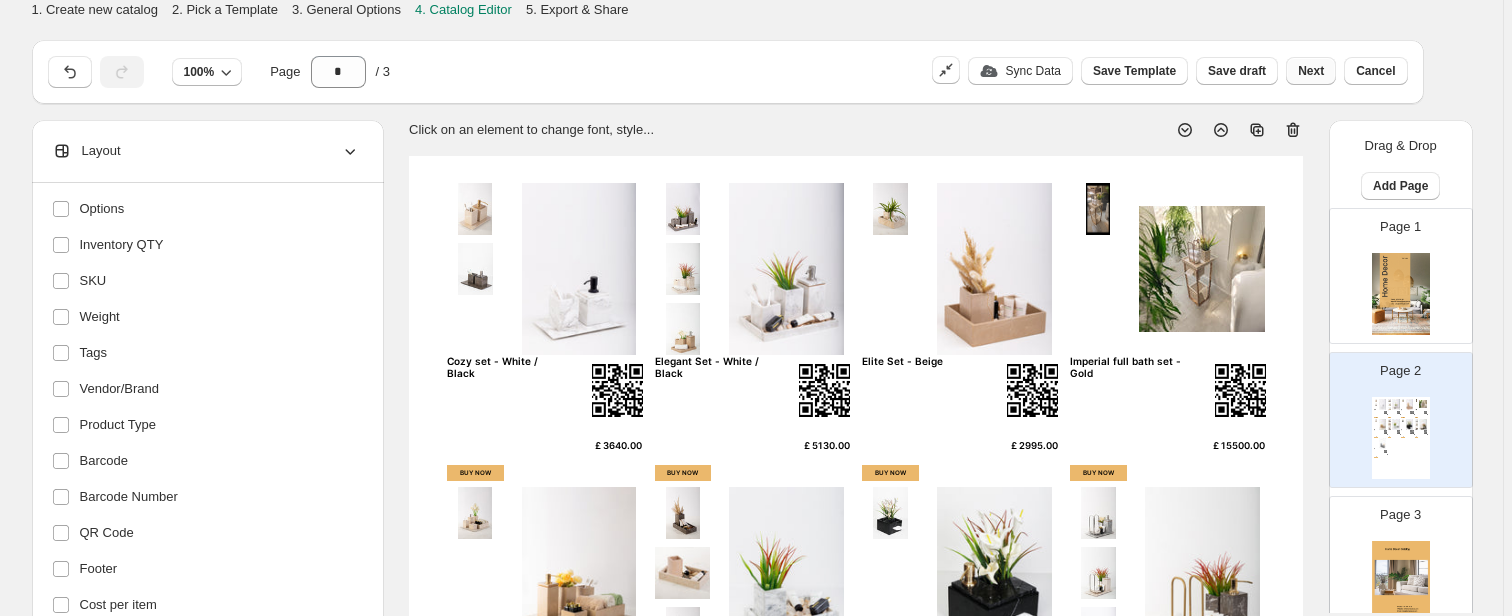 click on "Next" at bounding box center [1311, 71] 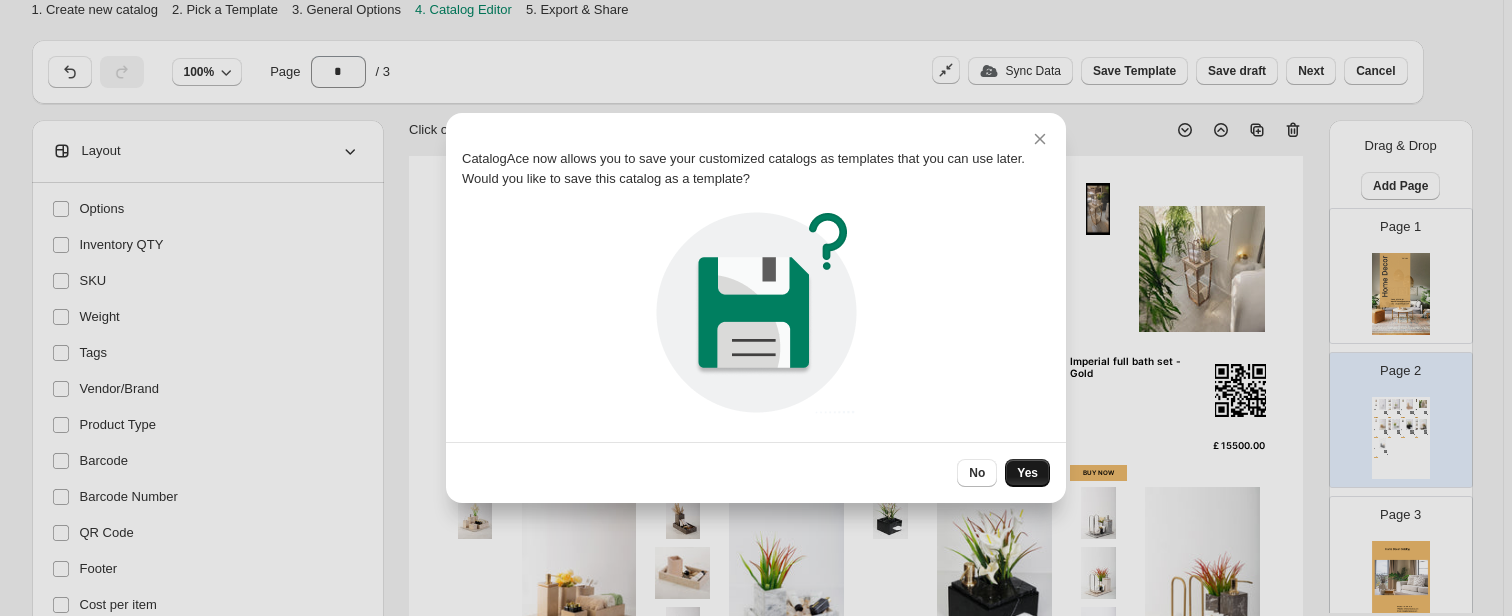 click on "Yes" at bounding box center [1027, 473] 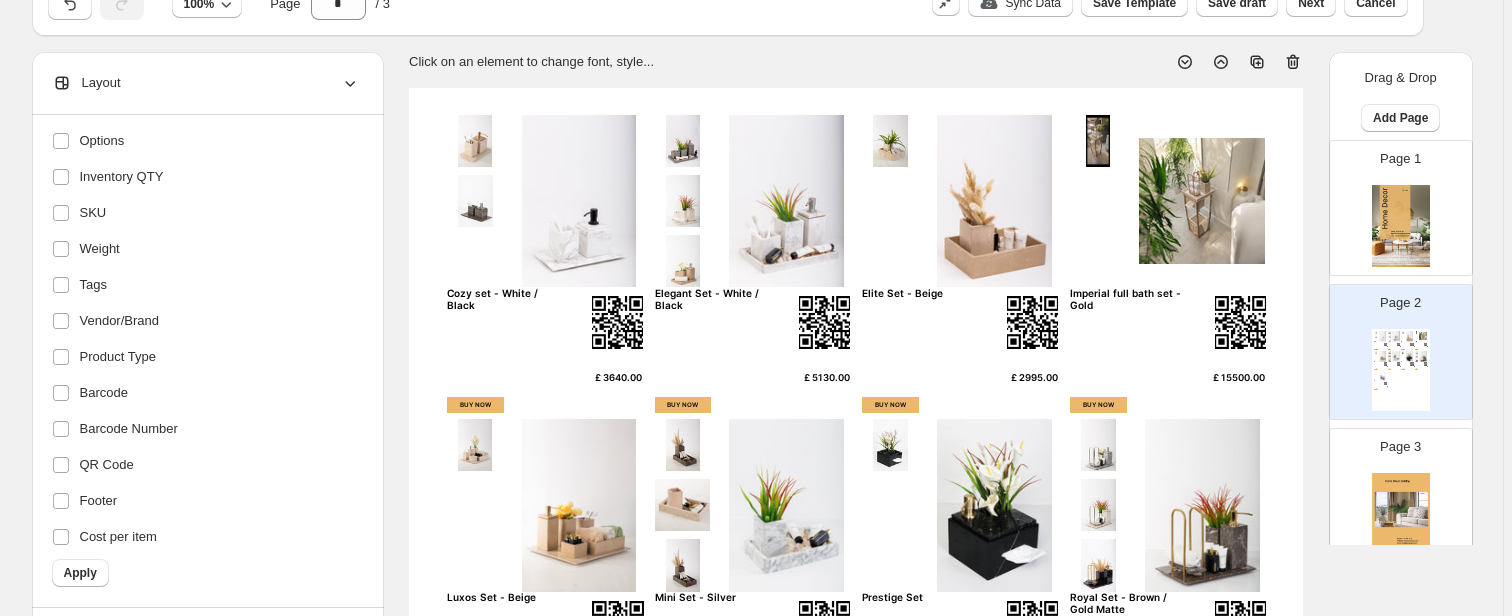 scroll, scrollTop: 0, scrollLeft: 0, axis: both 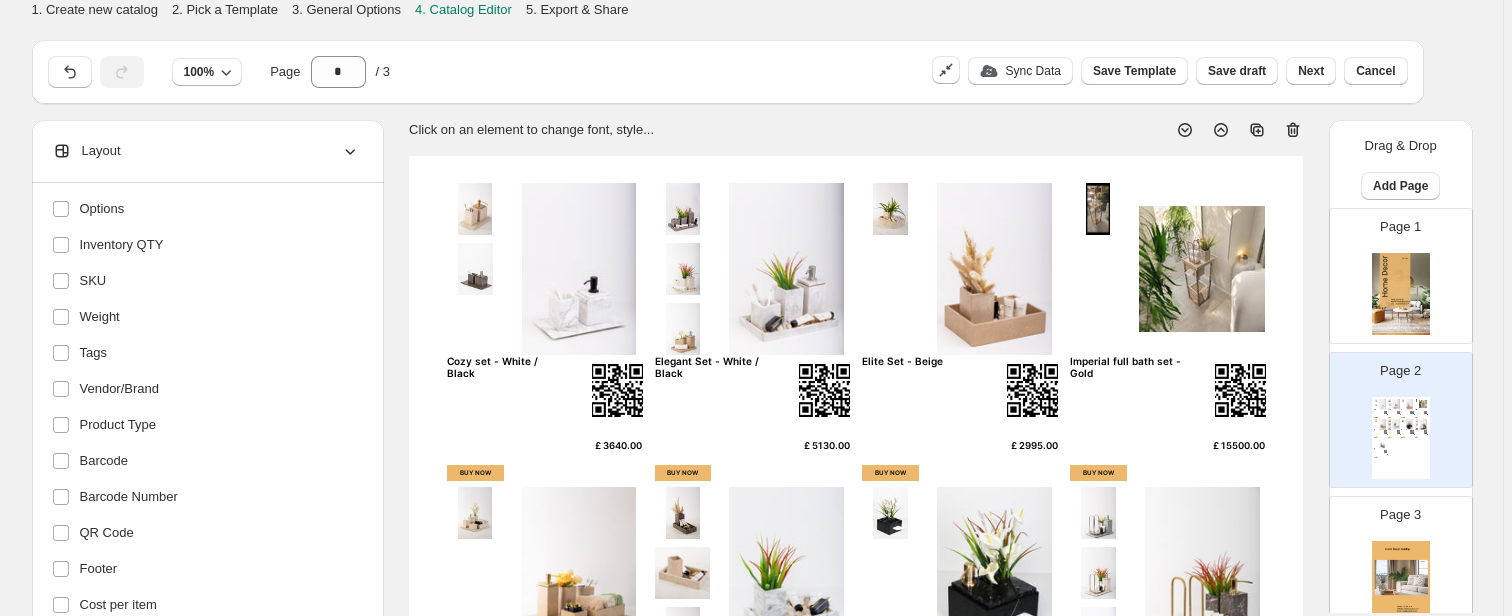 click at bounding box center (1401, 294) 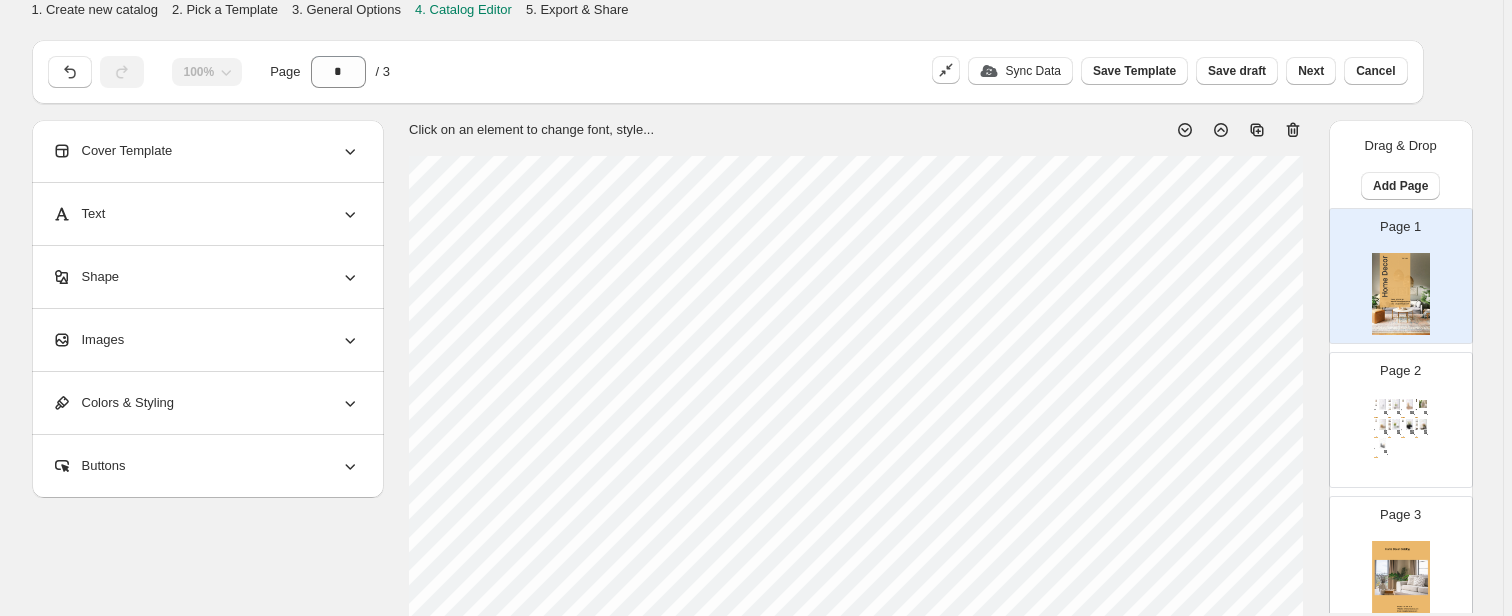 scroll, scrollTop: 0, scrollLeft: 0, axis: both 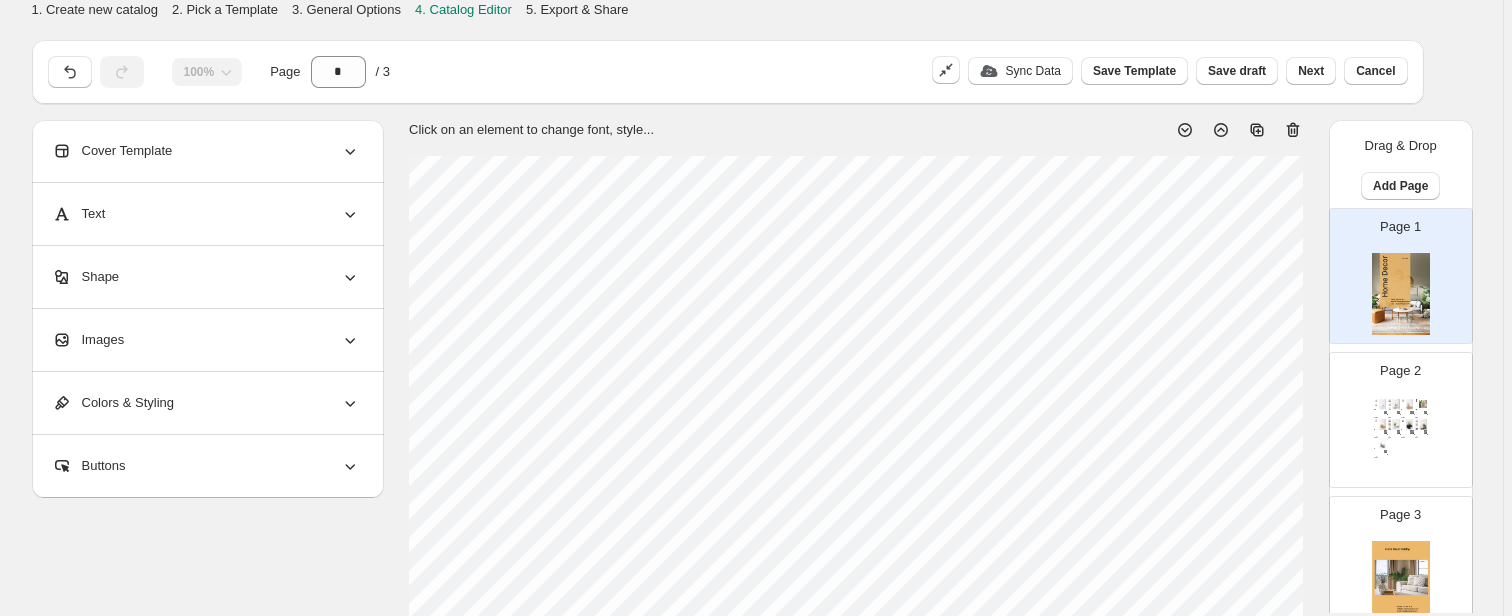 click 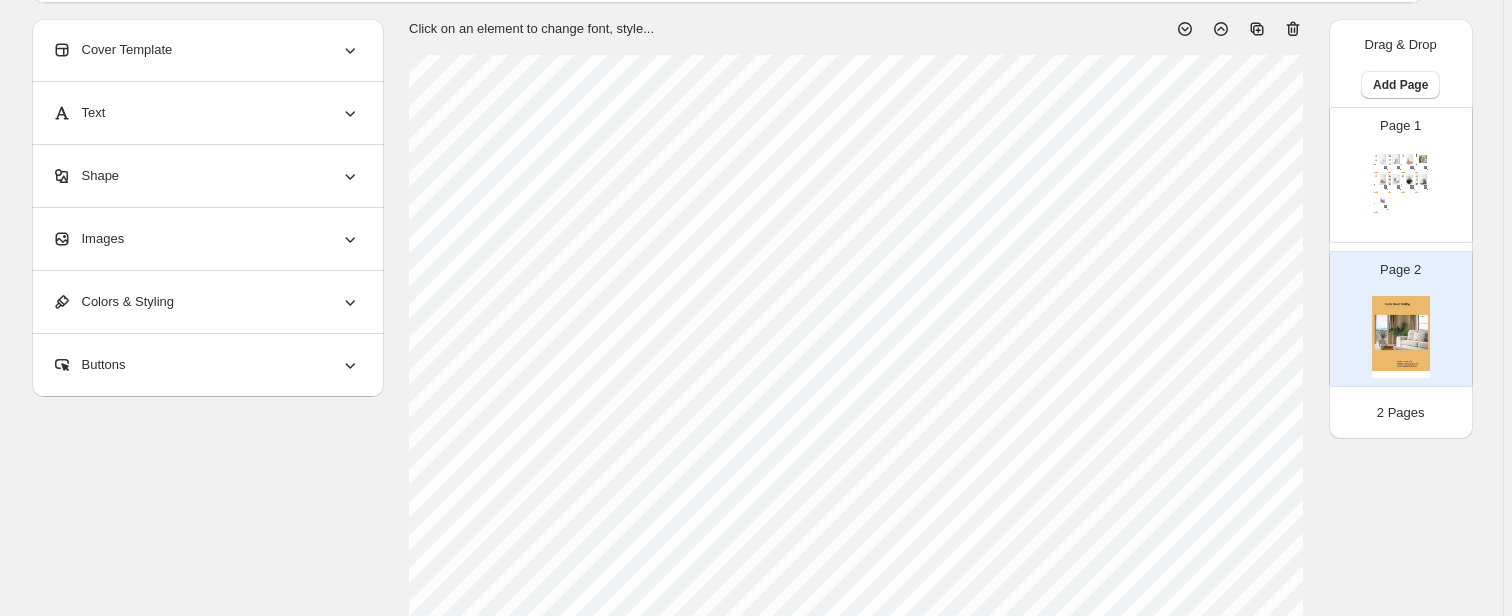 scroll, scrollTop: 240, scrollLeft: 0, axis: vertical 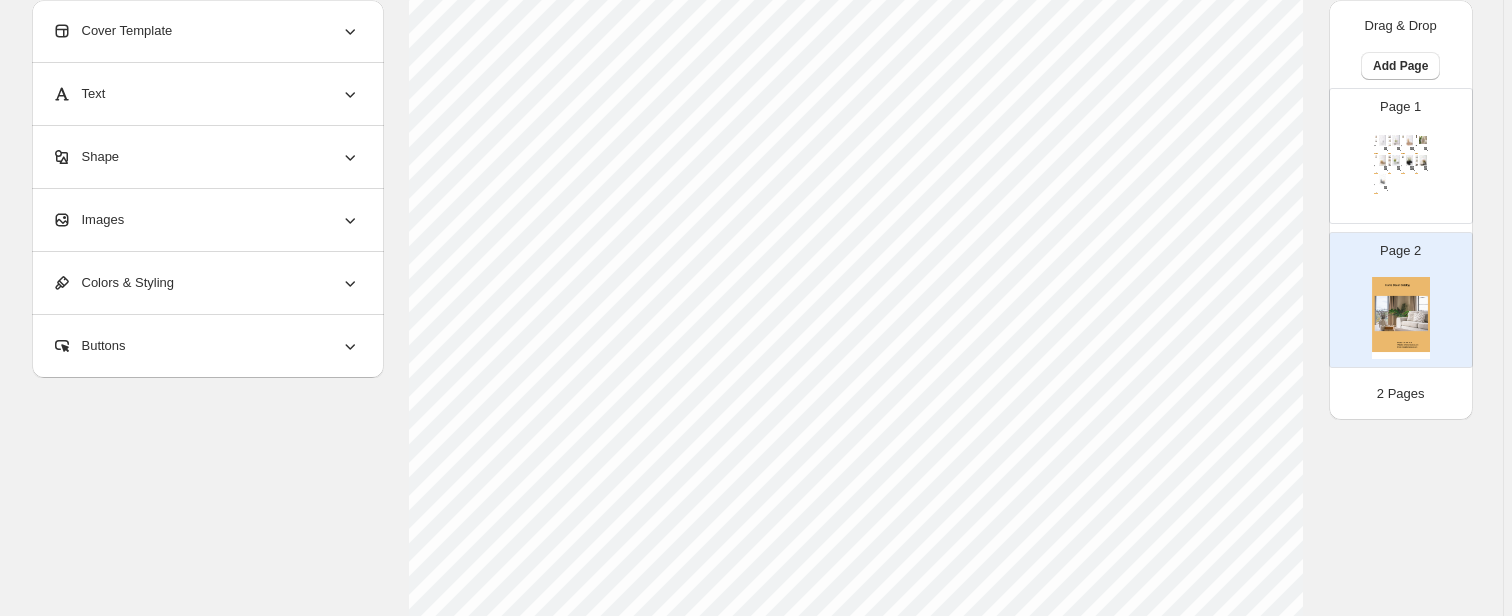 click at bounding box center (1401, 318) 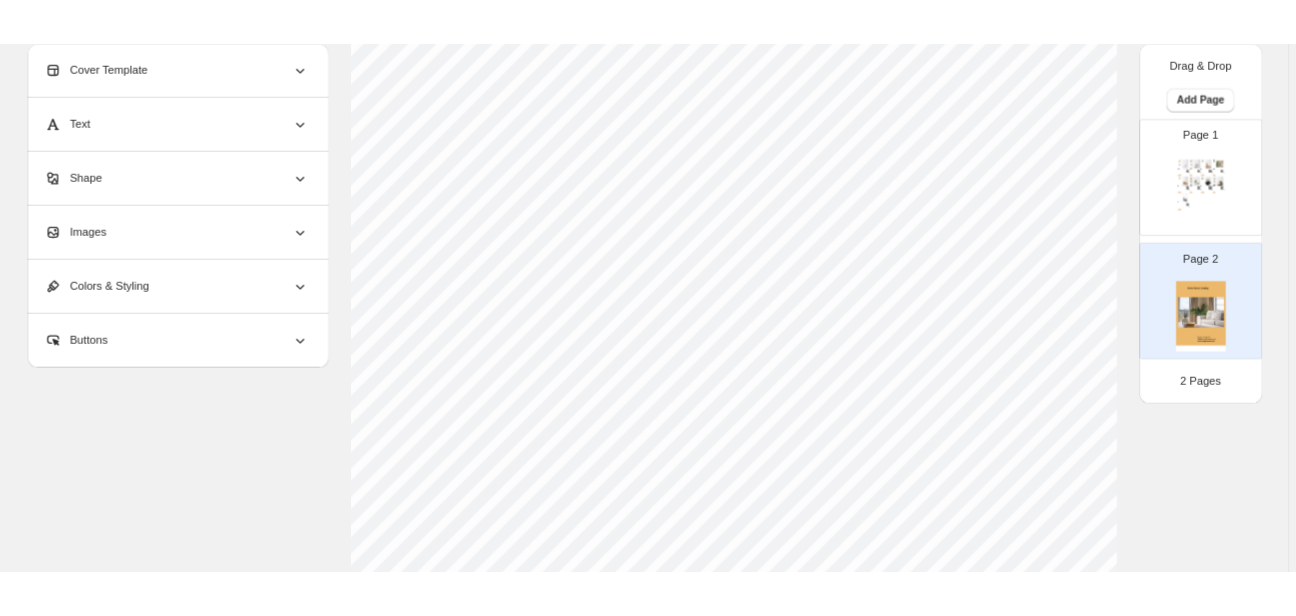scroll, scrollTop: 0, scrollLeft: 0, axis: both 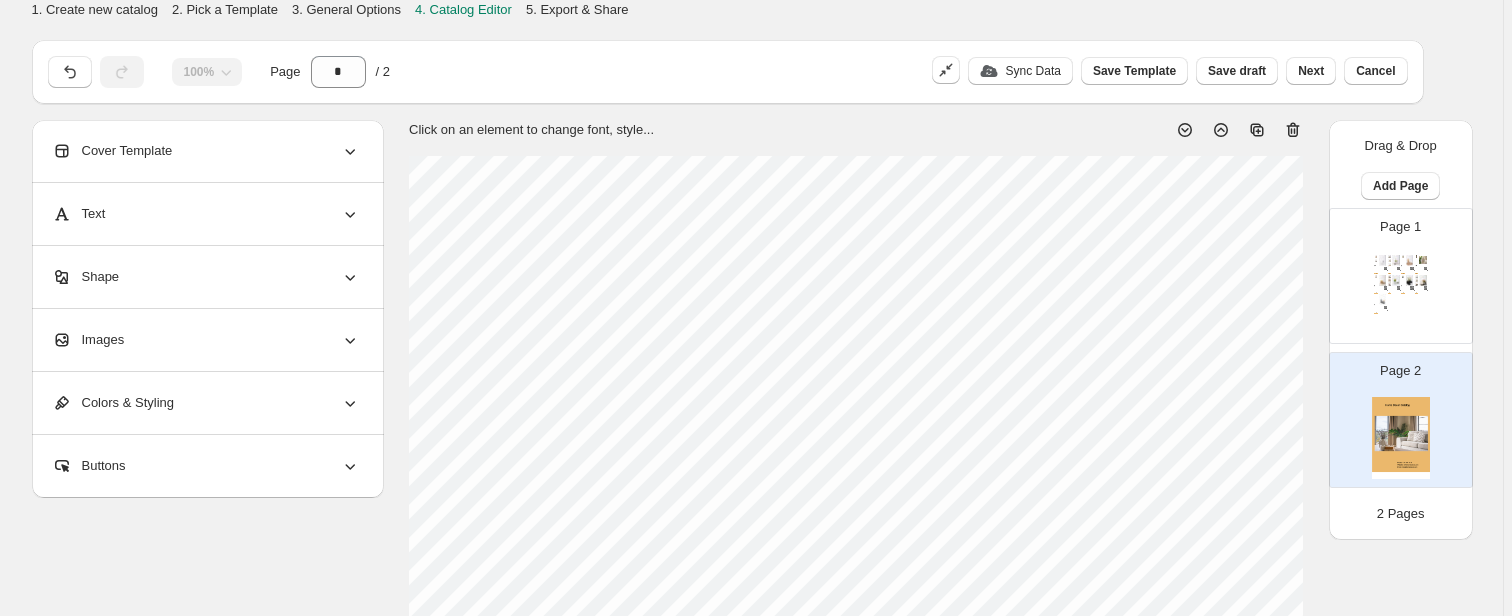 click 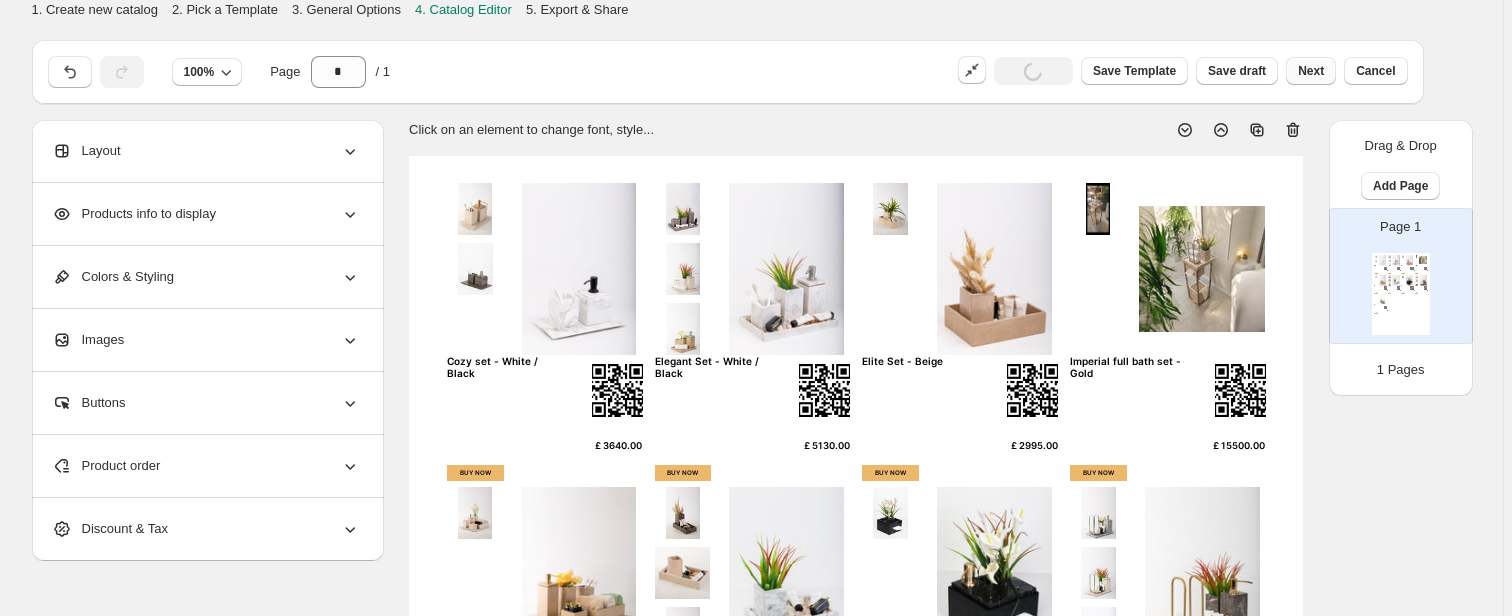 click on "Next" at bounding box center (1311, 71) 